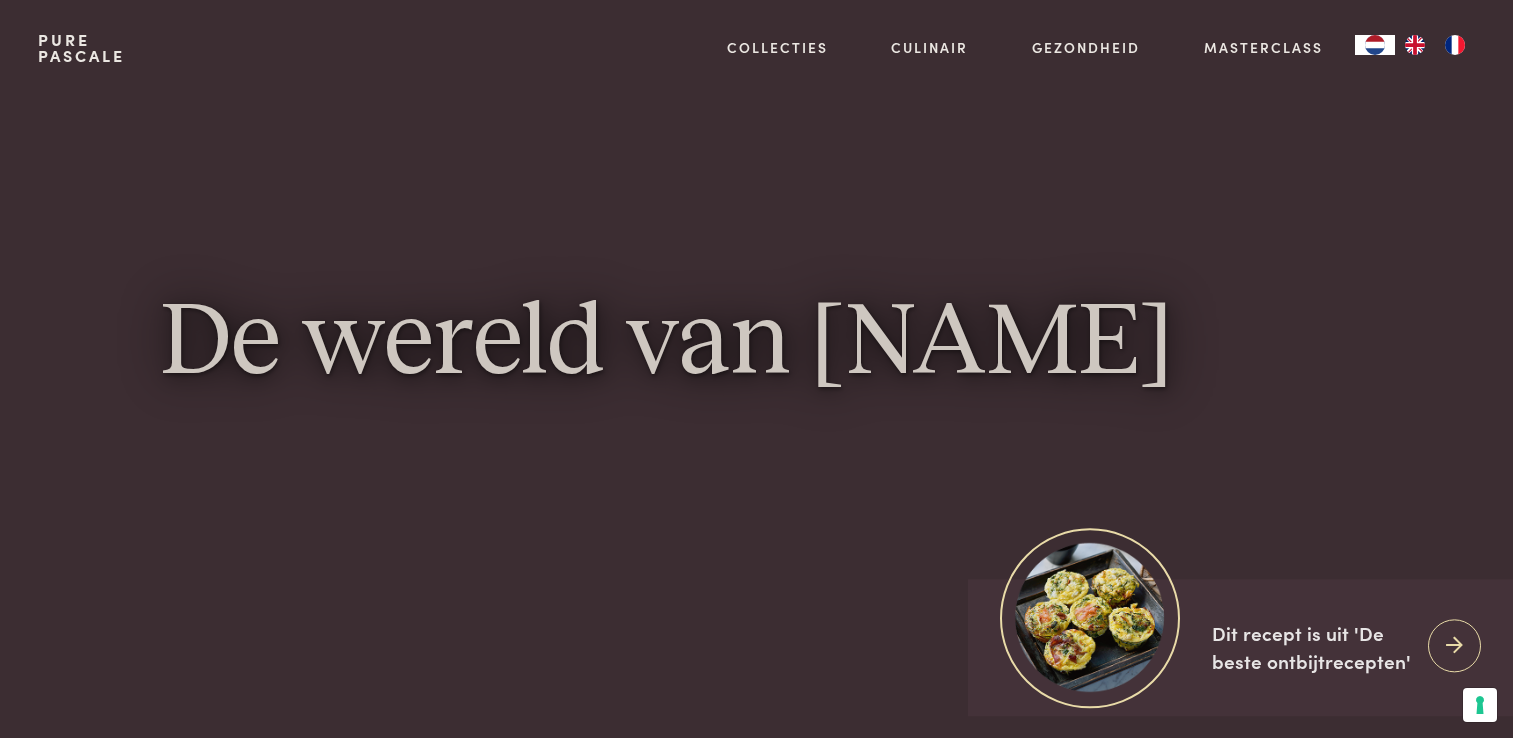 scroll, scrollTop: 0, scrollLeft: 0, axis: both 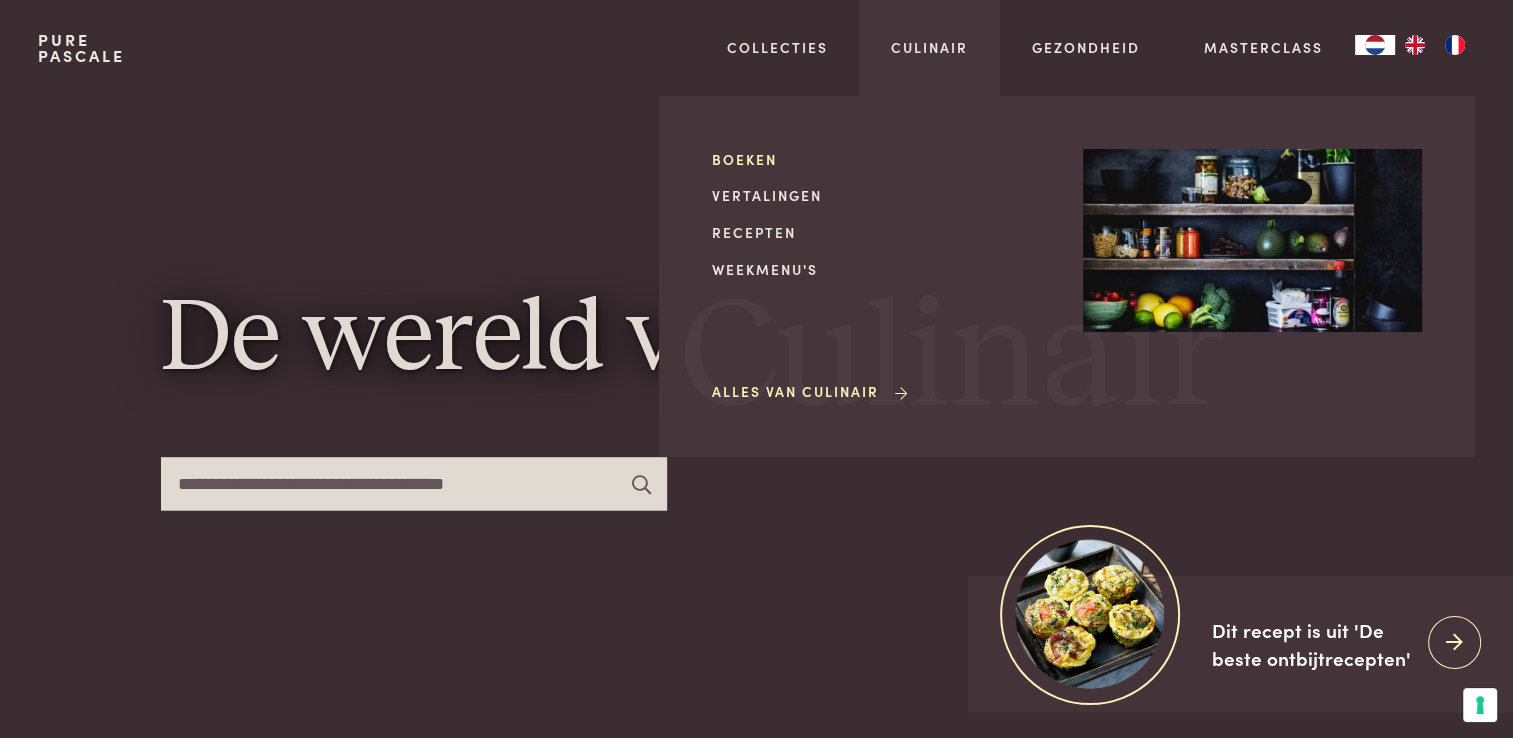 click on "Boeken" at bounding box center [881, 159] 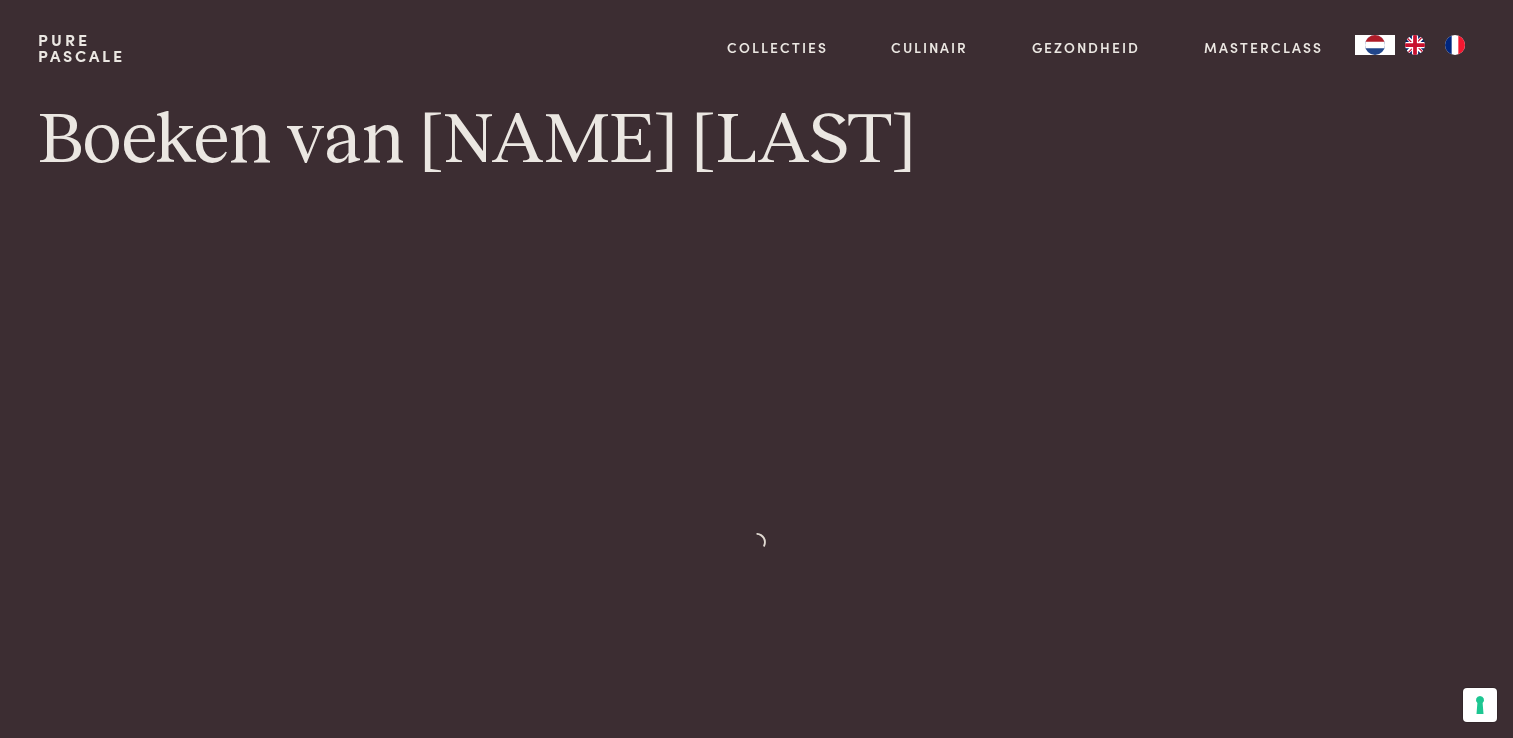 scroll, scrollTop: 0, scrollLeft: 0, axis: both 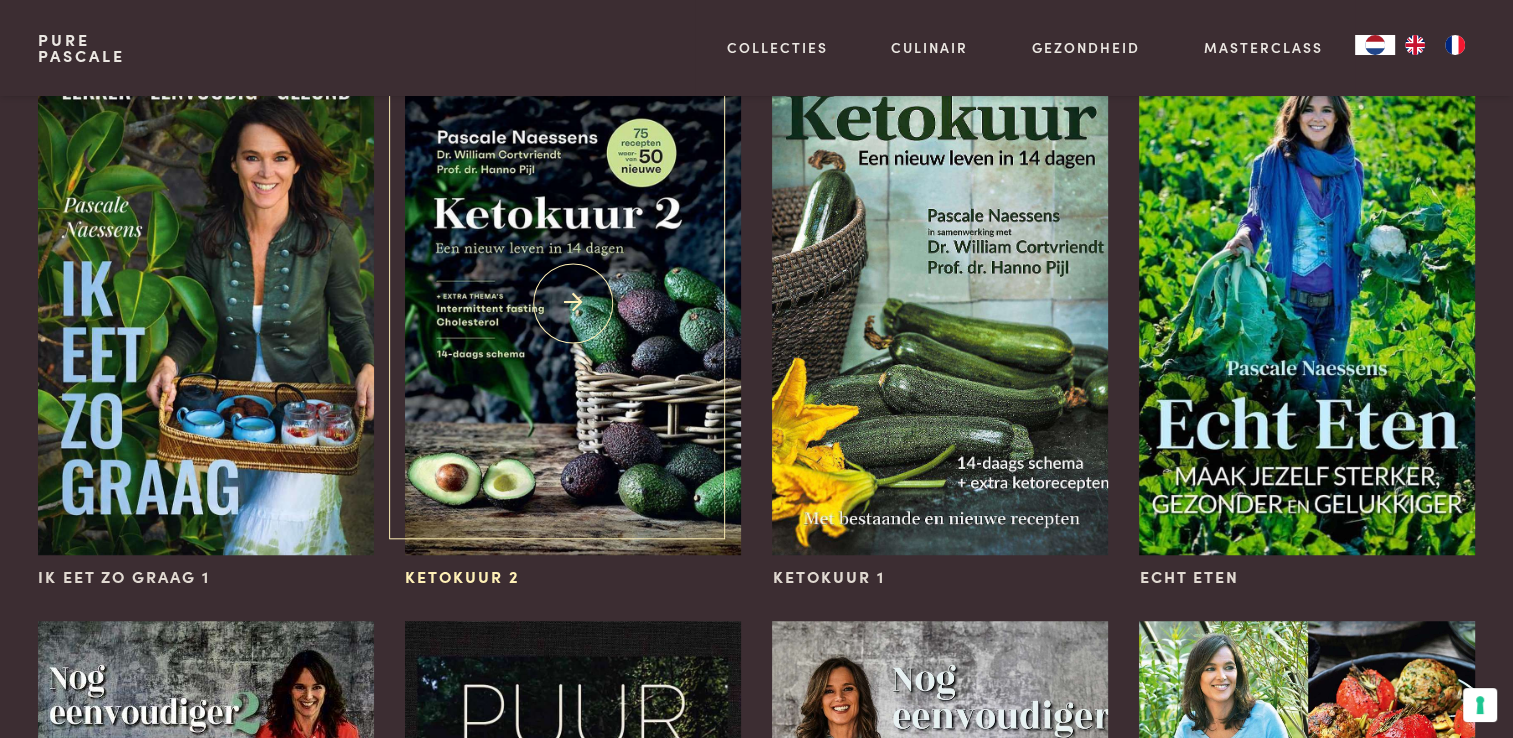 click at bounding box center (572, 303) 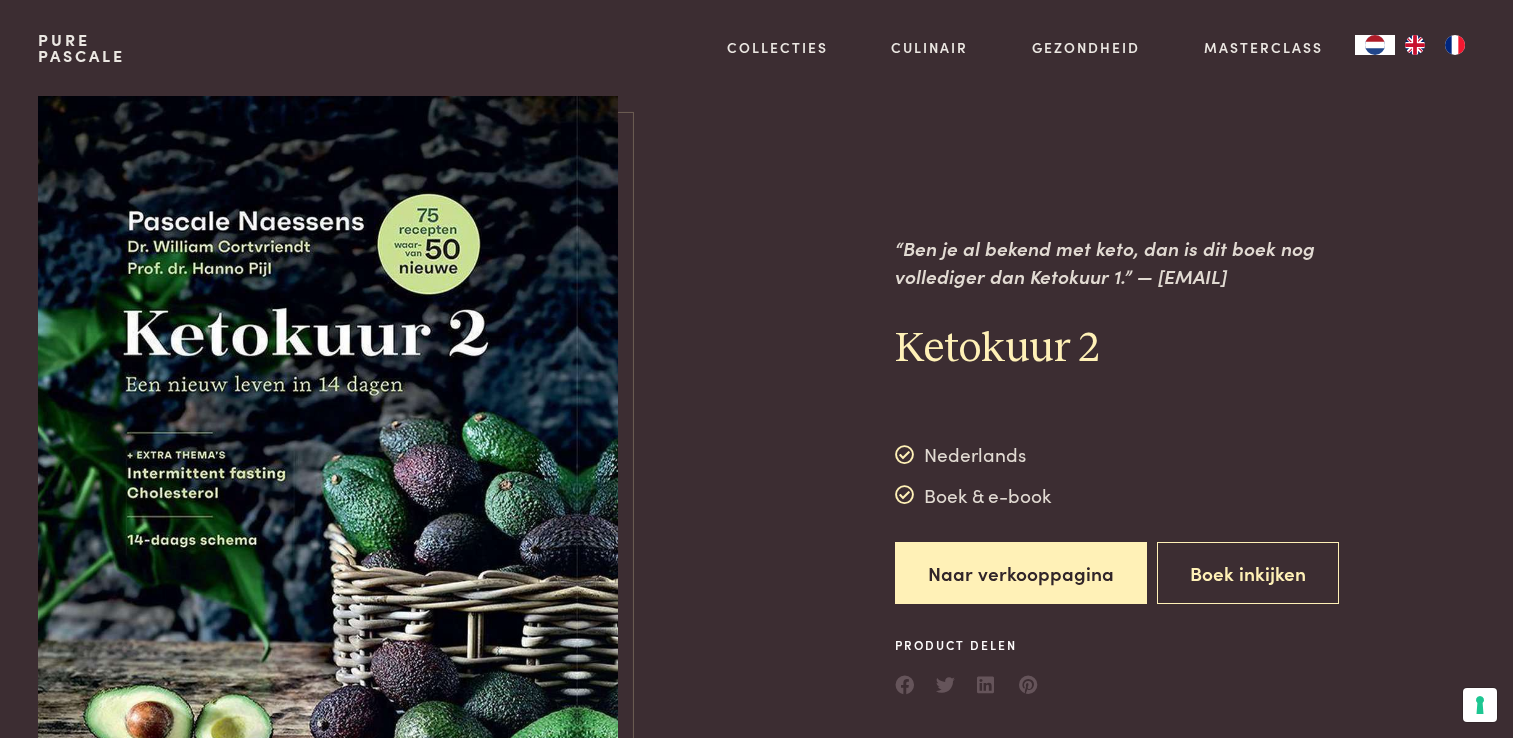 scroll, scrollTop: 0, scrollLeft: 0, axis: both 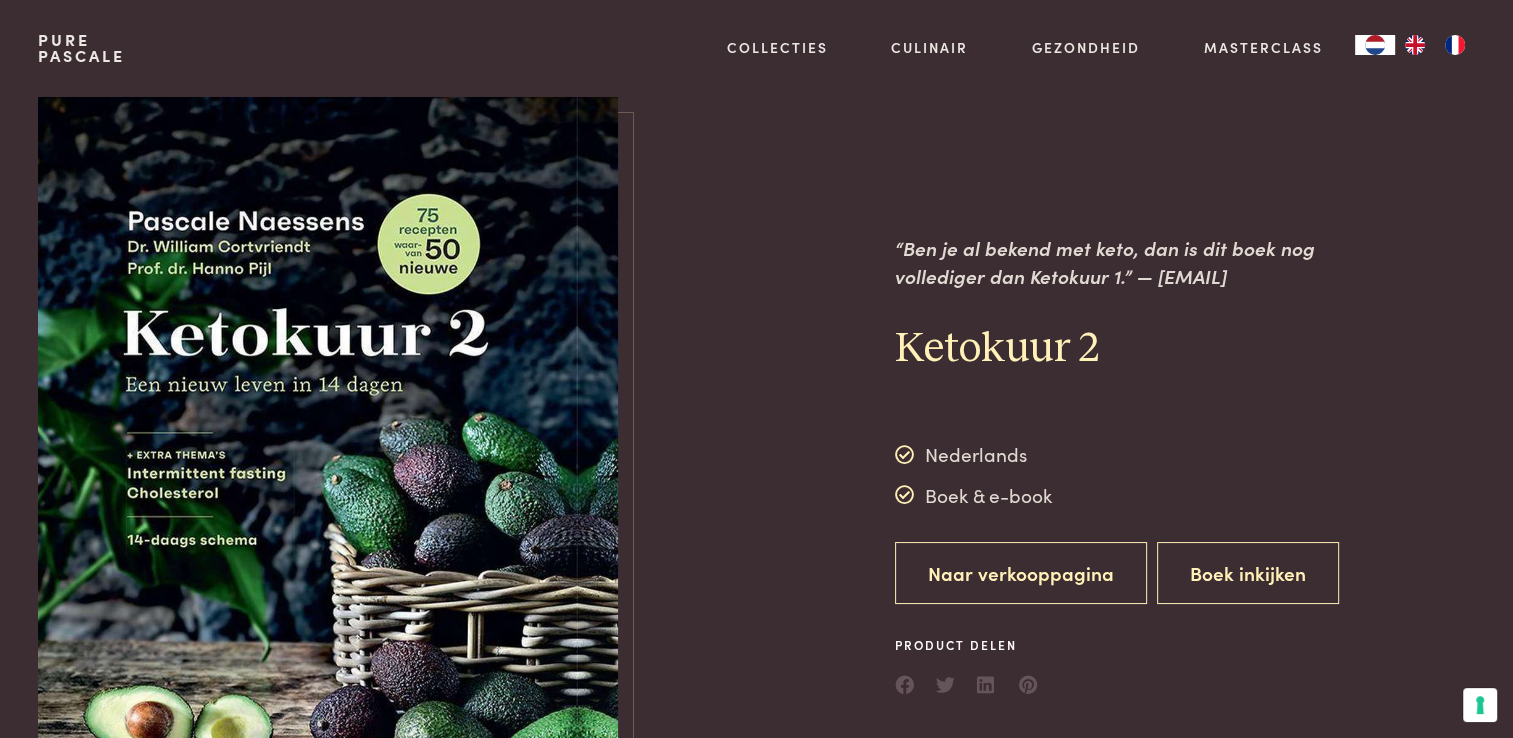 click on "Naar verkooppagina" at bounding box center [1021, 573] 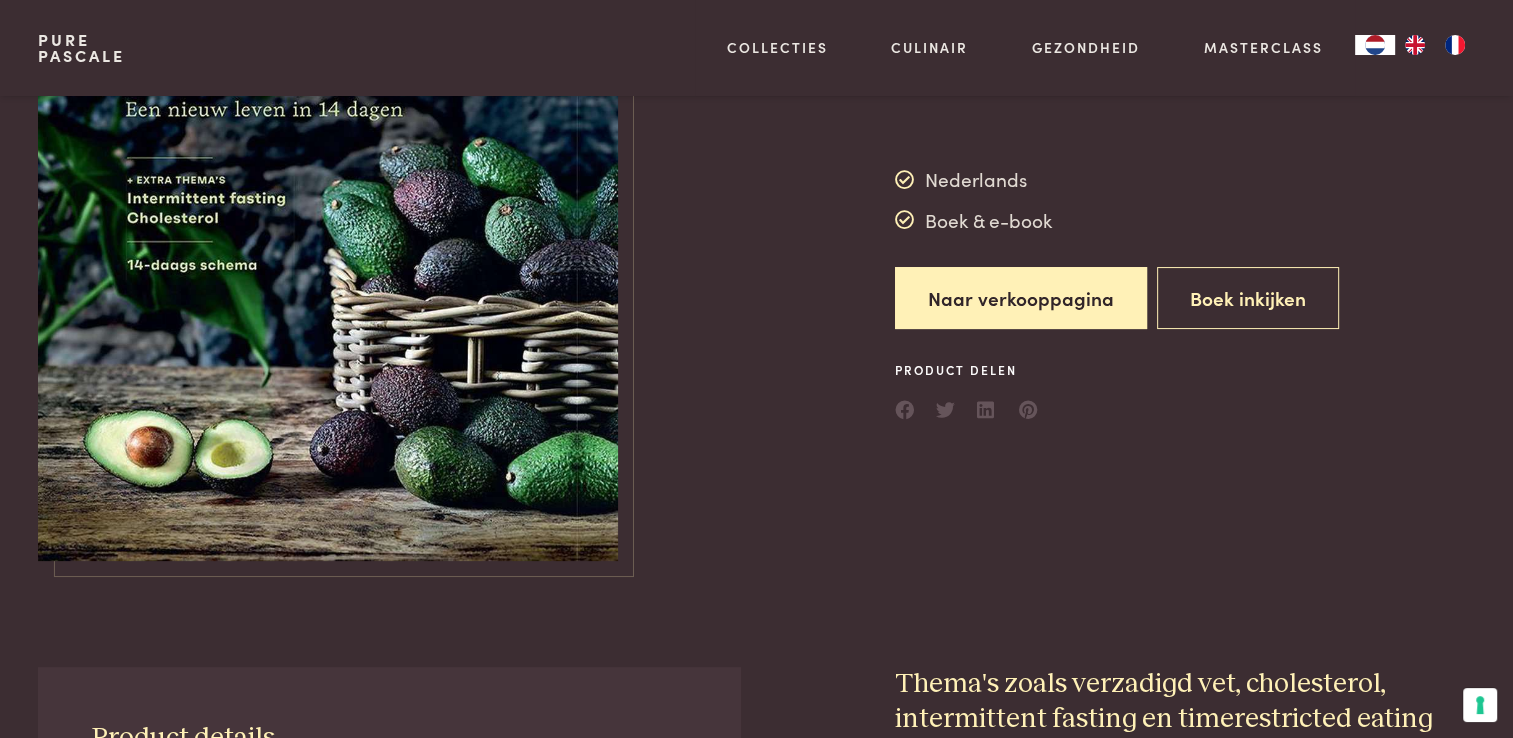 scroll, scrollTop: 300, scrollLeft: 0, axis: vertical 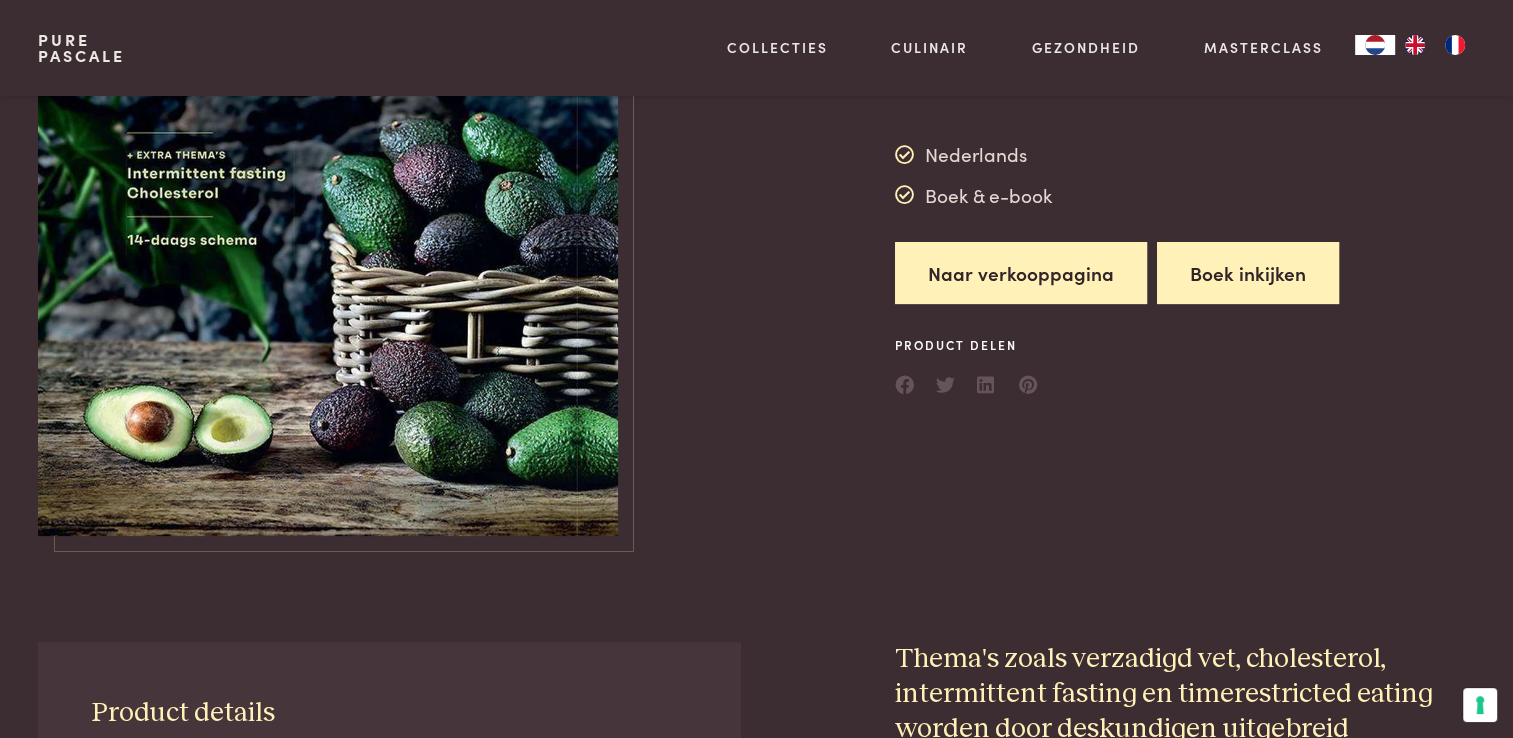 click on "Boek inkijken" at bounding box center [1248, 273] 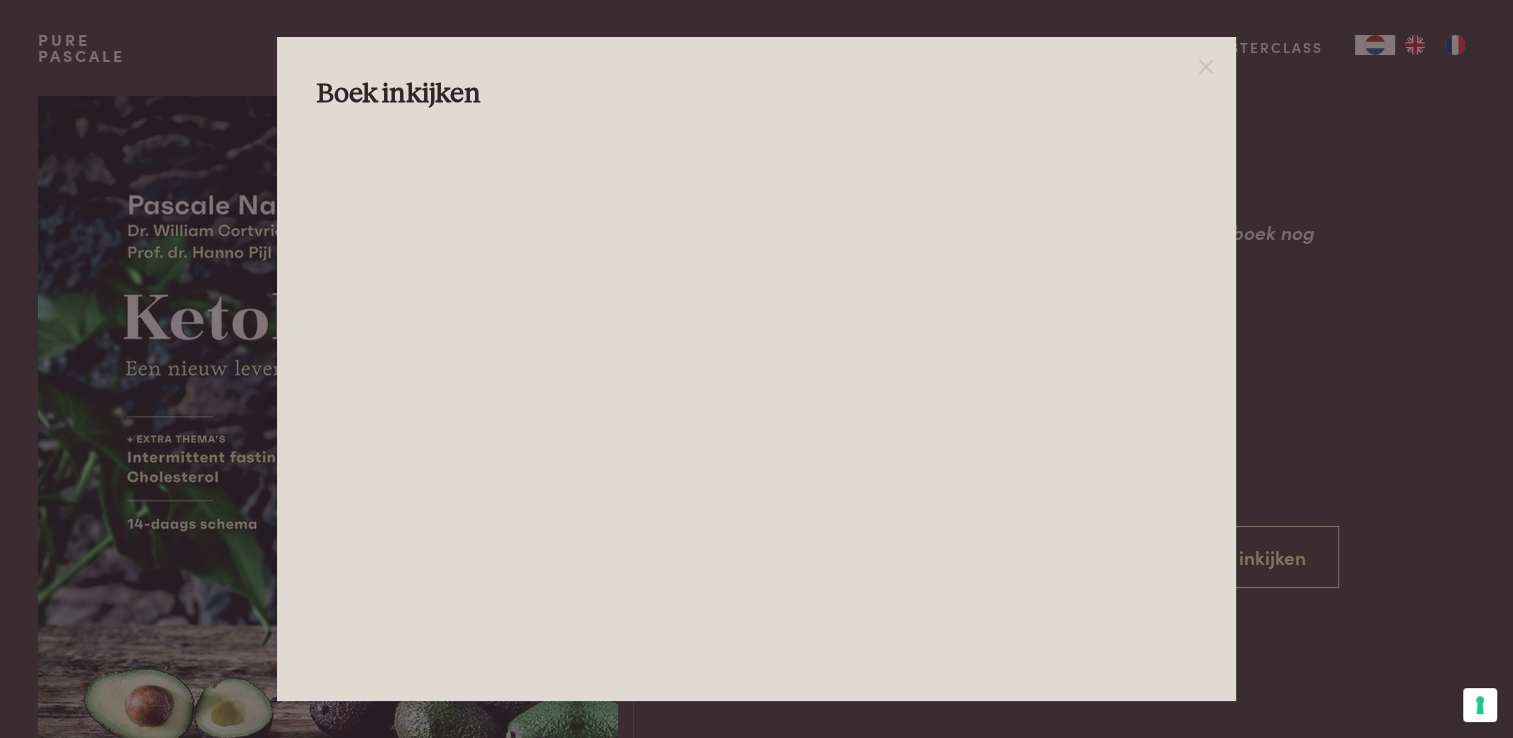 scroll, scrollTop: 0, scrollLeft: 0, axis: both 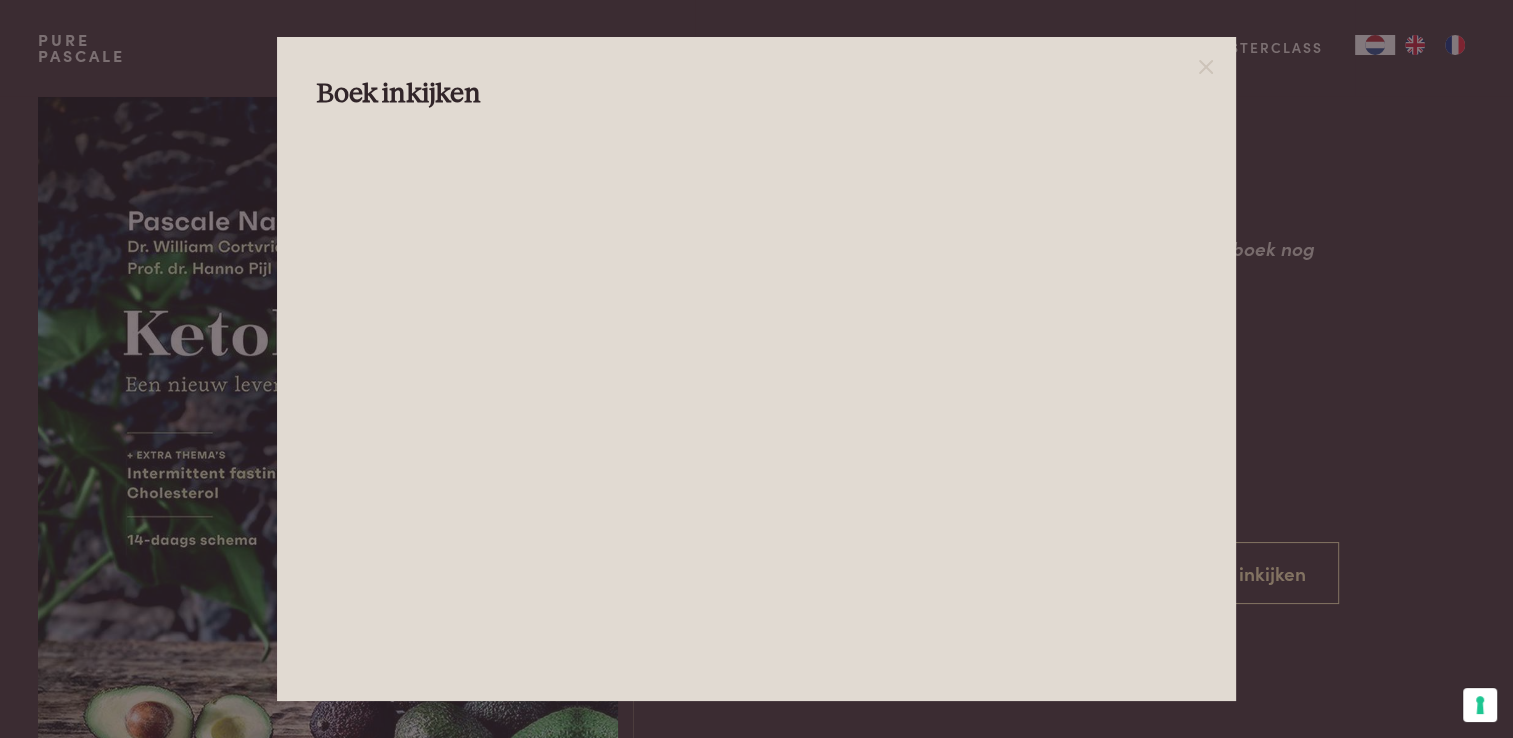 click at bounding box center [756, 369] 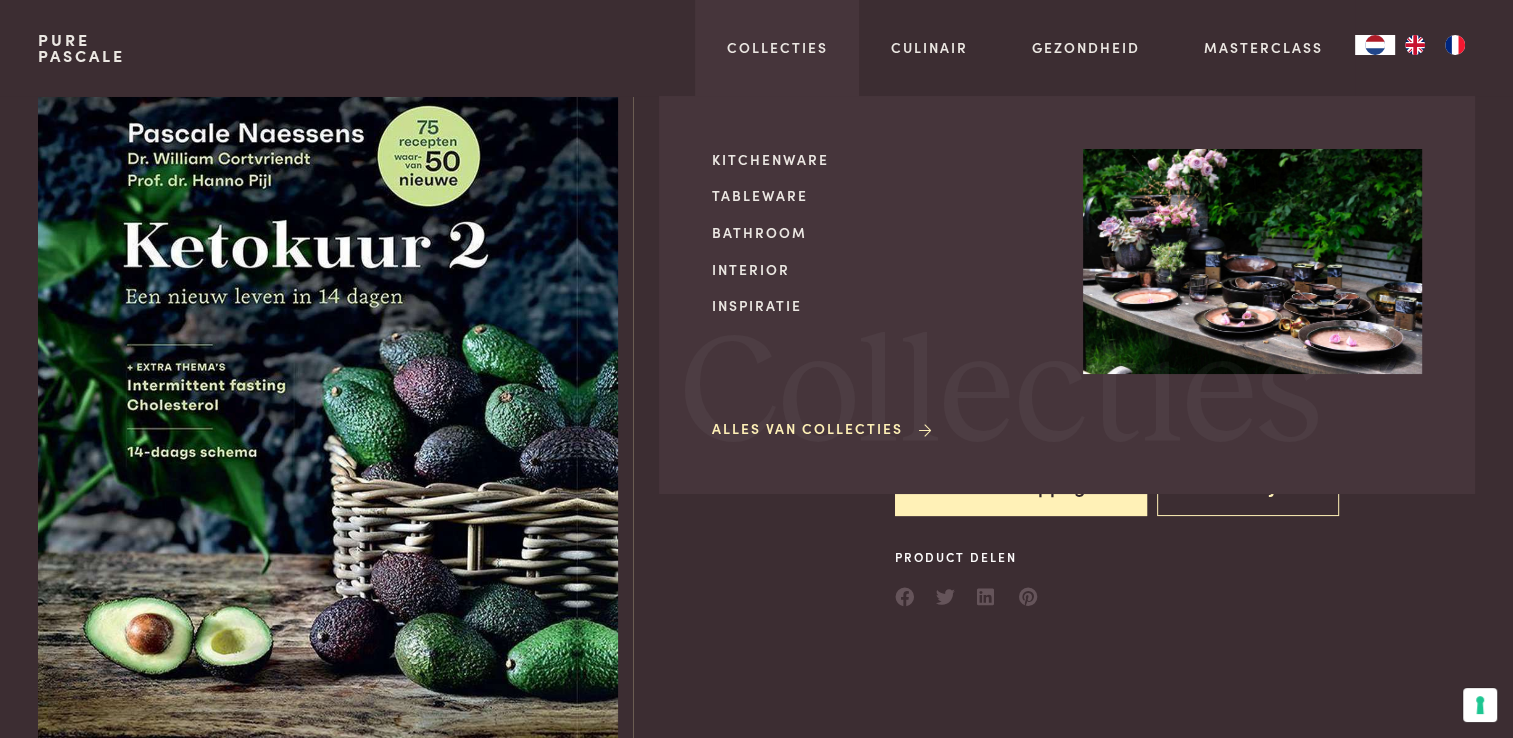 scroll, scrollTop: 0, scrollLeft: 0, axis: both 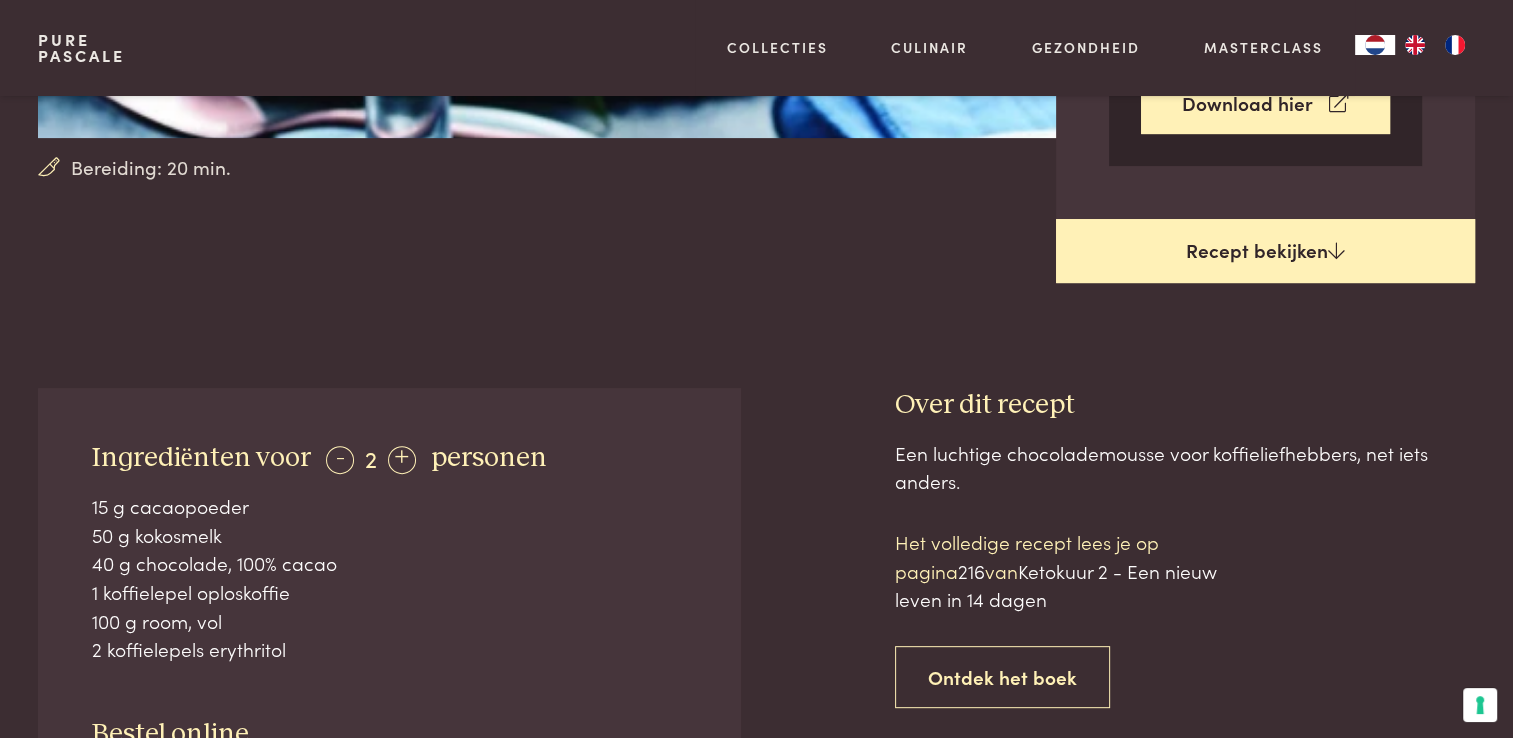 click on "Recept bekijken" at bounding box center [1265, 251] 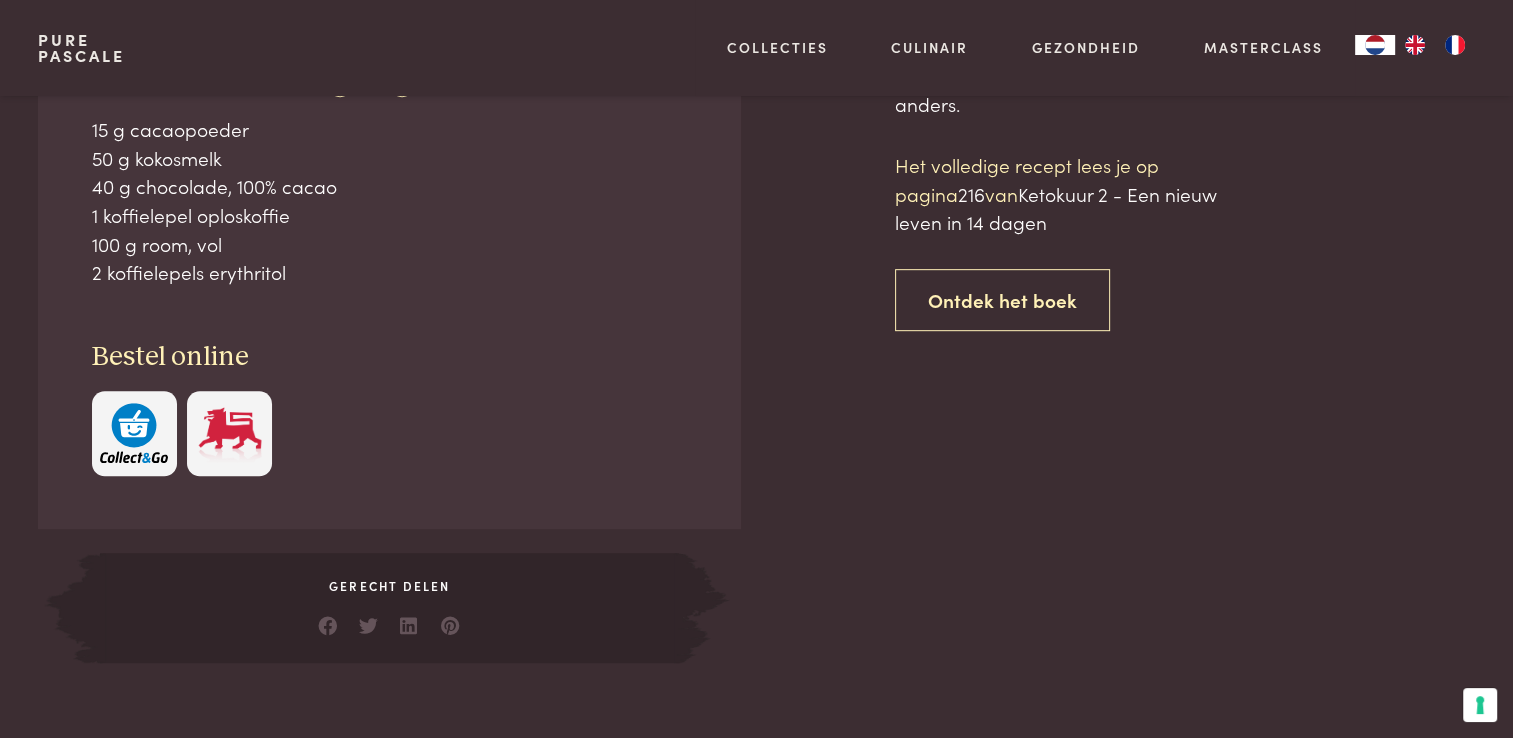 scroll, scrollTop: 986, scrollLeft: 0, axis: vertical 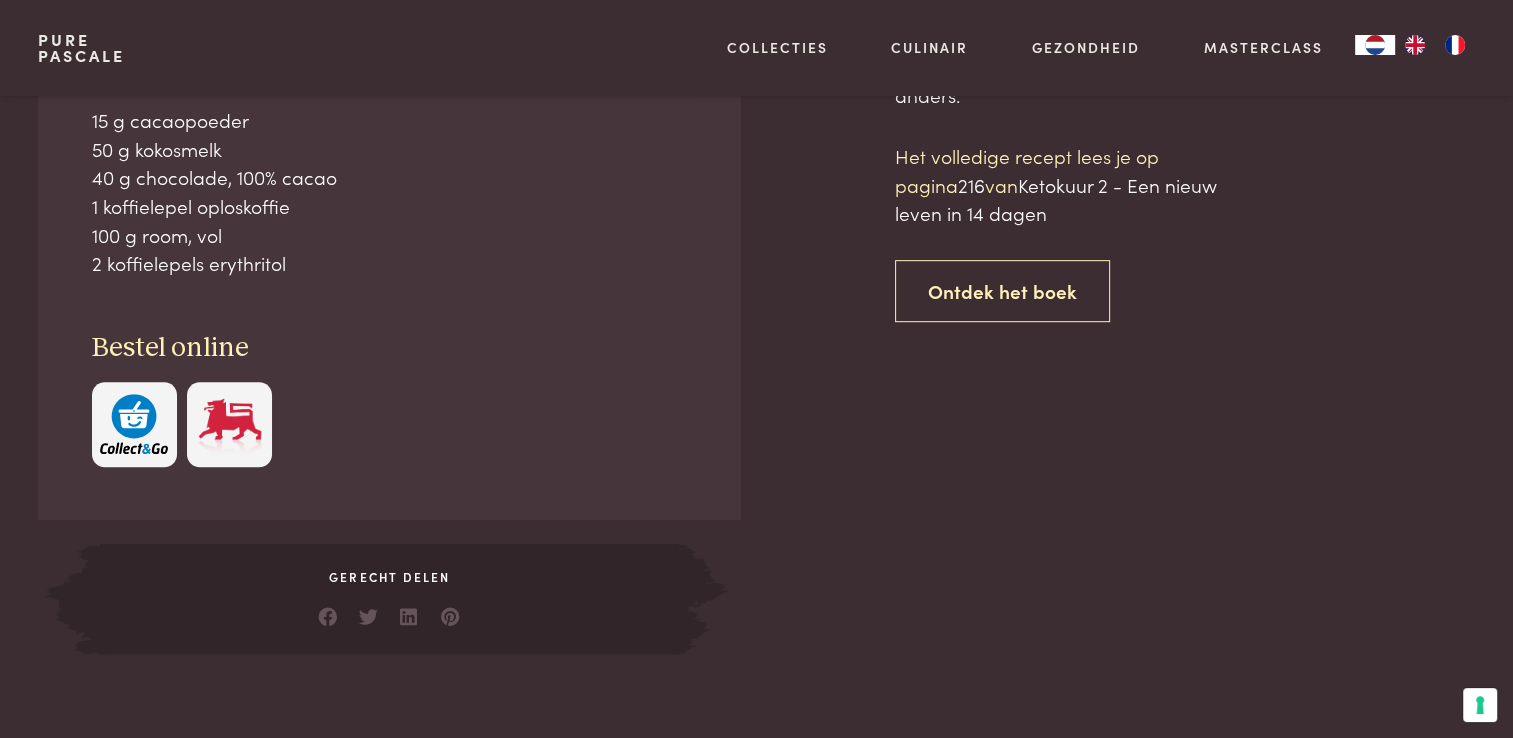 click at bounding box center [134, 424] 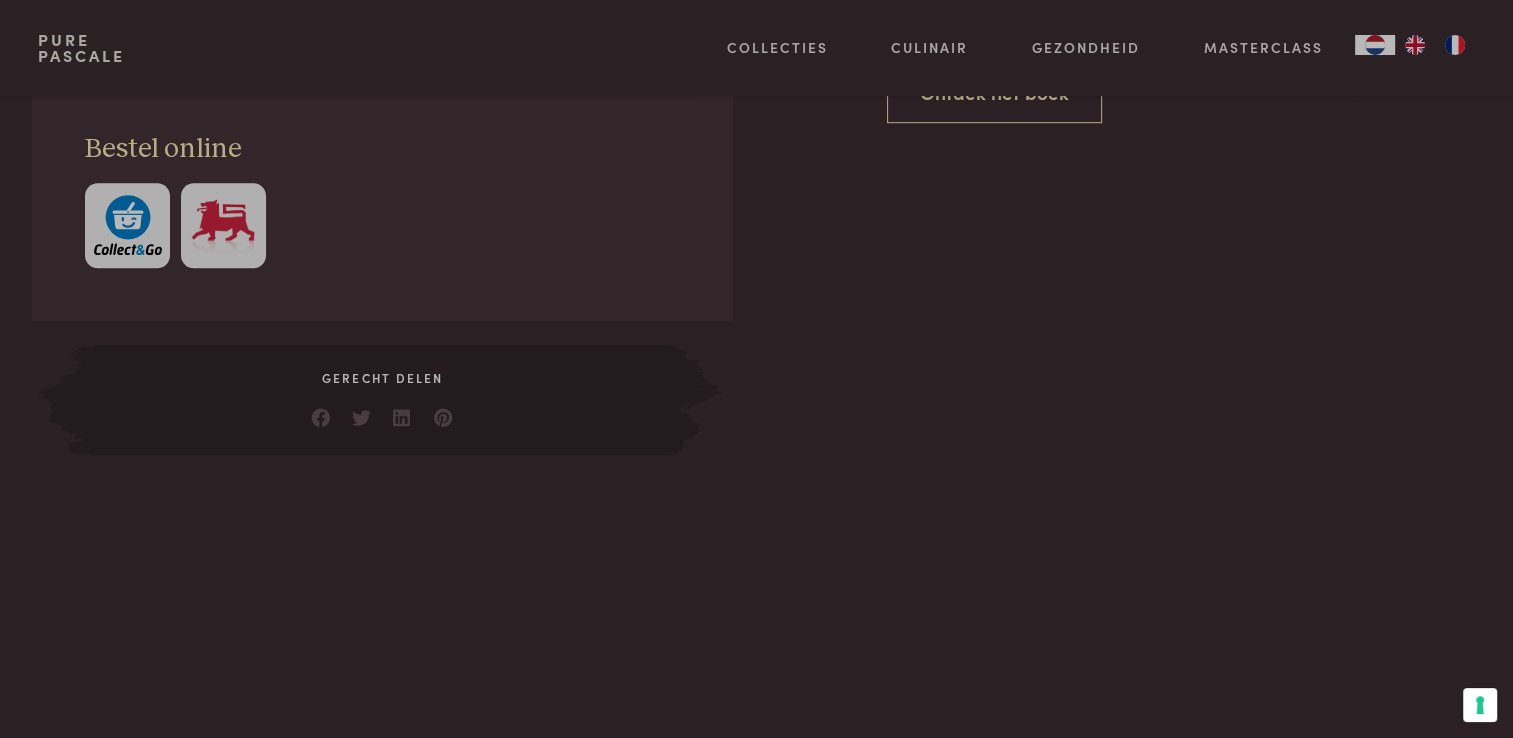 scroll, scrollTop: 1186, scrollLeft: 0, axis: vertical 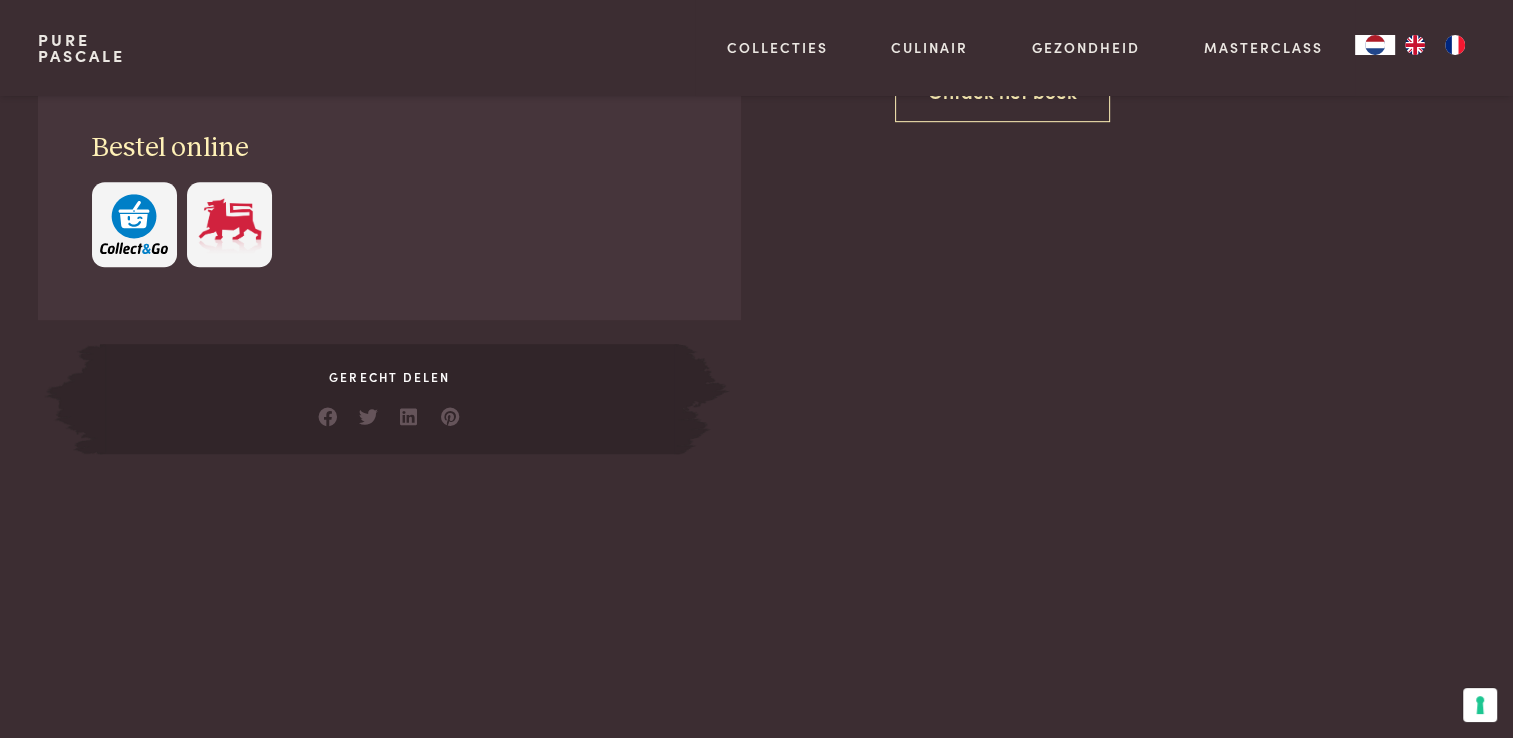 click at bounding box center (230, 224) 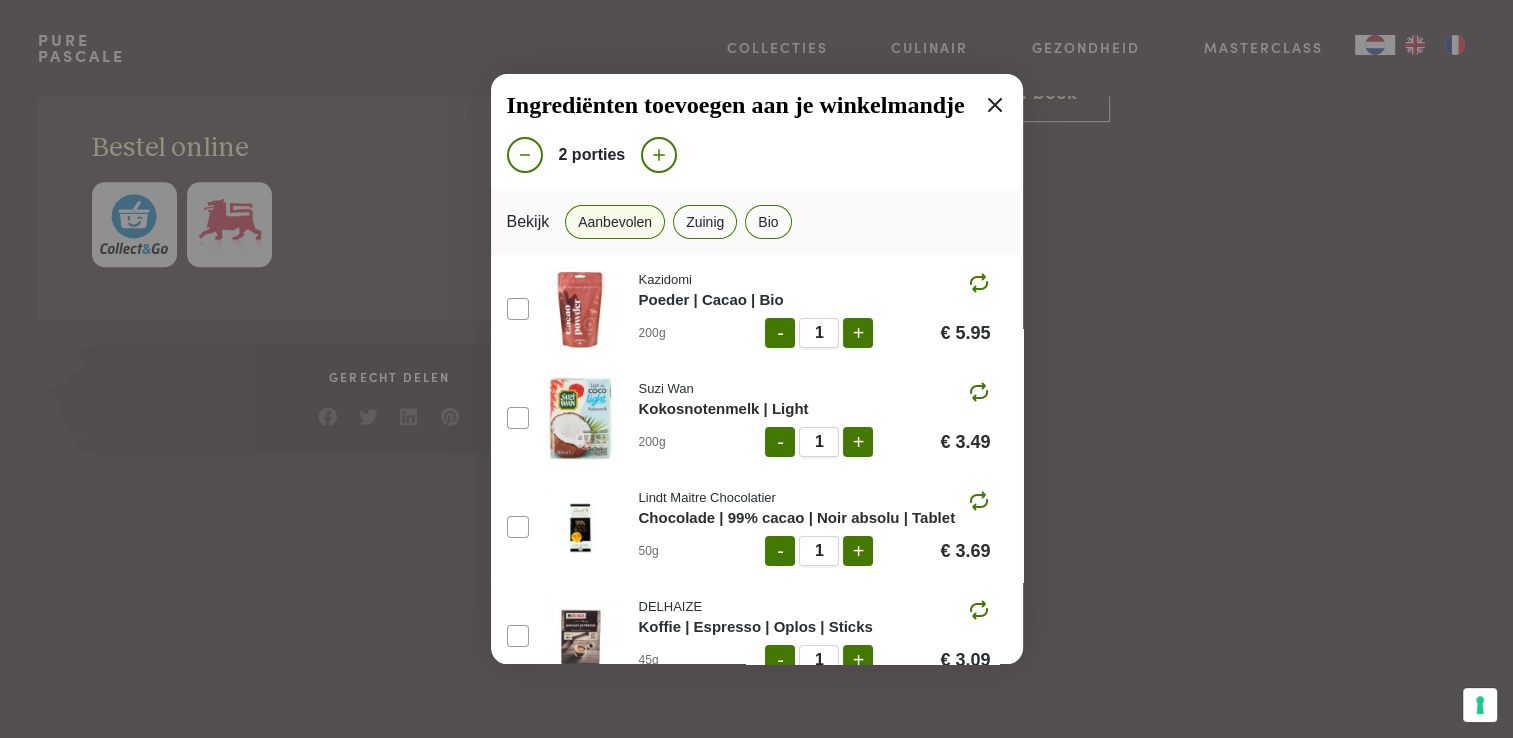 scroll, scrollTop: 104, scrollLeft: 0, axis: vertical 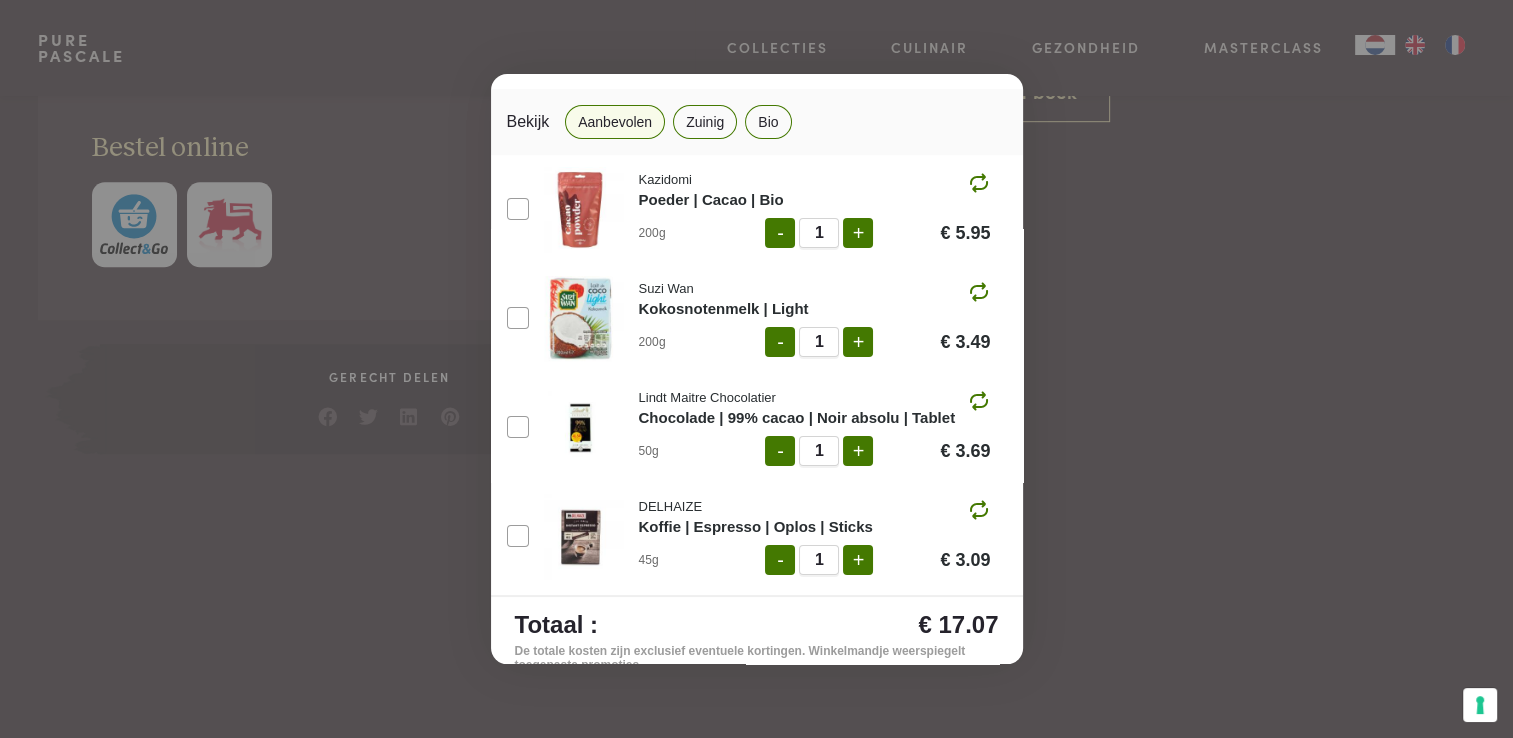 click on "Ingrediënten toevoegen aan je winkelmandje 2 porties Bekijk Aanbevolen Zuinig Bio Kazidomi Poeder | Cacao | Bio 200g - 1 + € 5.95 Suzi Wan Kokosnotenmelk | Light 200g - 1 + € 3.49 Lindt Maitre Chocolatier Chocolade | 99% cacao | Noir absolu | Tablet 50g - 1 + € 3.69 DELHAIZE Koffie | Espresso | Oplos | Sticks 45g - 1 + € 3.09 Edition 365 UHT room | 30 % V.G. 20cl - 1 + € 0.85 Totaal : € 17.07 De totale kosten zijn exclusief eventuele kortingen. Winkelmandje weerspiegelt toegepaste promoties. 5 producten toevoegen aan mandje" at bounding box center [756, 369] 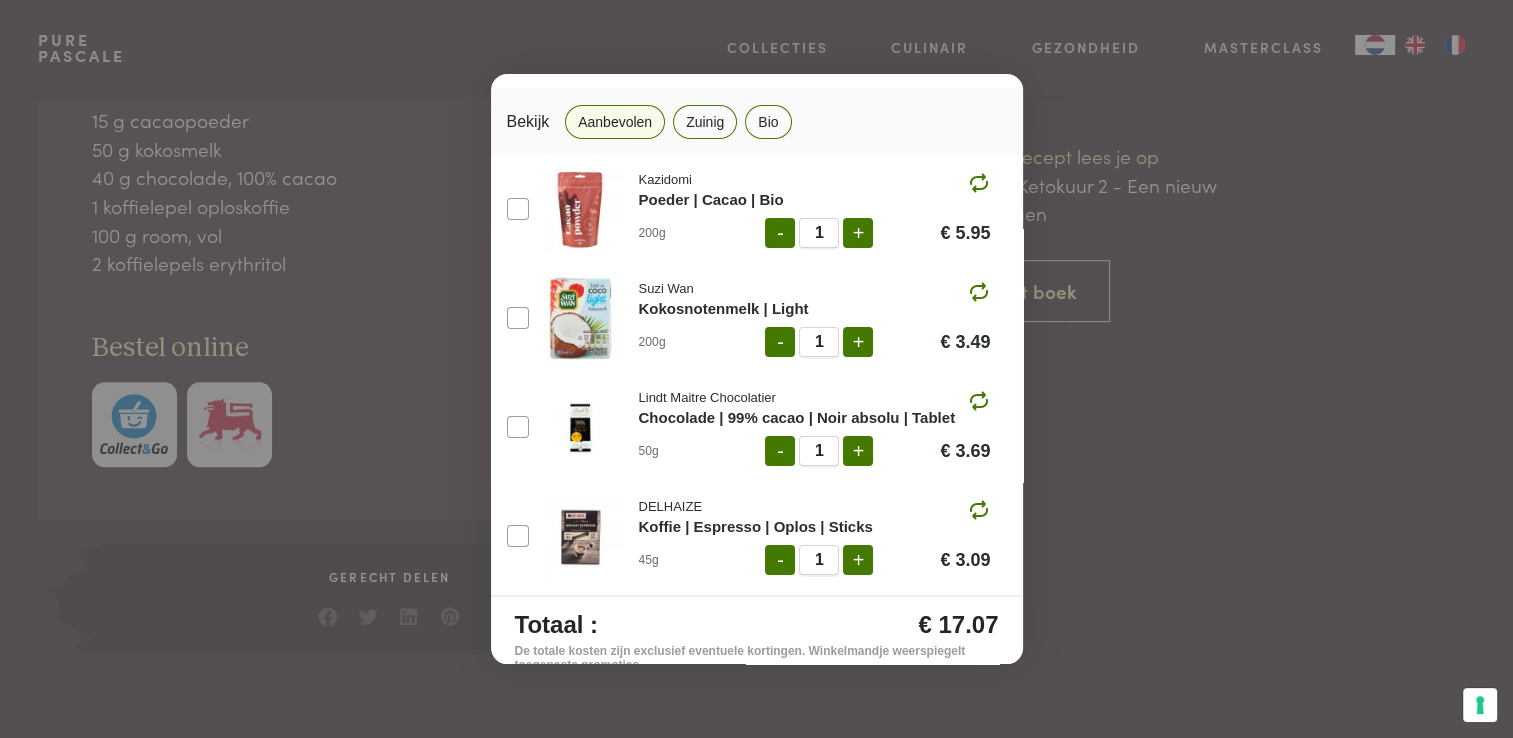 scroll, scrollTop: 1186, scrollLeft: 0, axis: vertical 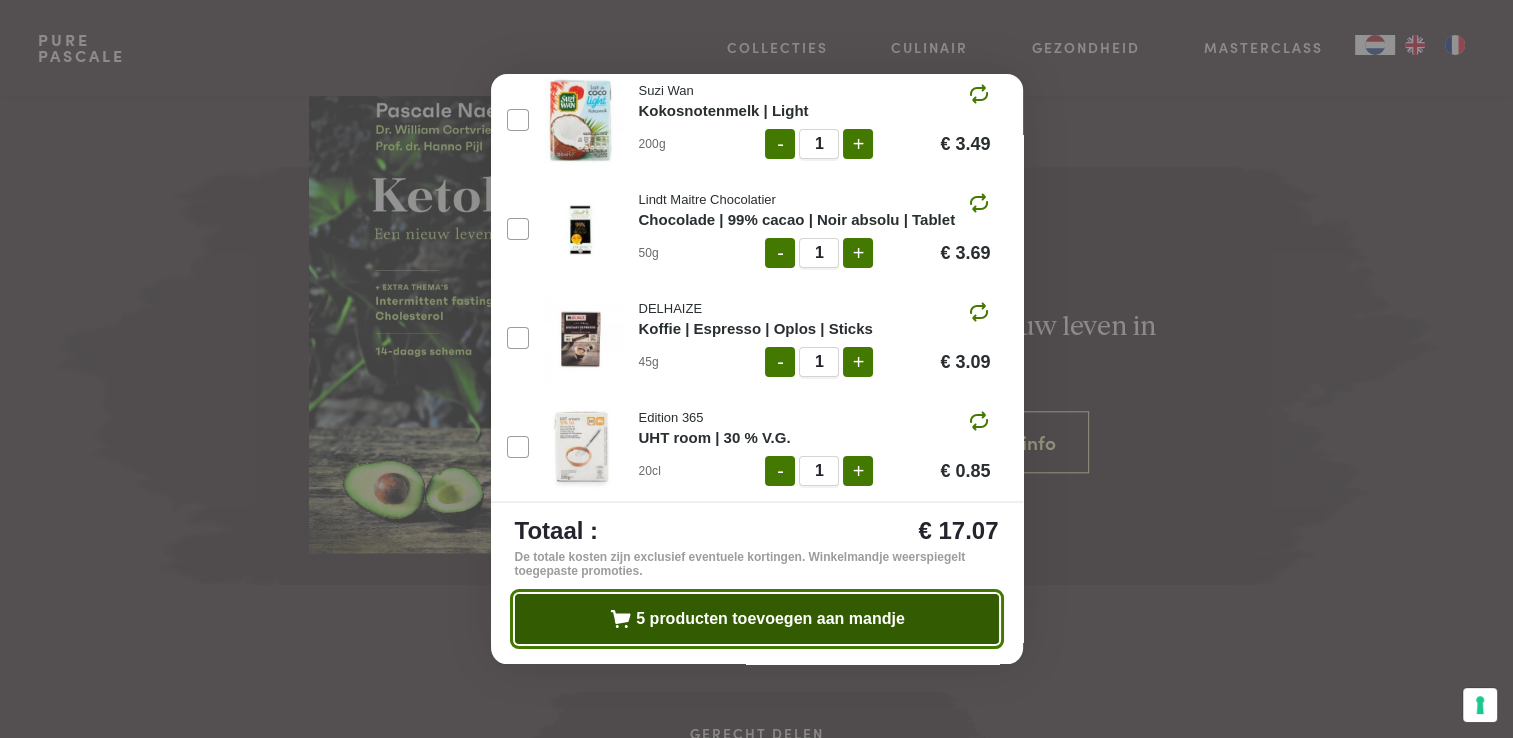 click on "5 producten toevoegen aan mandje" 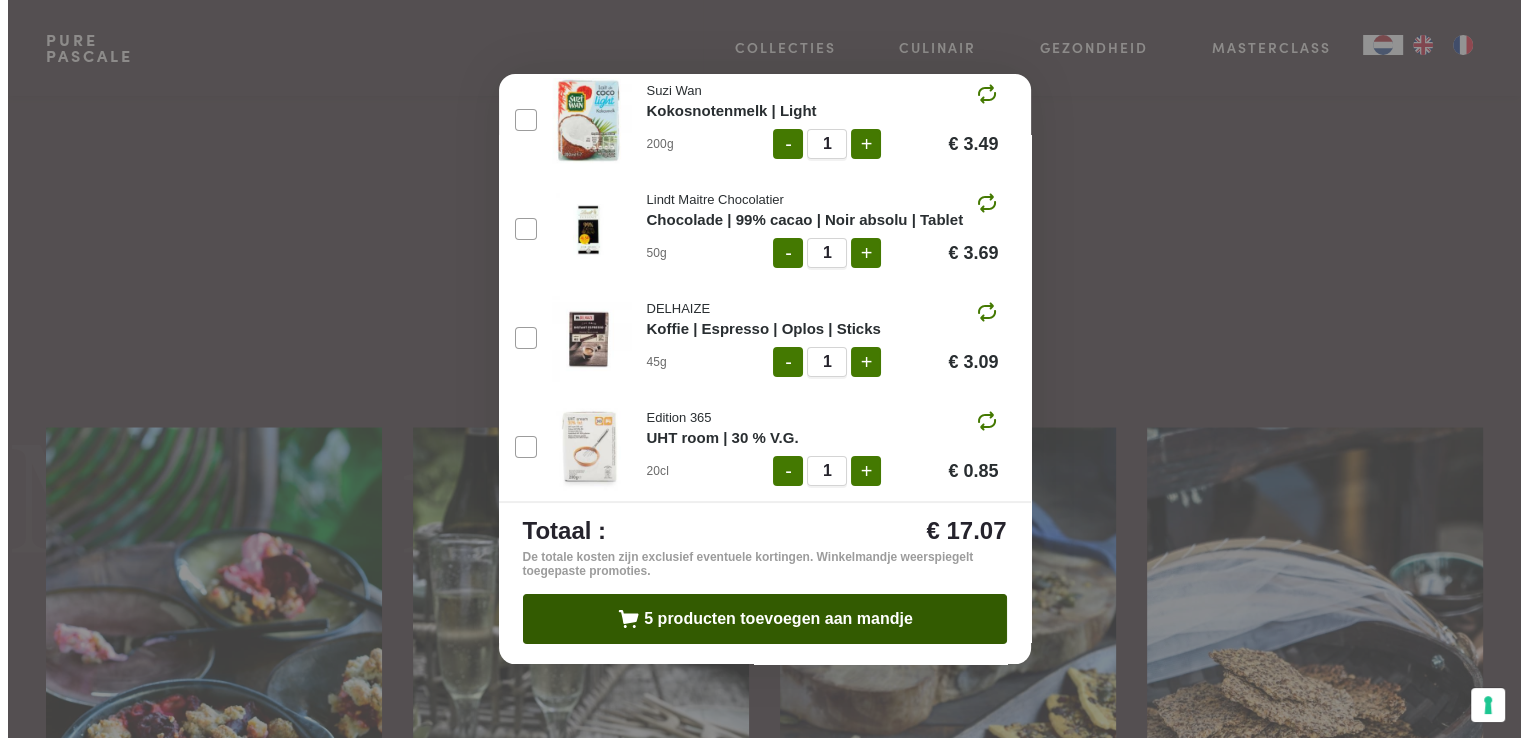scroll, scrollTop: 2386, scrollLeft: 0, axis: vertical 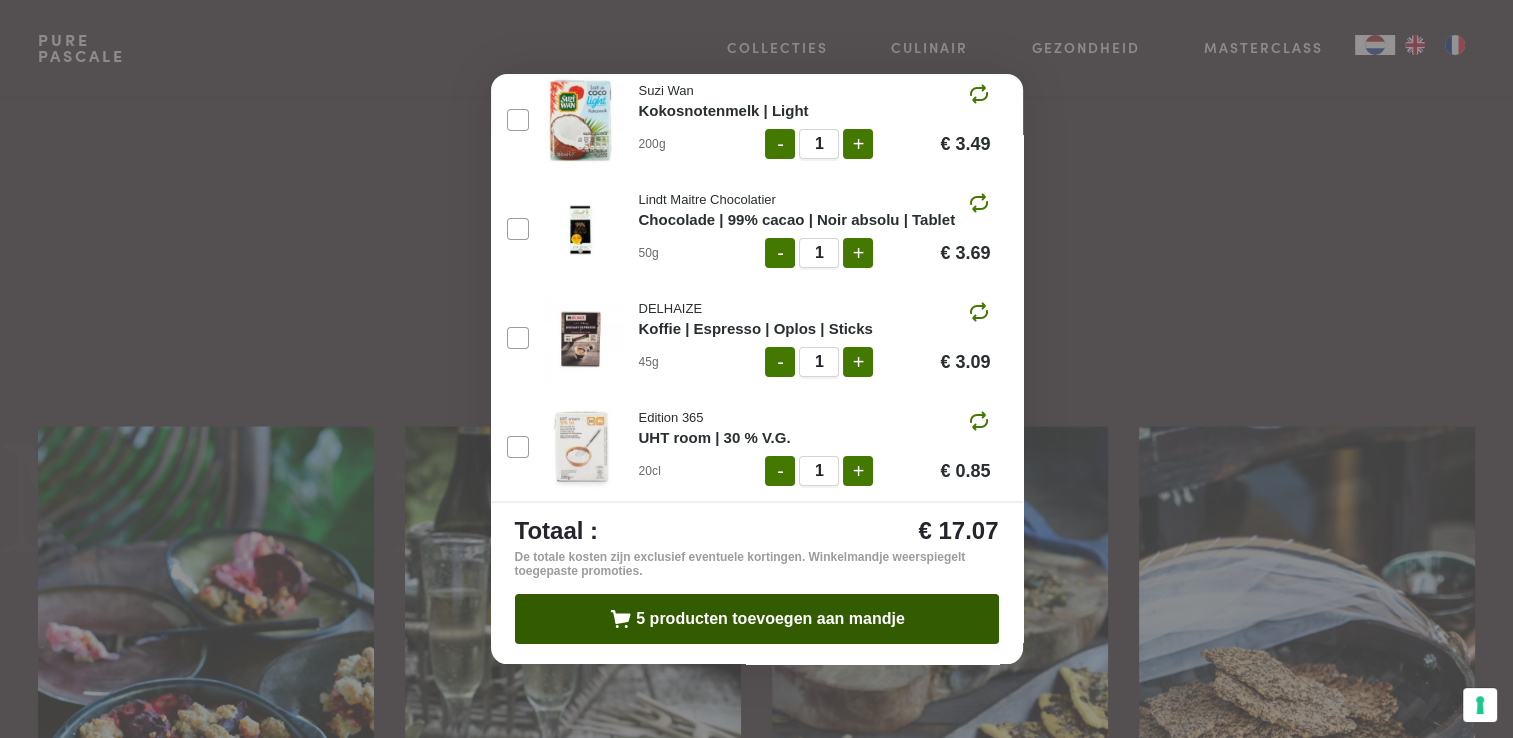 click on "Ingrediënten toevoegen aan je winkelmandje 2 porties Bekijk Aanbevolen Zuinig Bio Kazidomi Poeder | Cacao | Bio 200g - 1 + € 5.95 Suzi Wan Kokosnotenmelk | Light 200g - 1 + € 3.49 Lindt Maitre Chocolatier Chocolade | 99% cacao | Noir absolu | Tablet 50g - 1 + € 3.69 DELHAIZE Koffie | Espresso | Oplos | Sticks 45g - 1 + € 3.09 Edition 365 UHT room | 30 % V.G. 20cl - 1 + € 0.85 Totaal : € 17.07 De totale kosten zijn exclusief eventuele kortingen. Winkelmandje weerspiegelt toegepaste promoties. 5 producten toevoegen aan mandje" at bounding box center [756, 369] 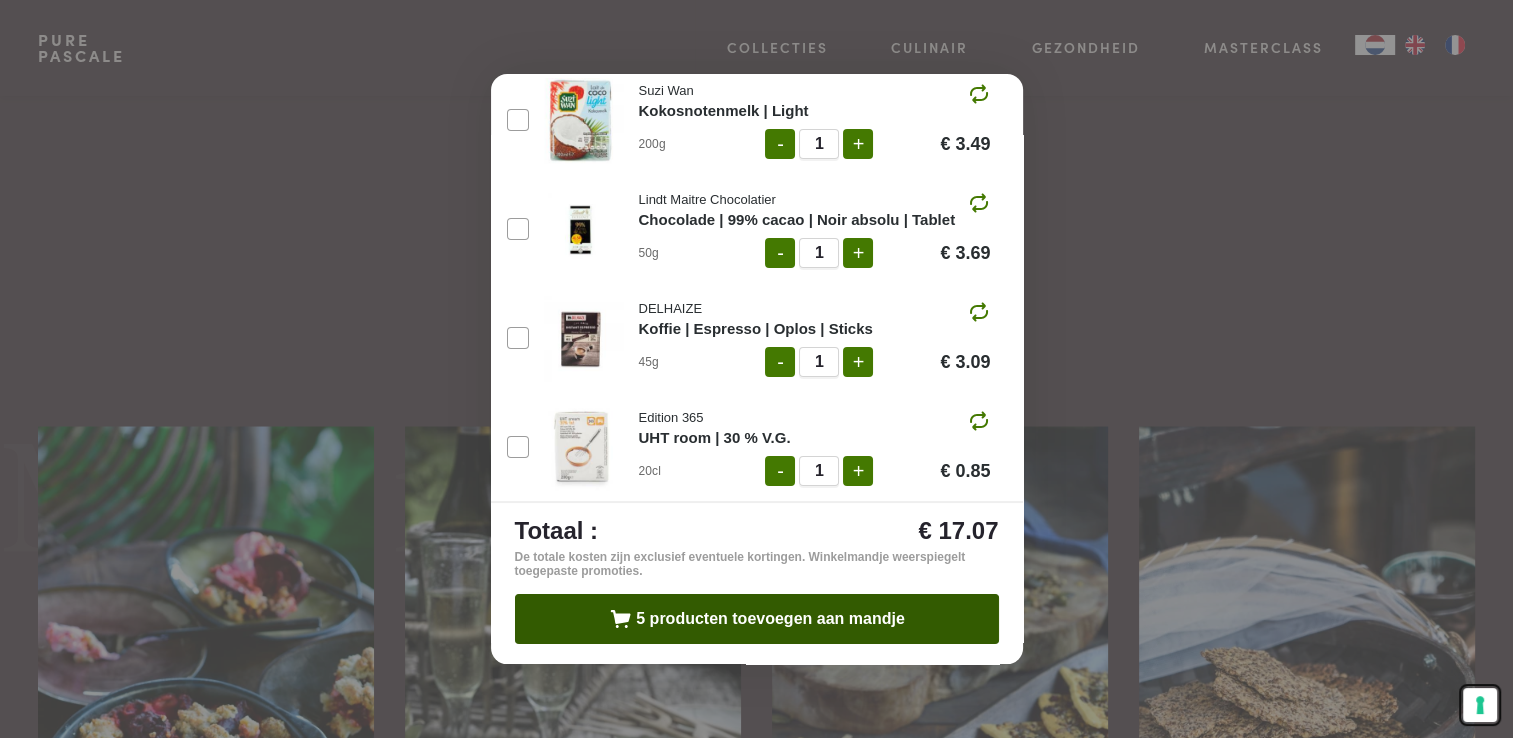 click on "Uw voorkeuren  voor toestemming voor trackingtechnologieën" at bounding box center (1480, 705) 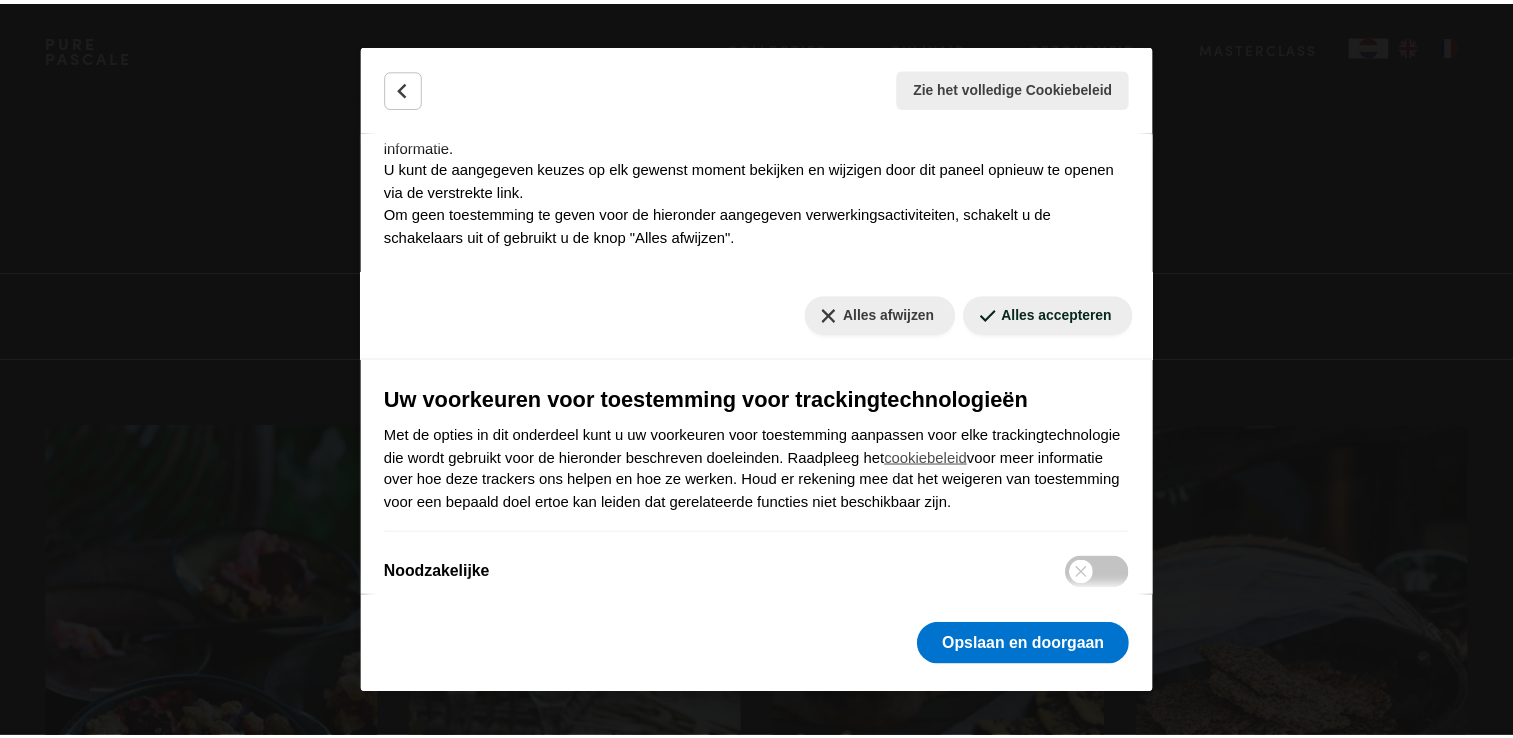 scroll, scrollTop: 0, scrollLeft: 0, axis: both 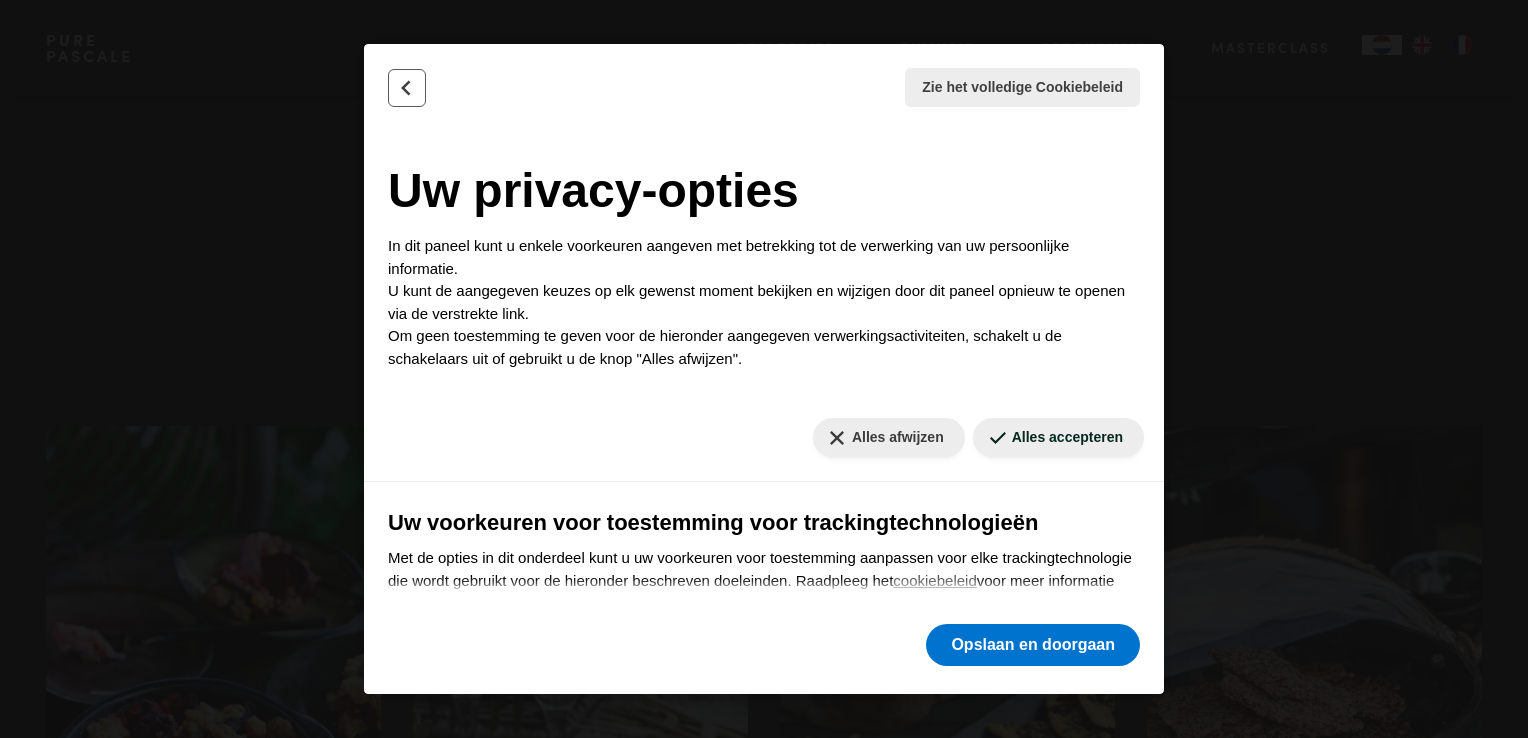 click 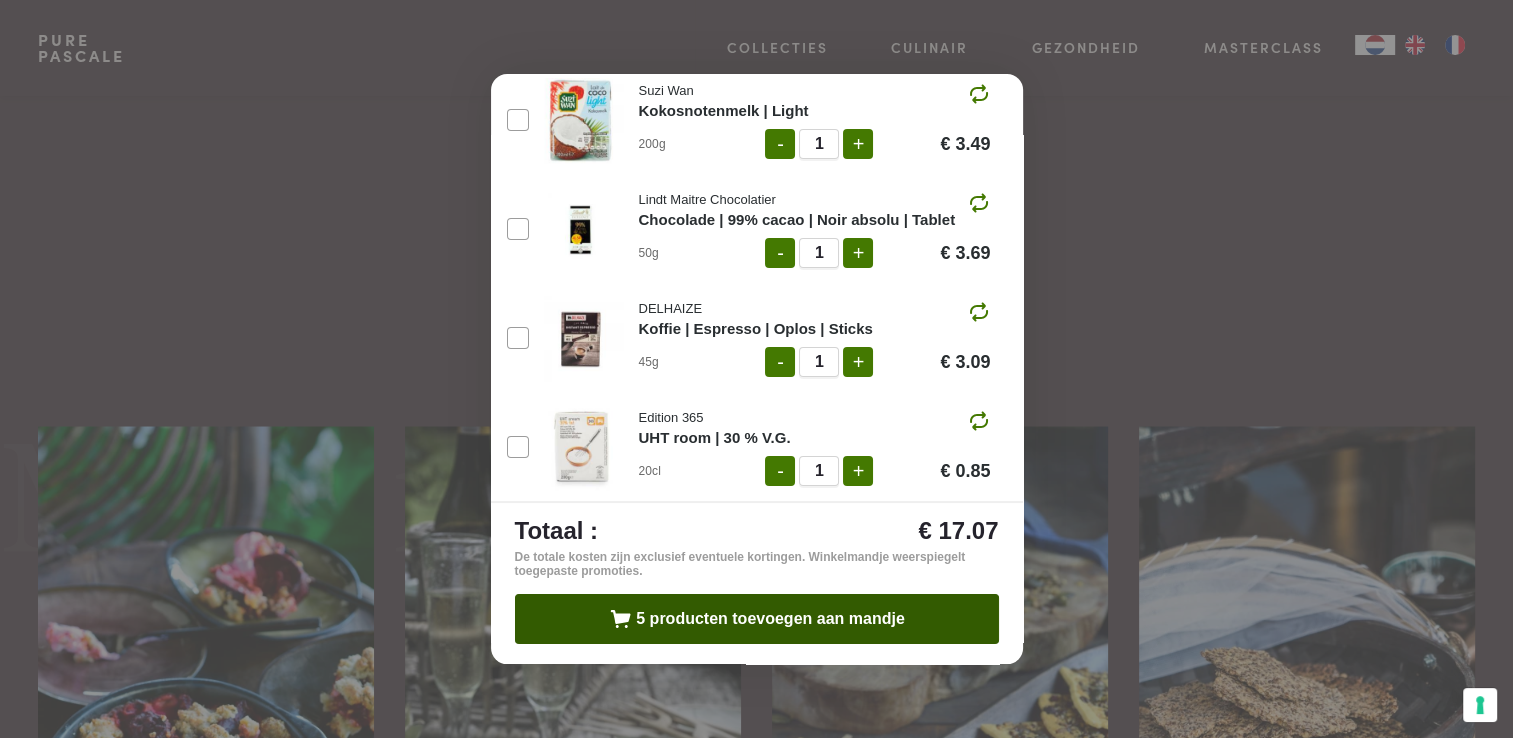 click on "Ingrediënten toevoegen aan je winkelmandje 2 porties Bekijk Aanbevolen Zuinig Bio Kazidomi Poeder | Cacao | Bio 200g - 1 + € 5.95 Suzi Wan Kokosnotenmelk | Light 200g - 1 + € 3.49 Lindt Maitre Chocolatier Chocolade | 99% cacao | Noir absolu | Tablet 50g - 1 + € 3.69 DELHAIZE Koffie | Espresso | Oplos | Sticks 45g - 1 + € 3.09 Edition 365 UHT room | 30 % V.G. 20cl - 1 + € 0.85 Totaal : € 17.07 De totale kosten zijn exclusief eventuele kortingen. Winkelmandje weerspiegelt toegepaste promoties. 5 producten toevoegen aan mandje" at bounding box center (756, 369) 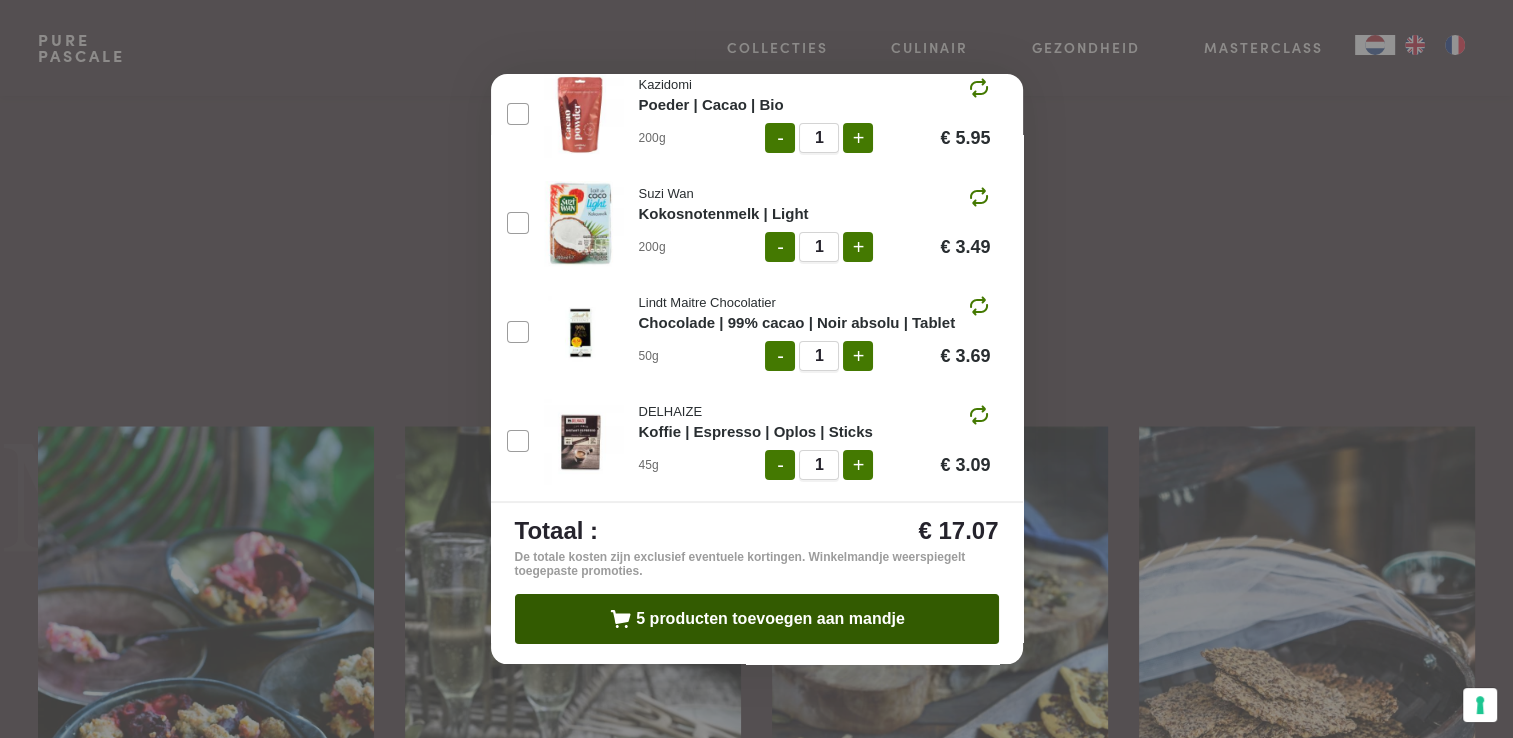 scroll, scrollTop: 0, scrollLeft: 0, axis: both 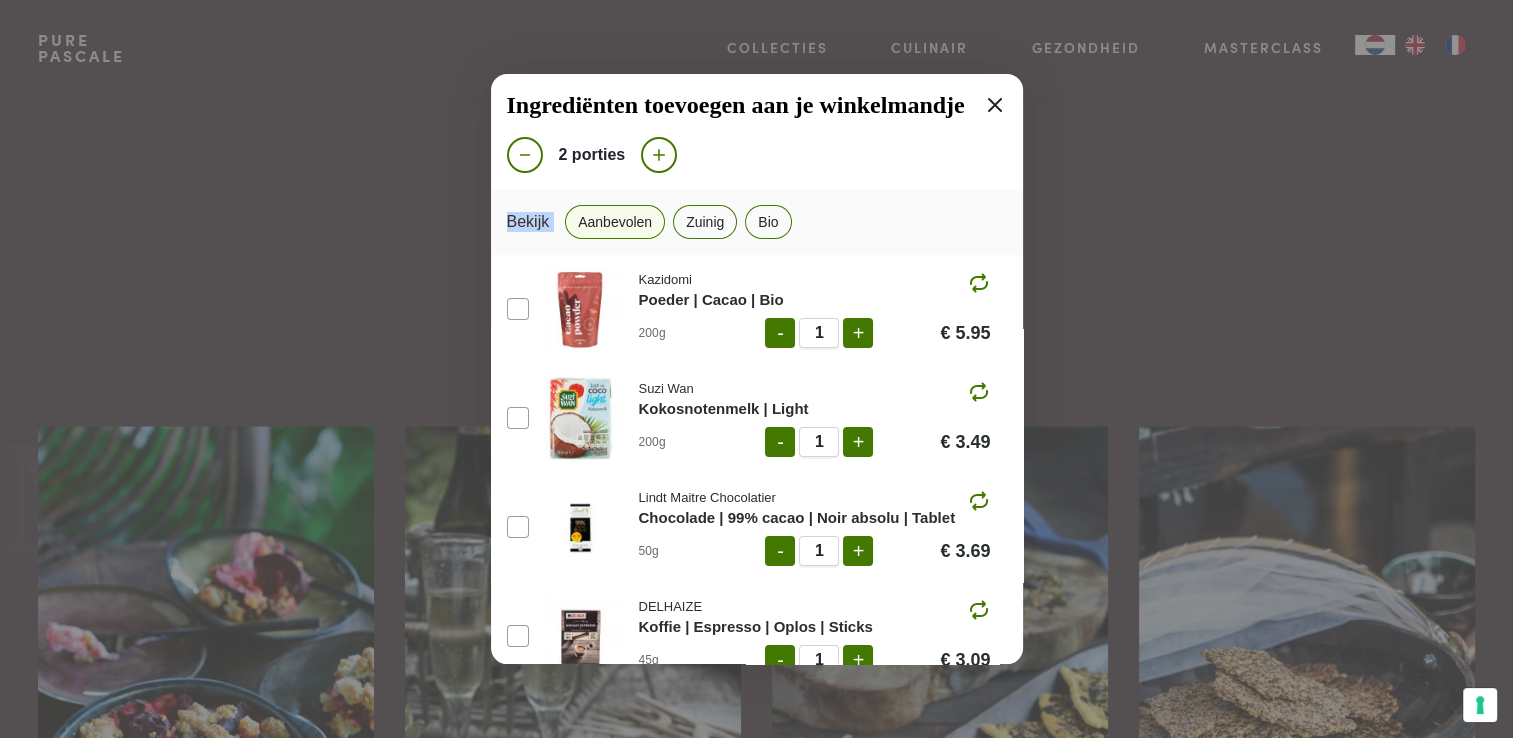 click on "Aanbevolen" 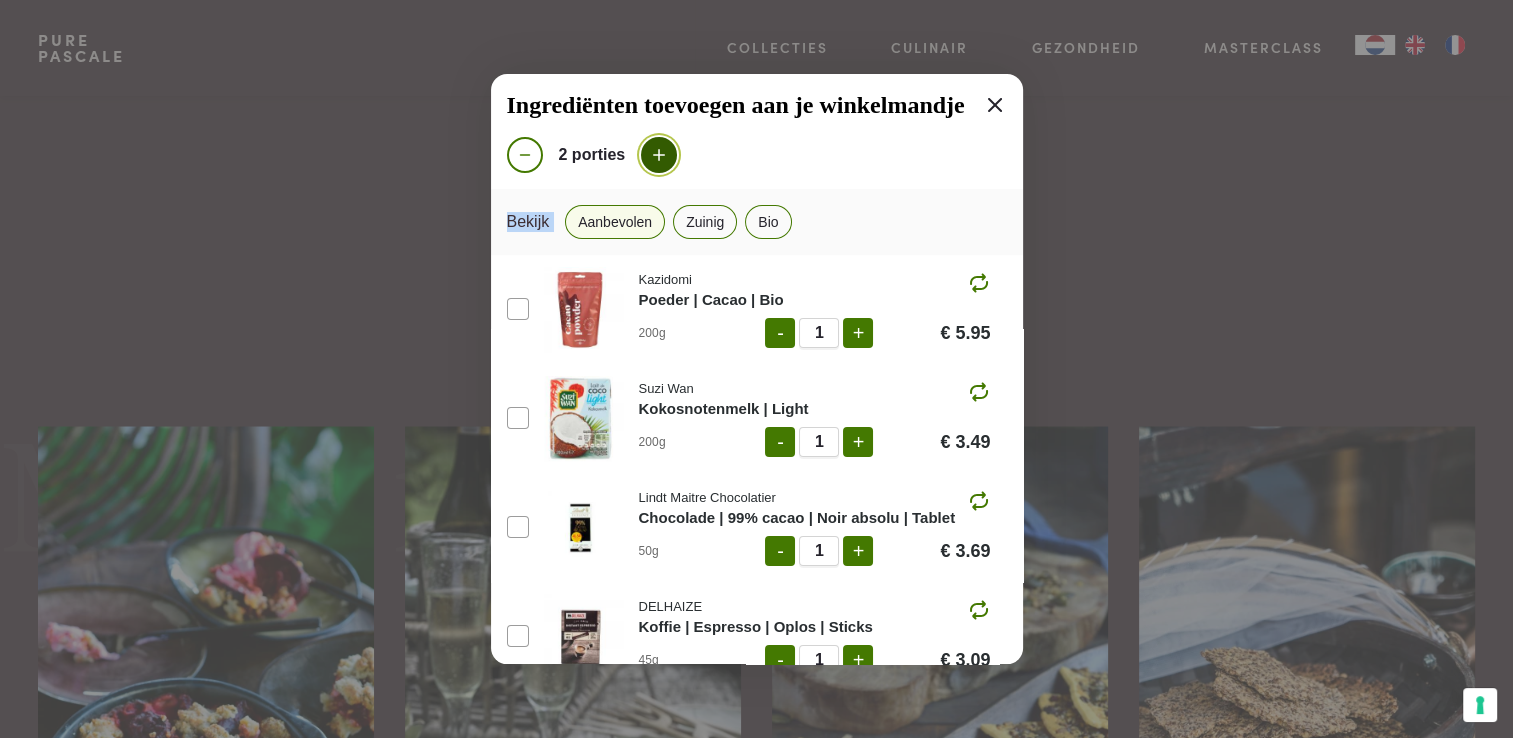 click 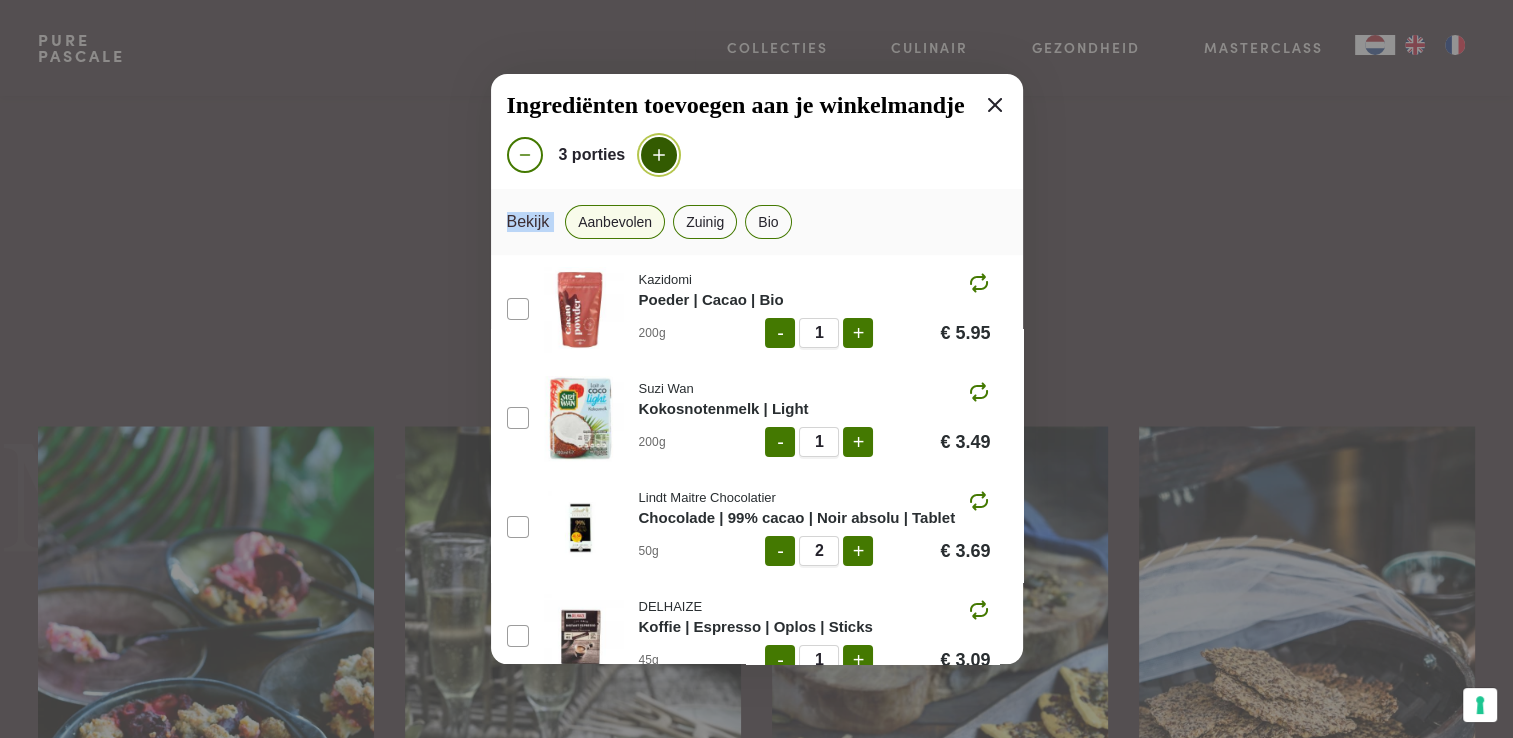 click 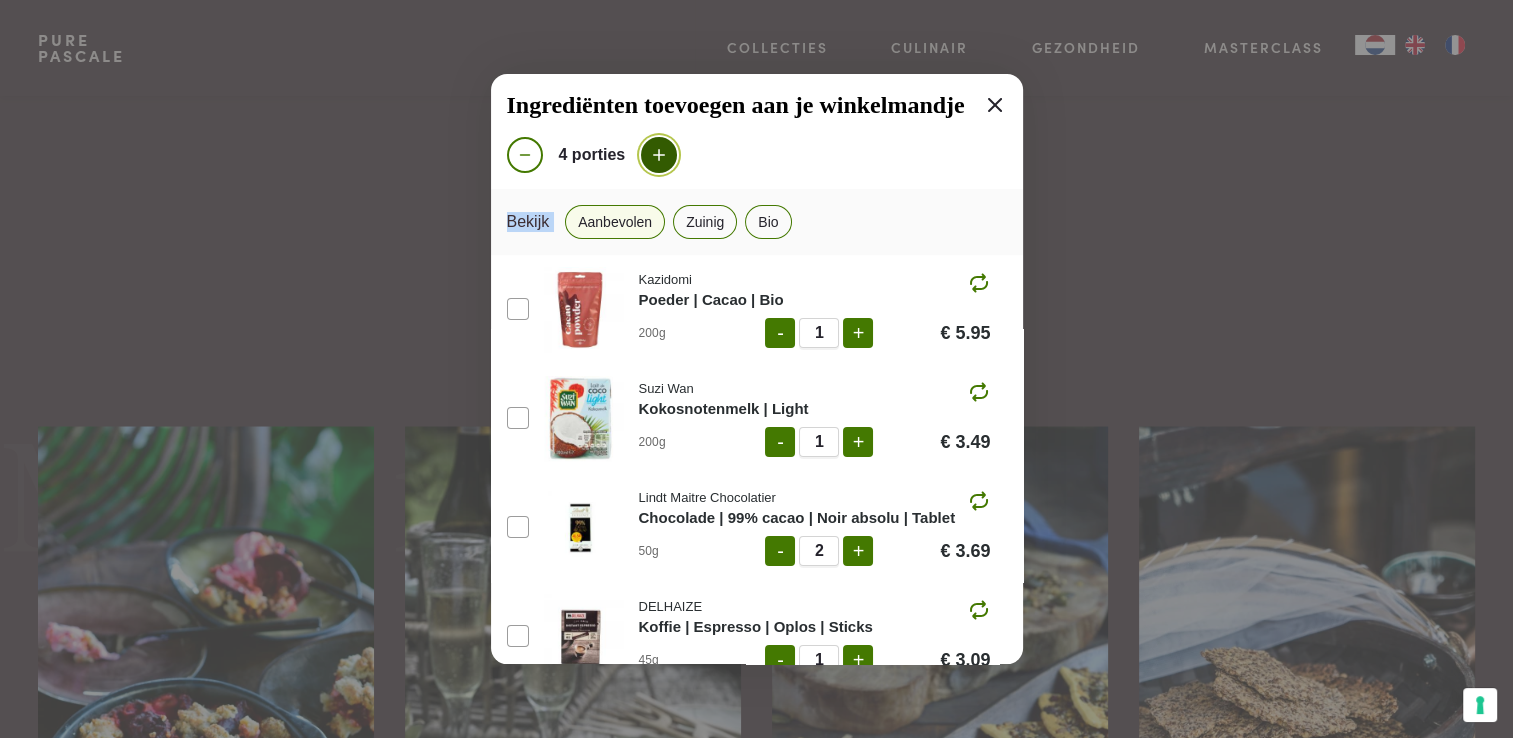 click 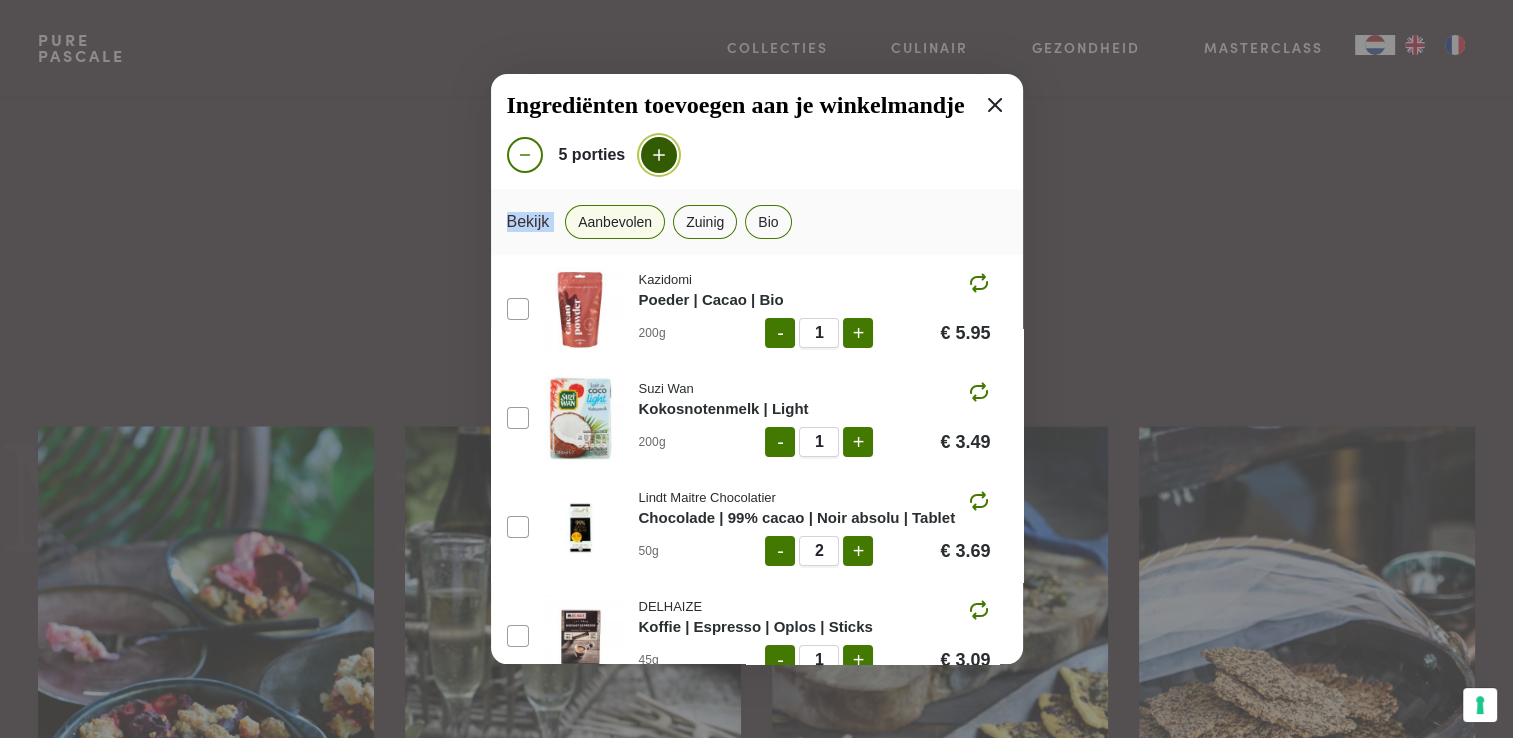 click 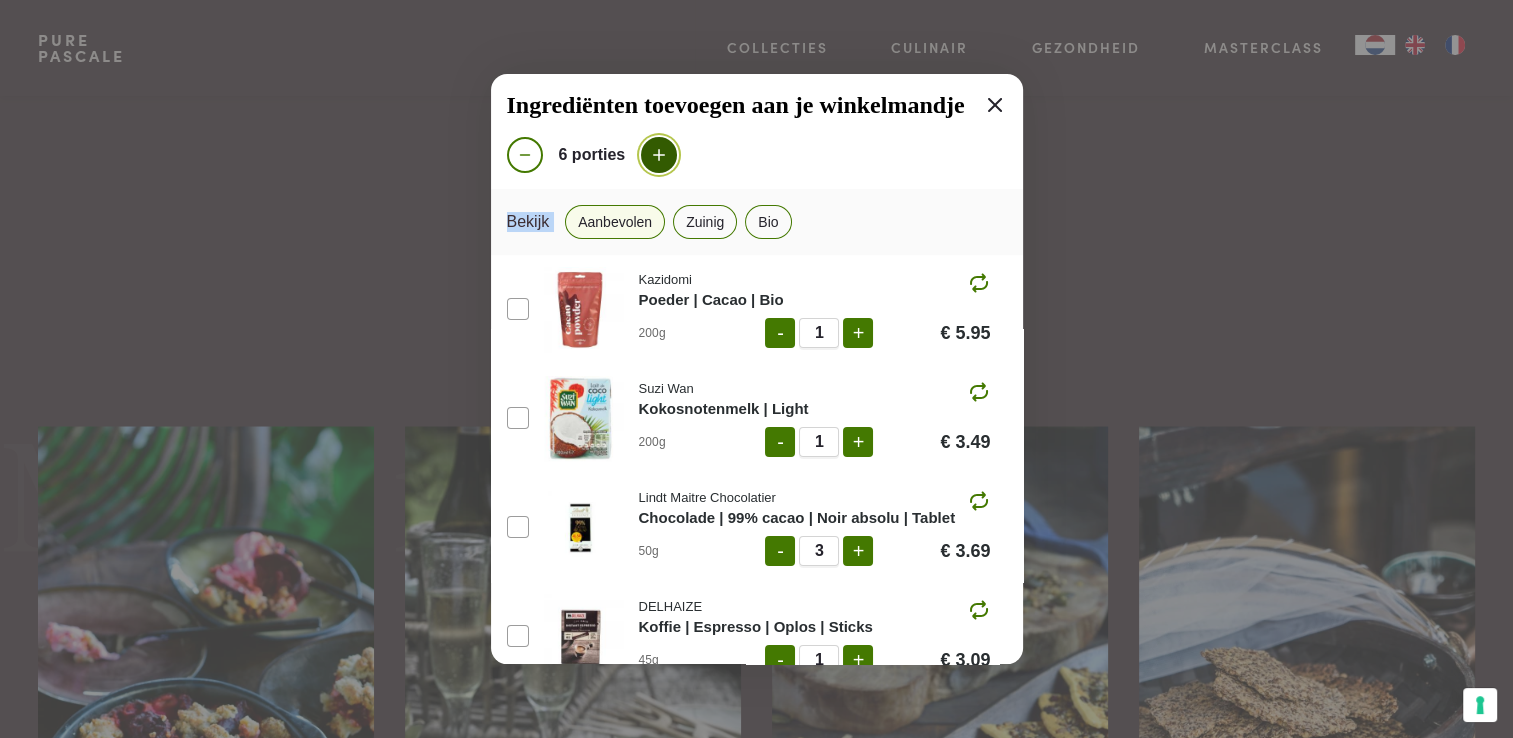 click 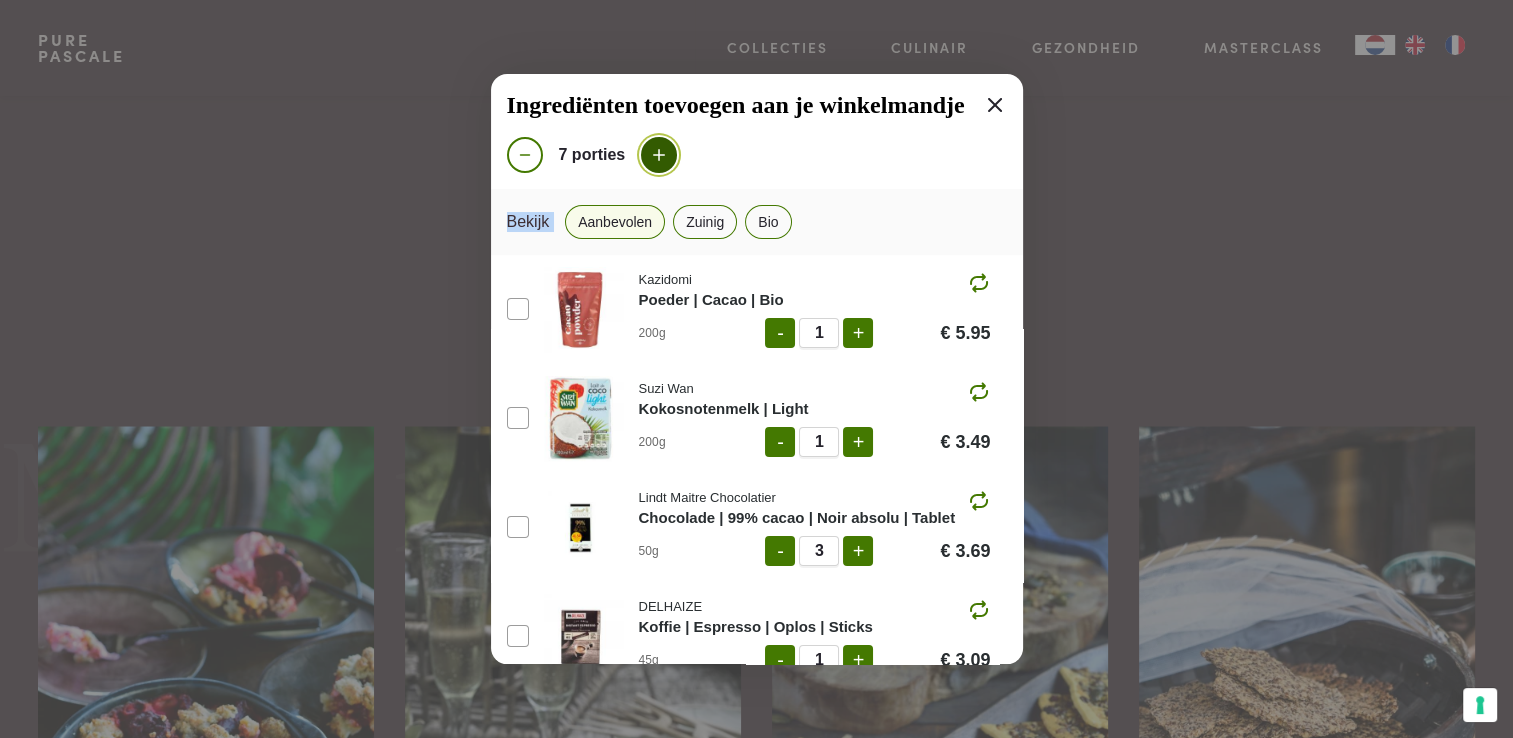 click 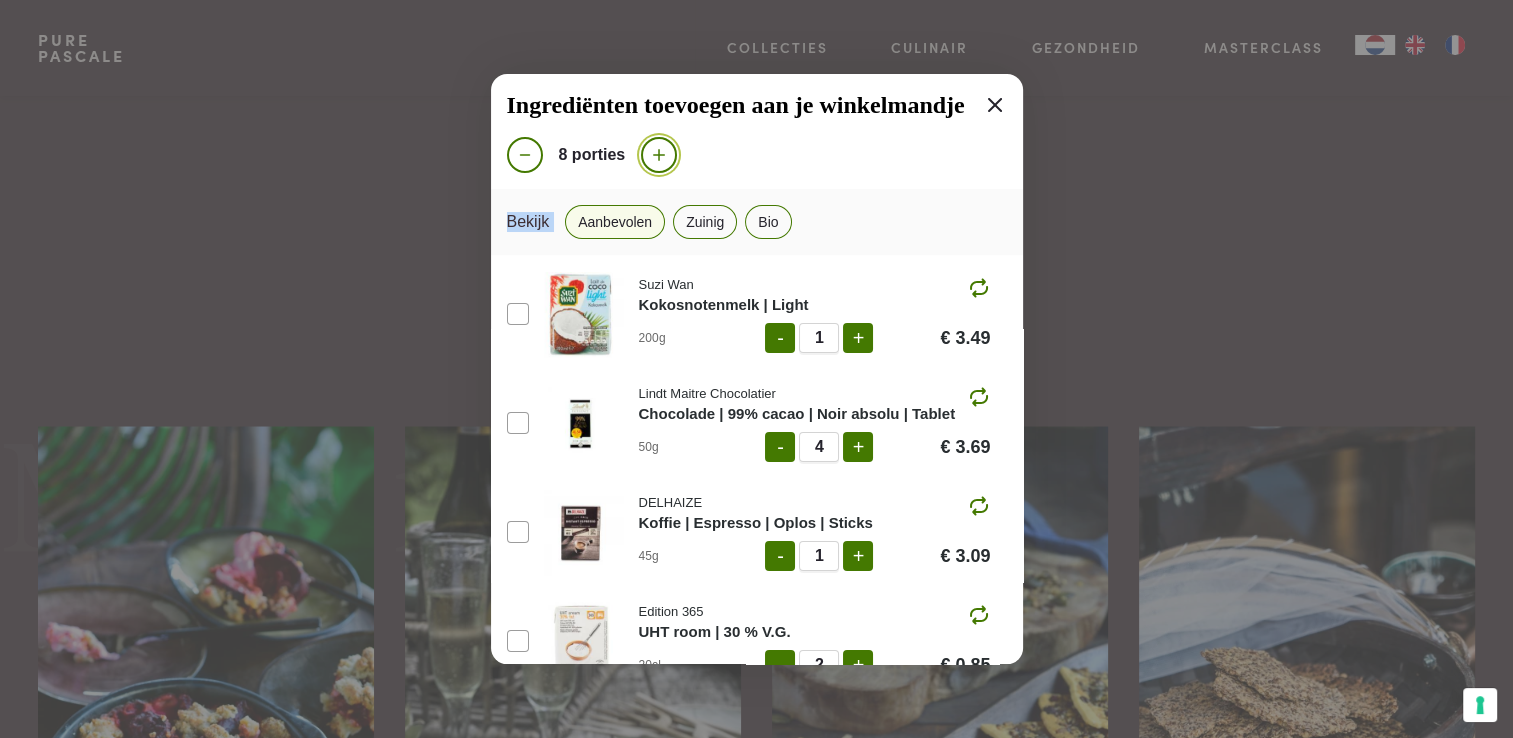 scroll, scrollTop: 0, scrollLeft: 0, axis: both 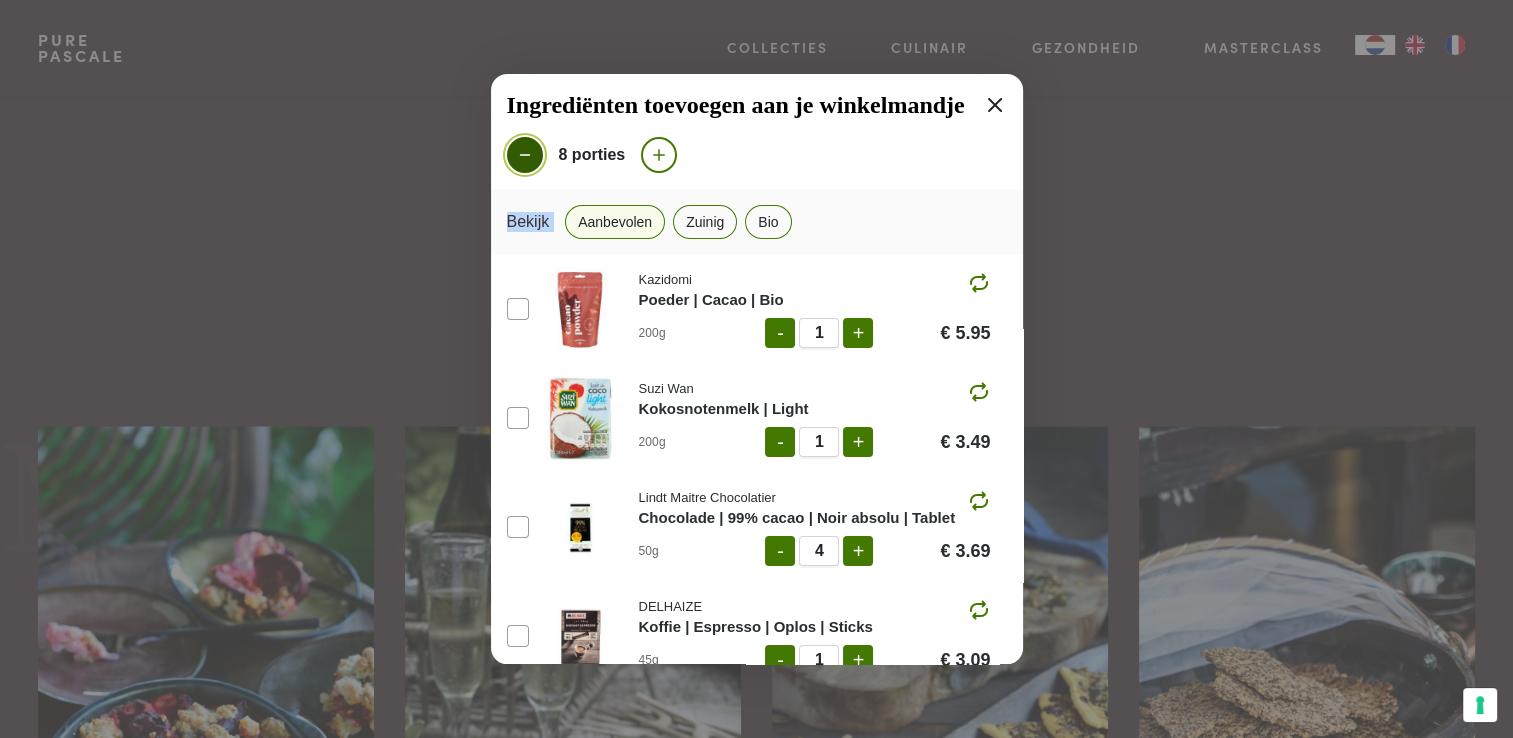 click 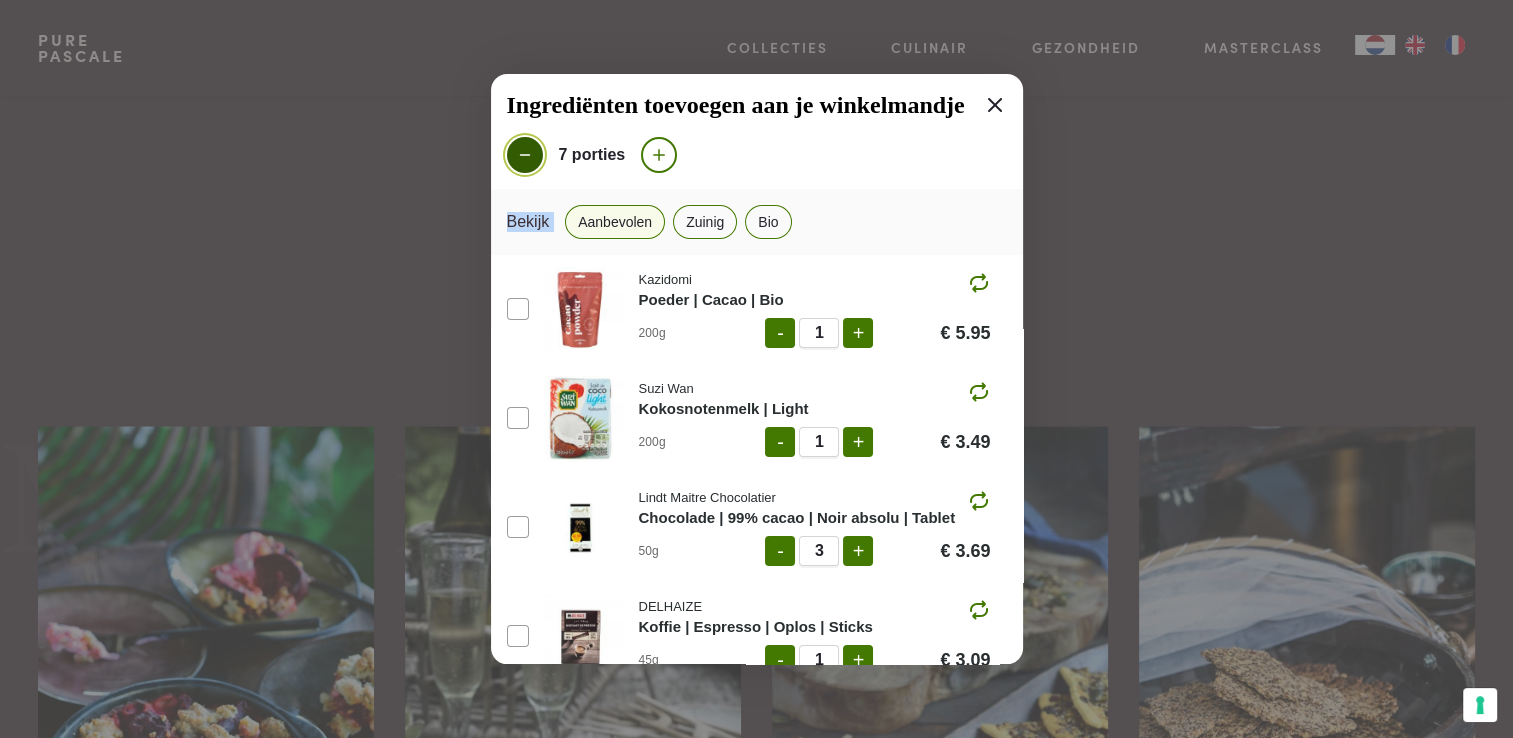 click 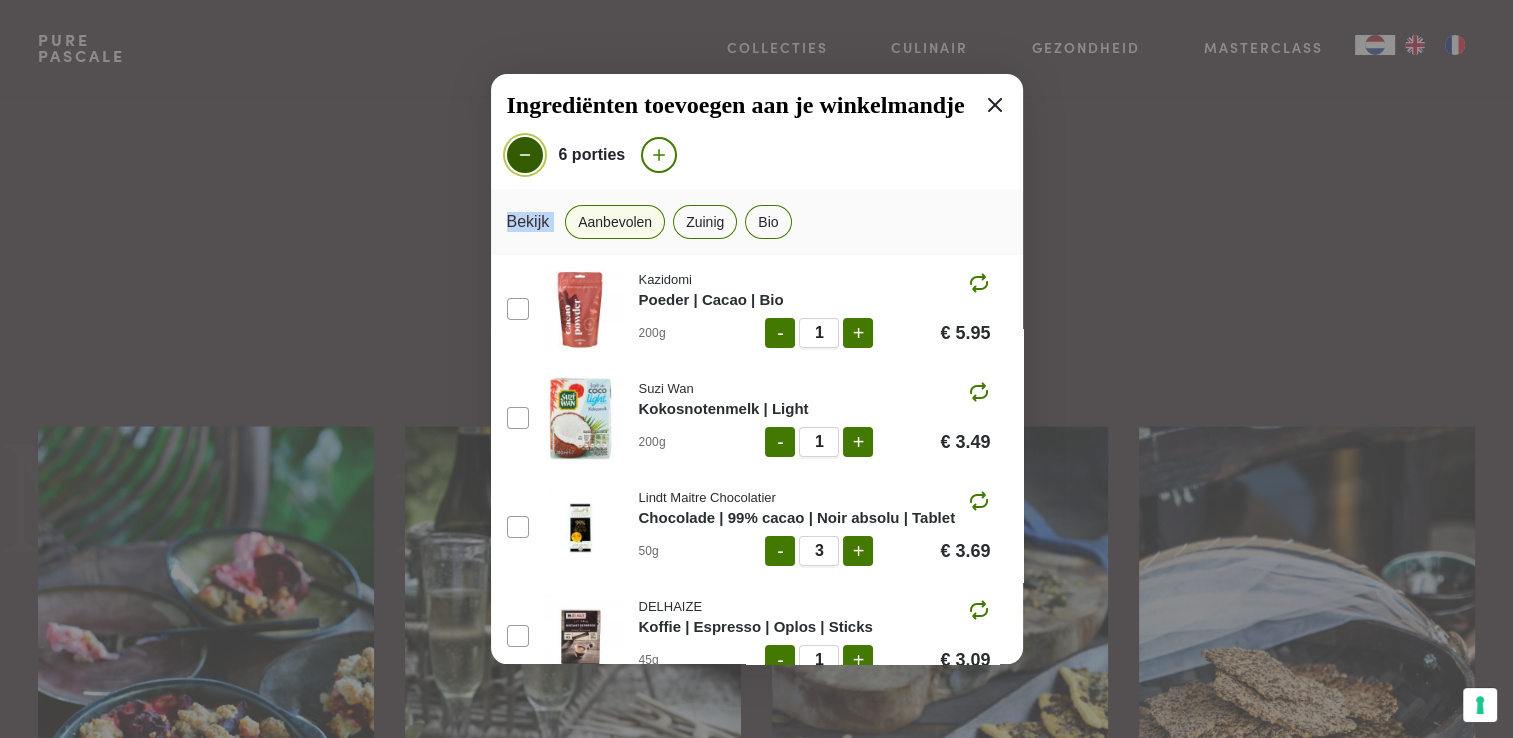 click 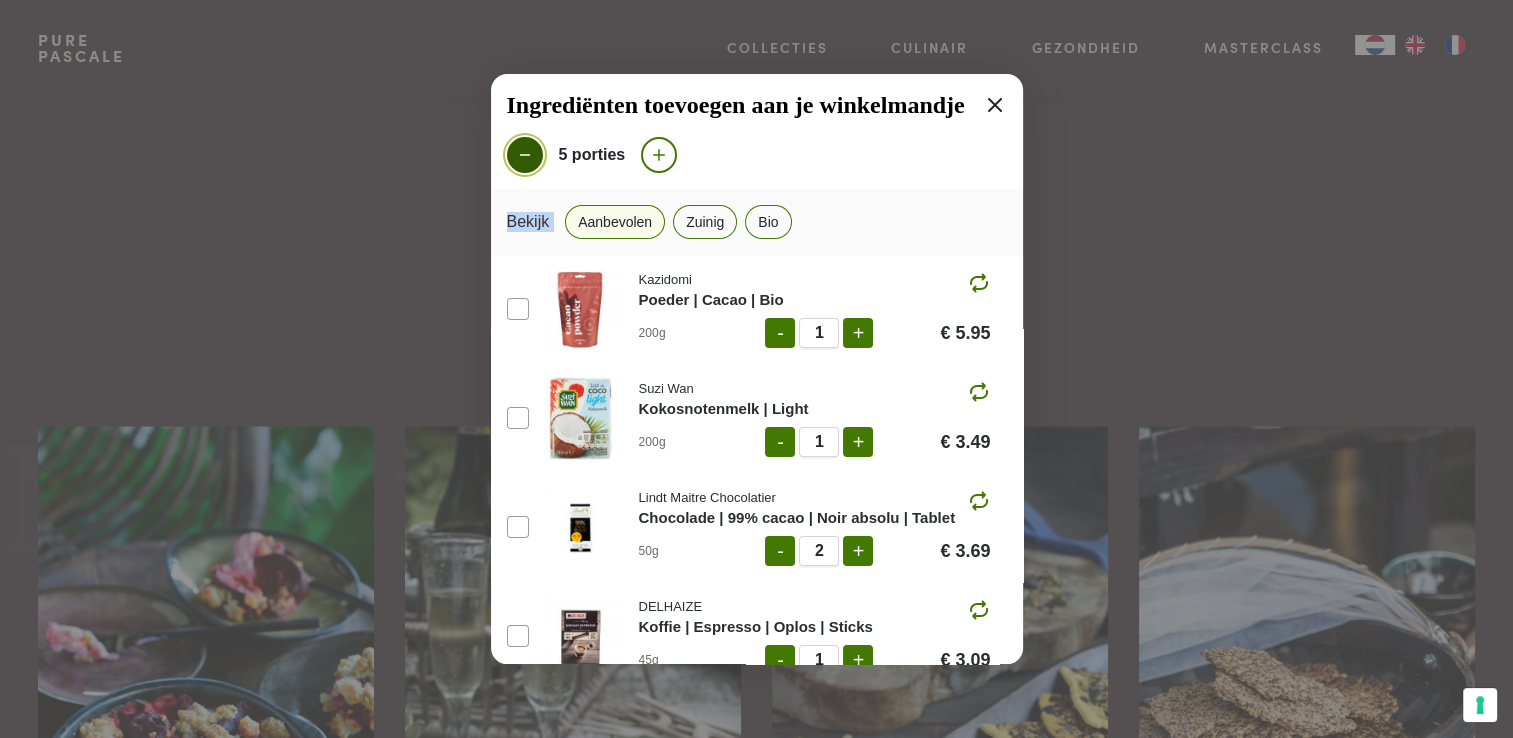 click 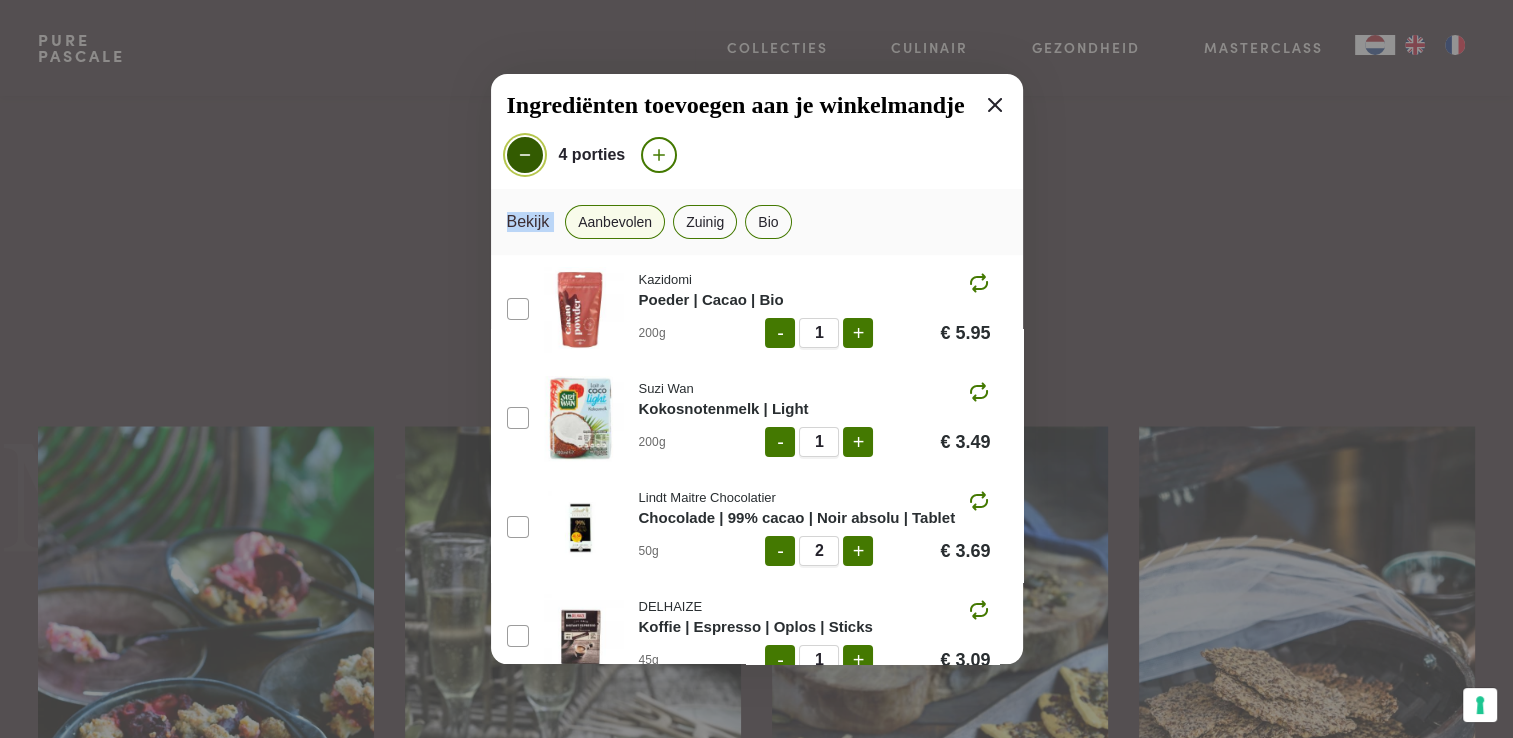 click 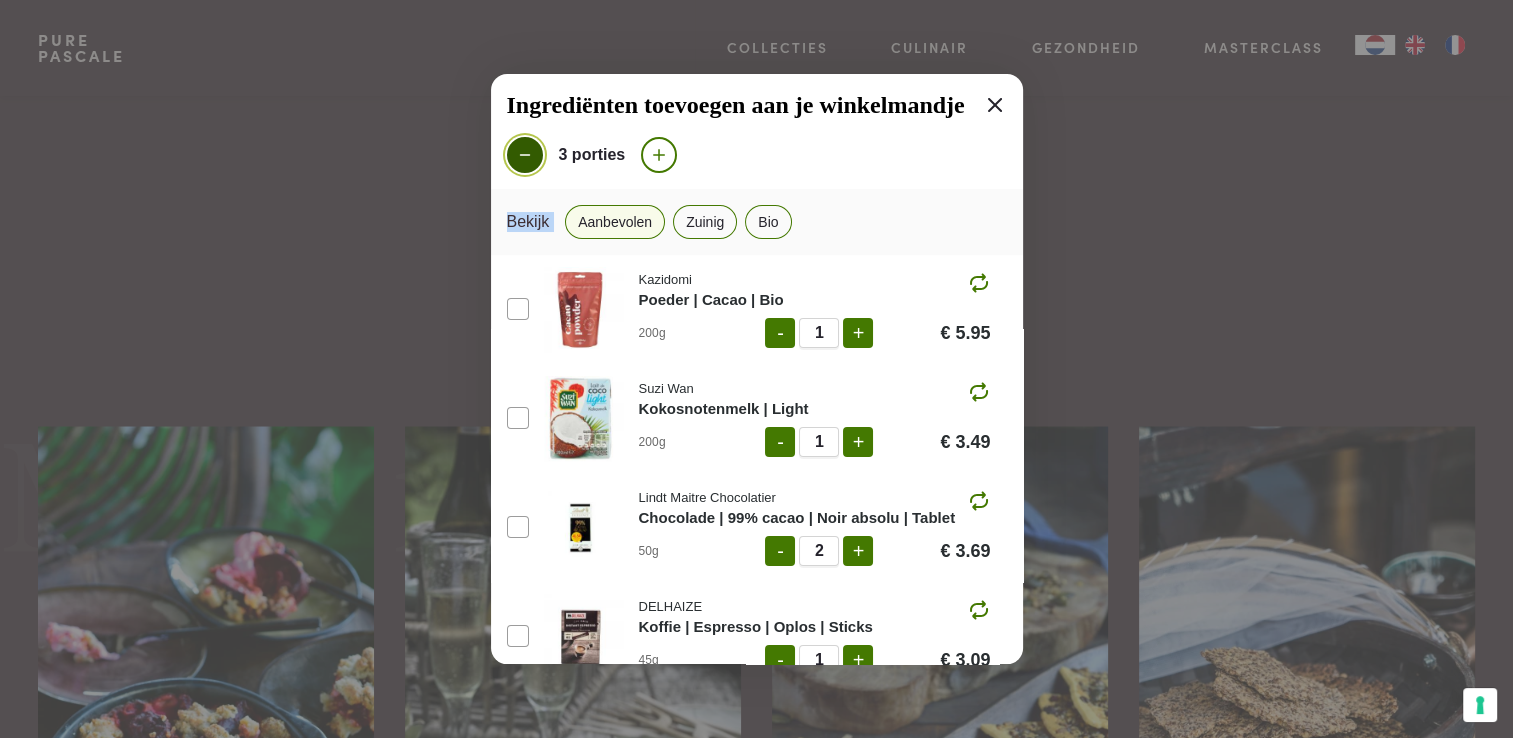 click 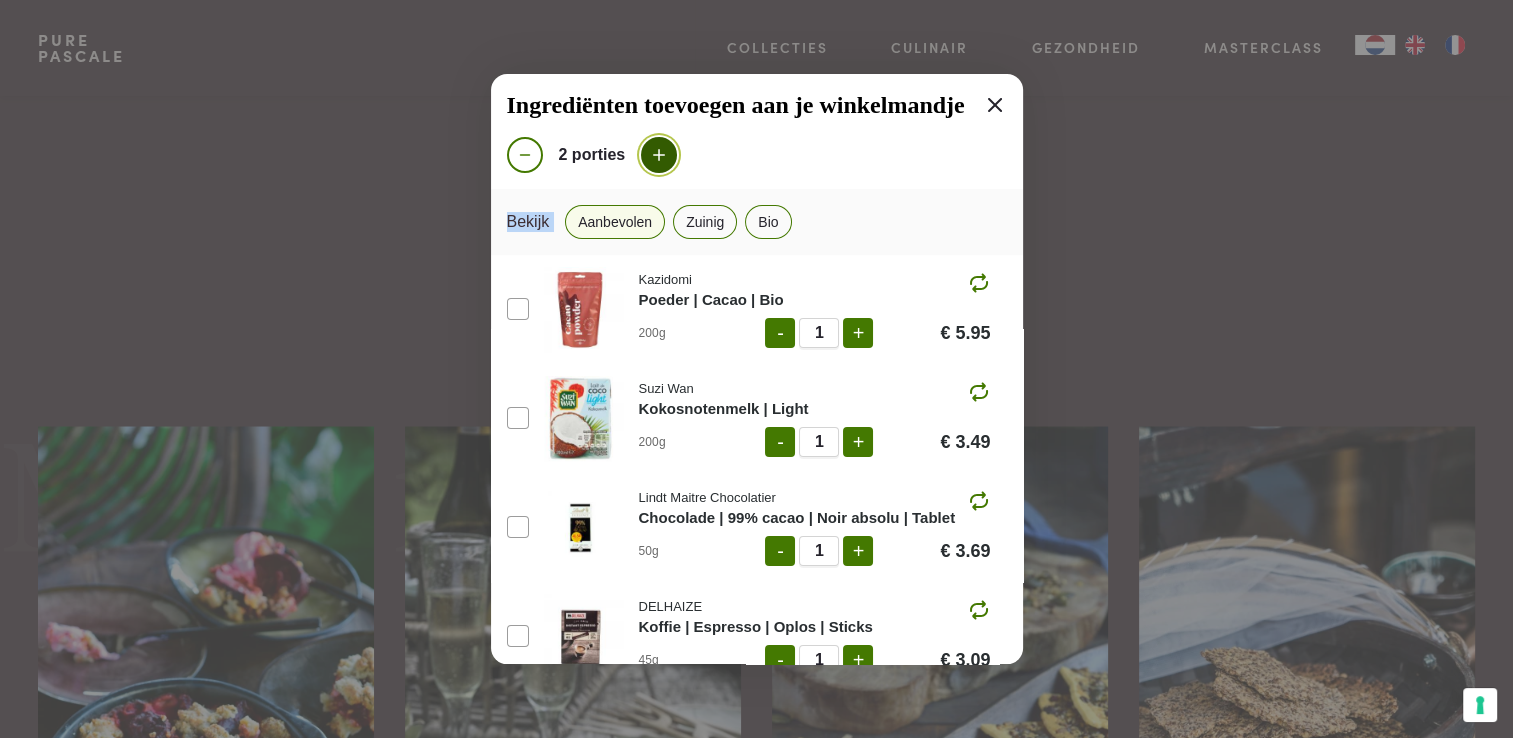 click 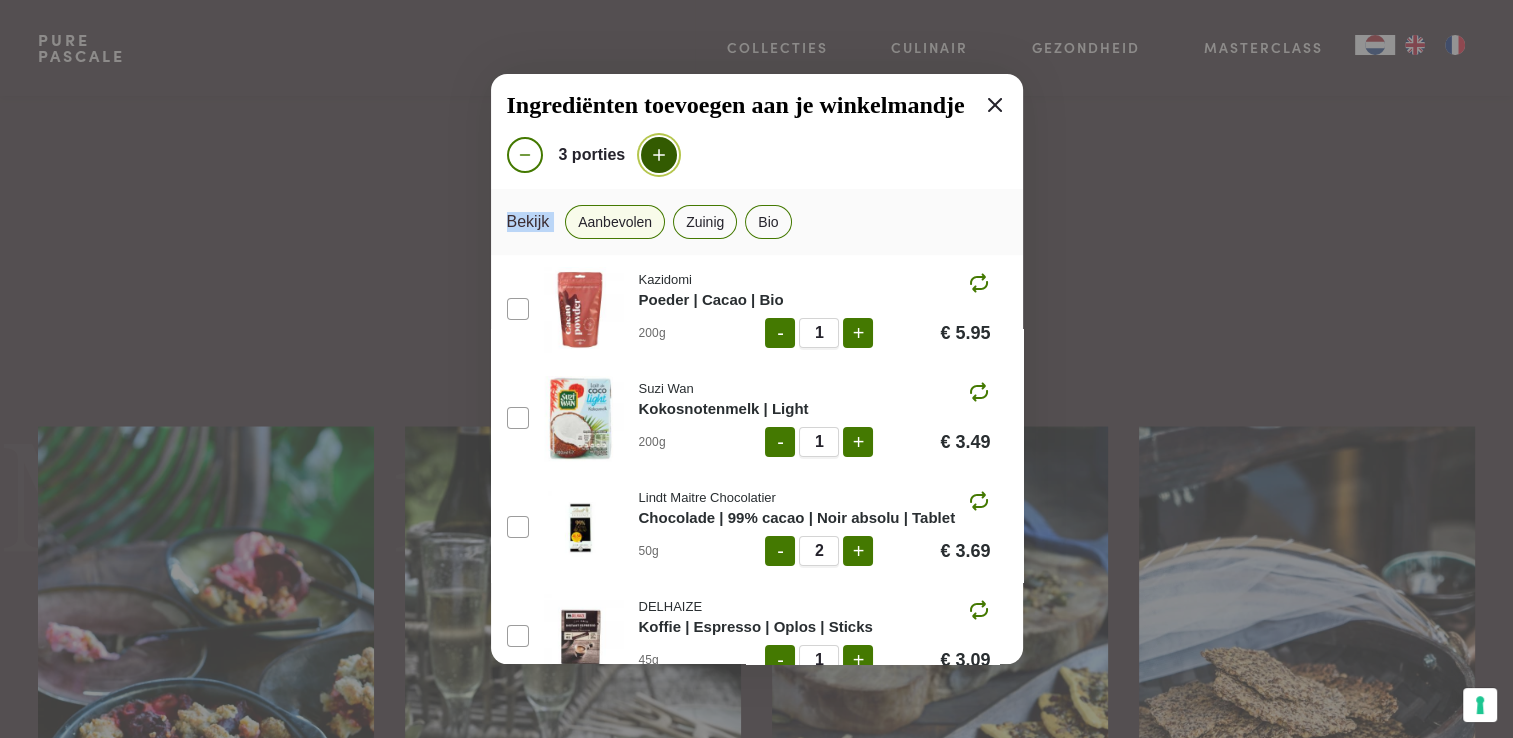click 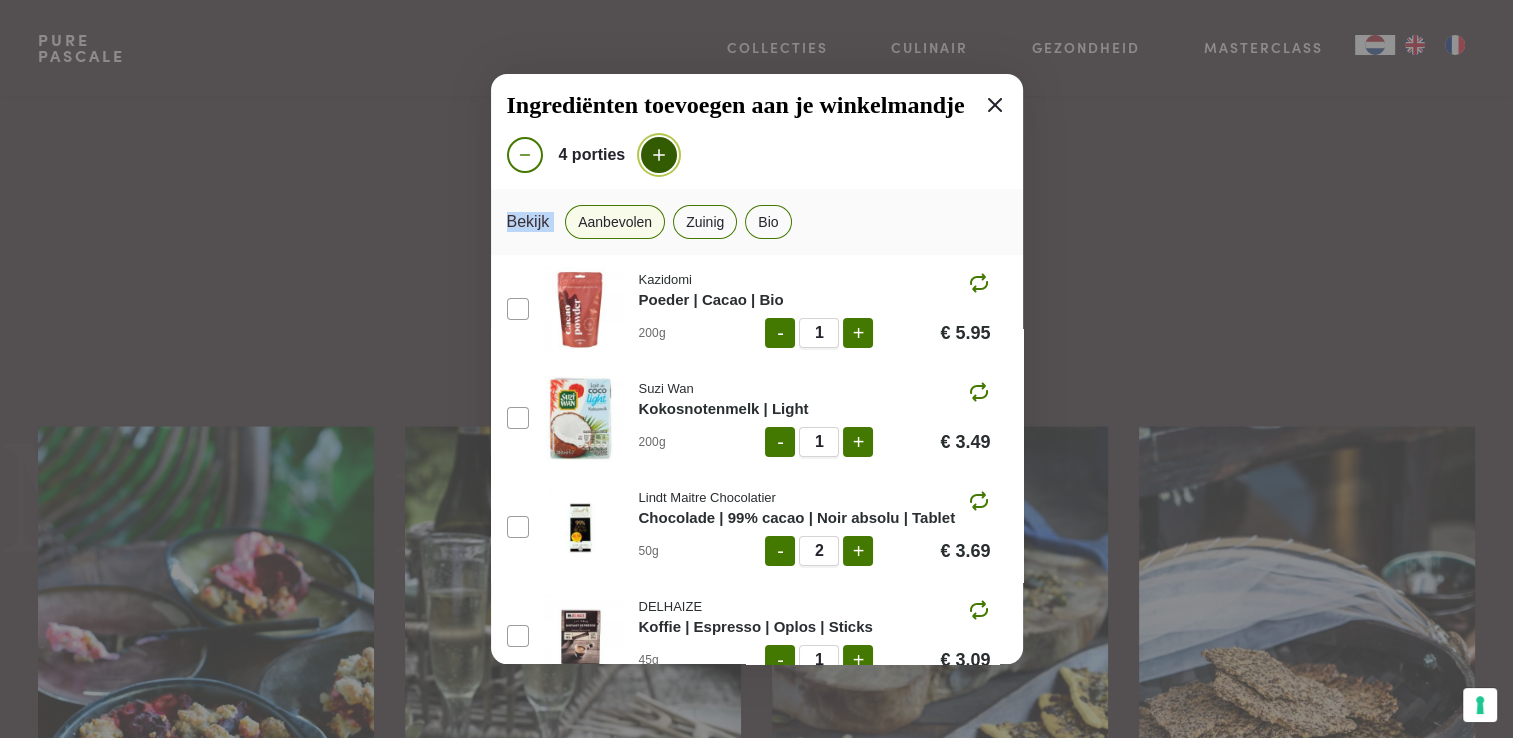 click 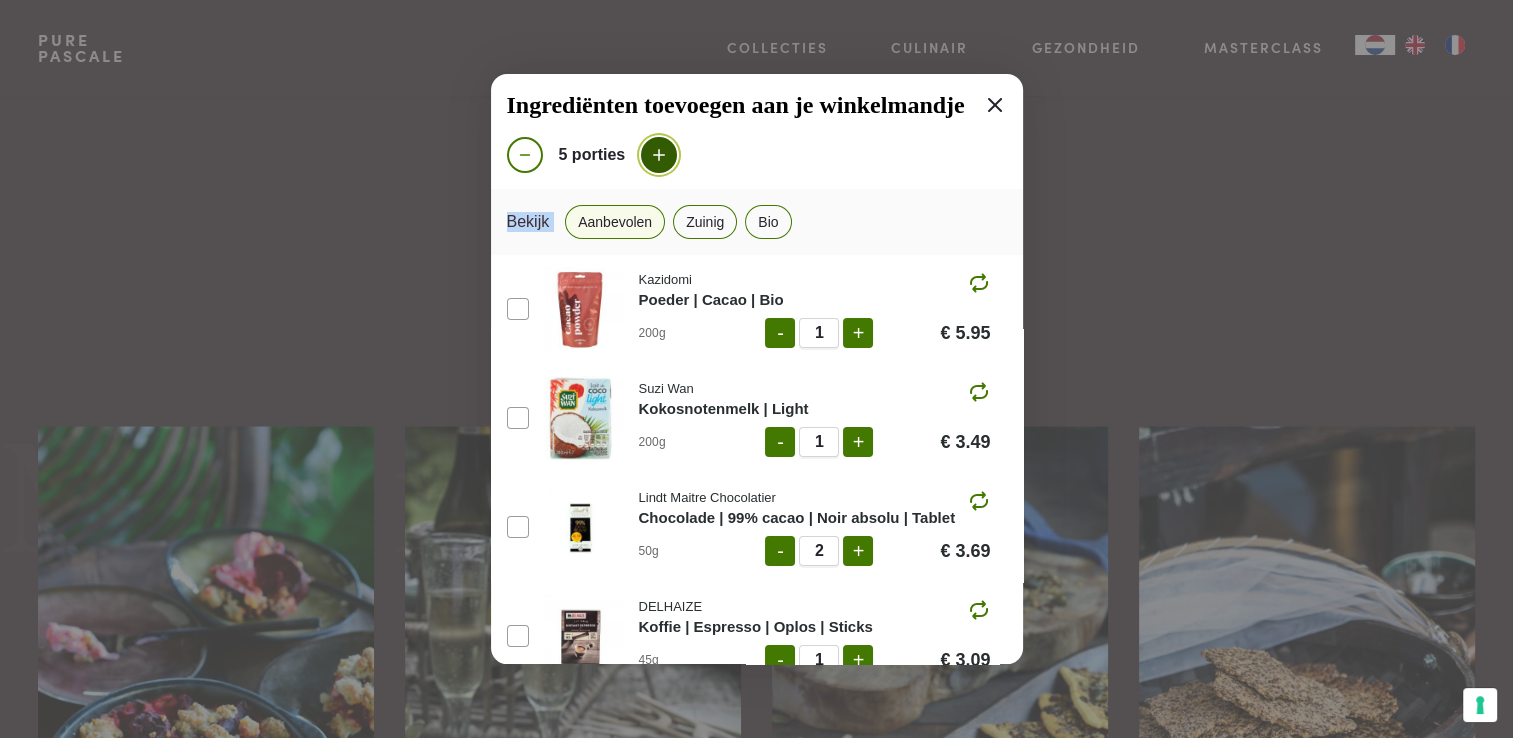 click 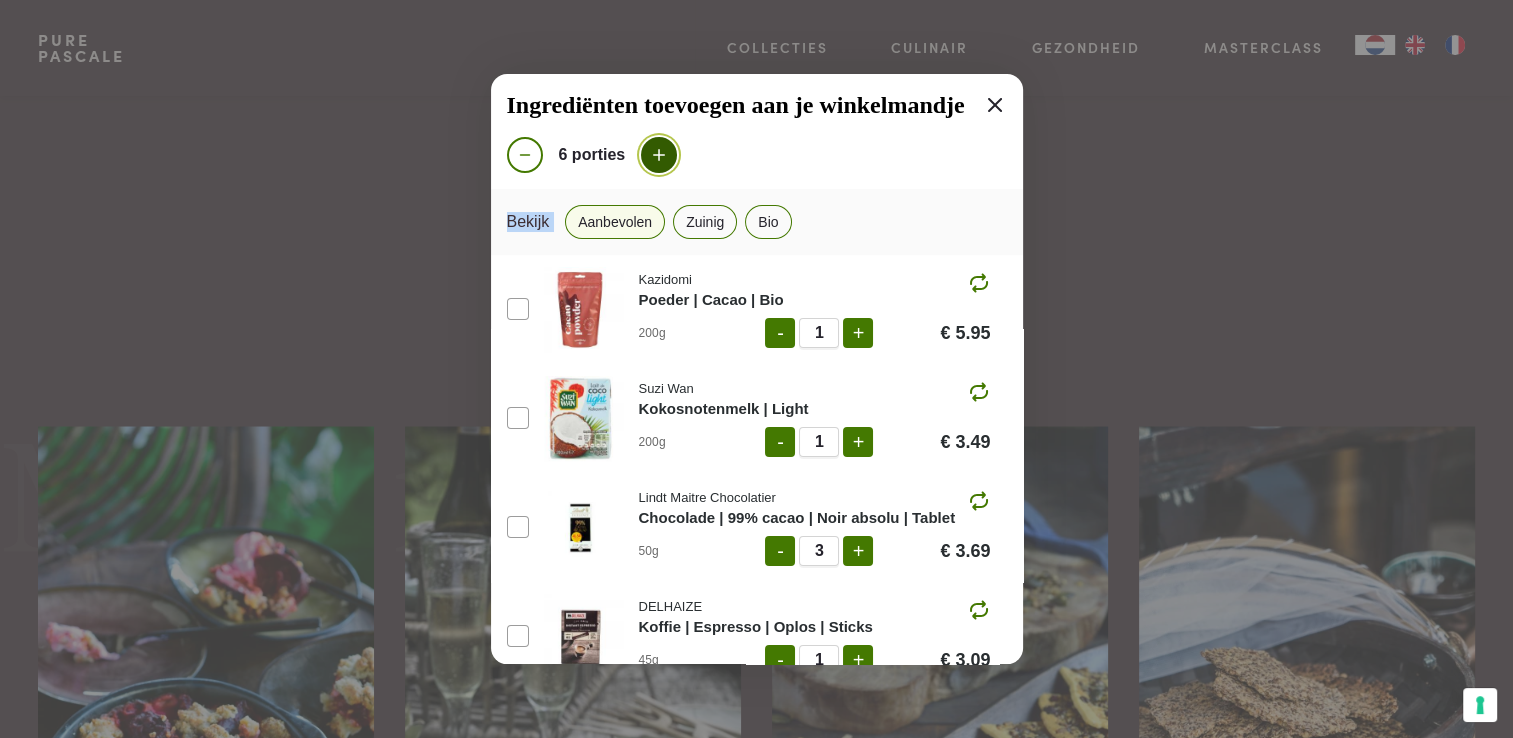 click 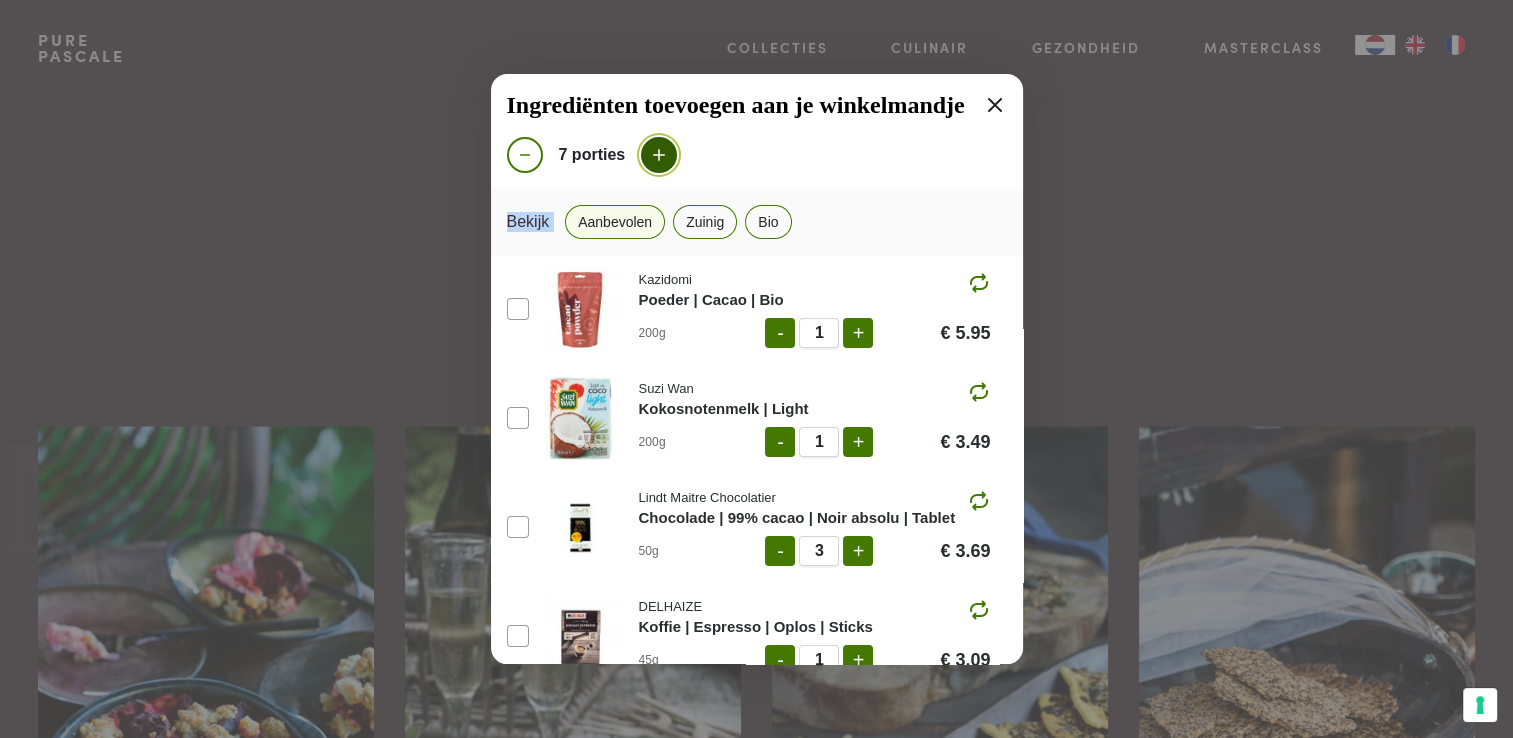 click 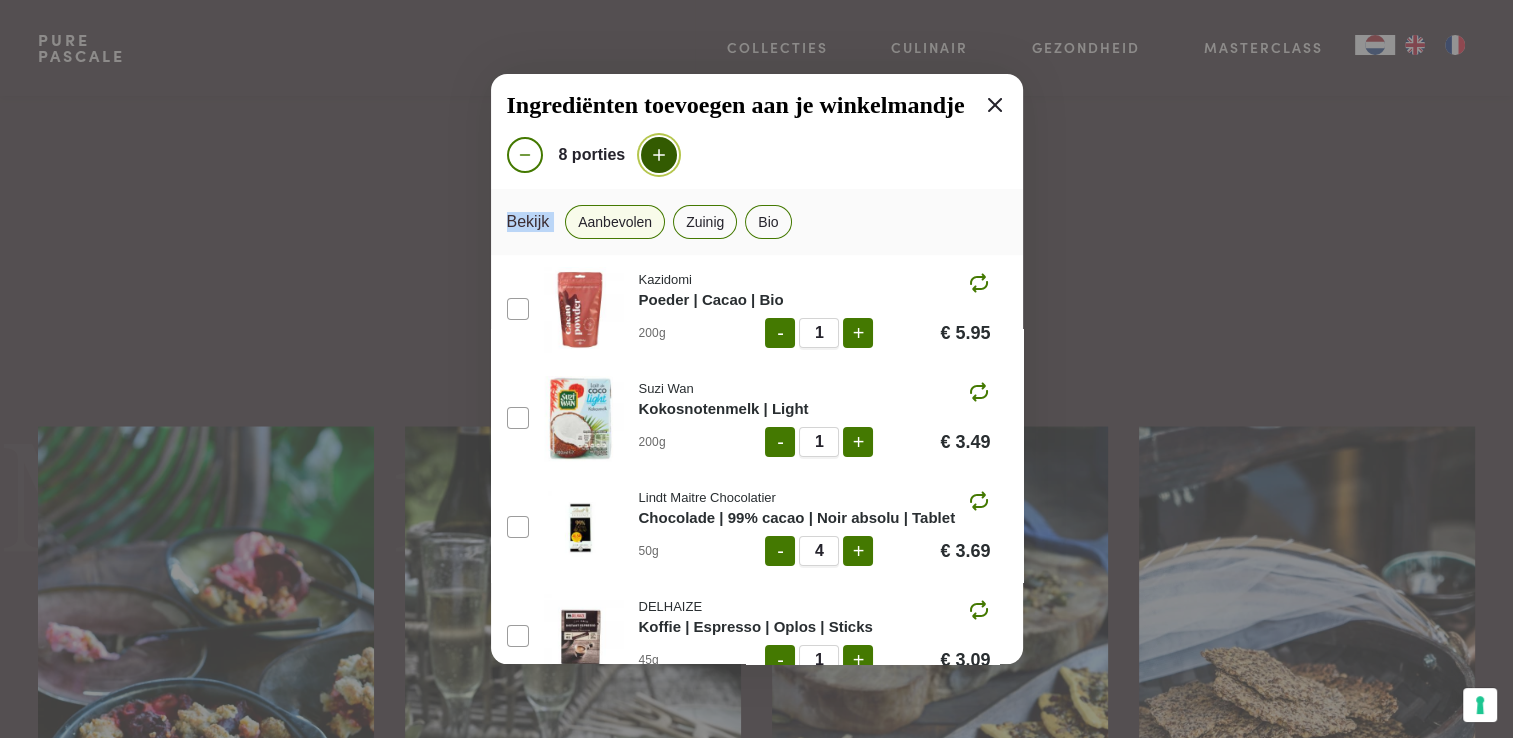 click 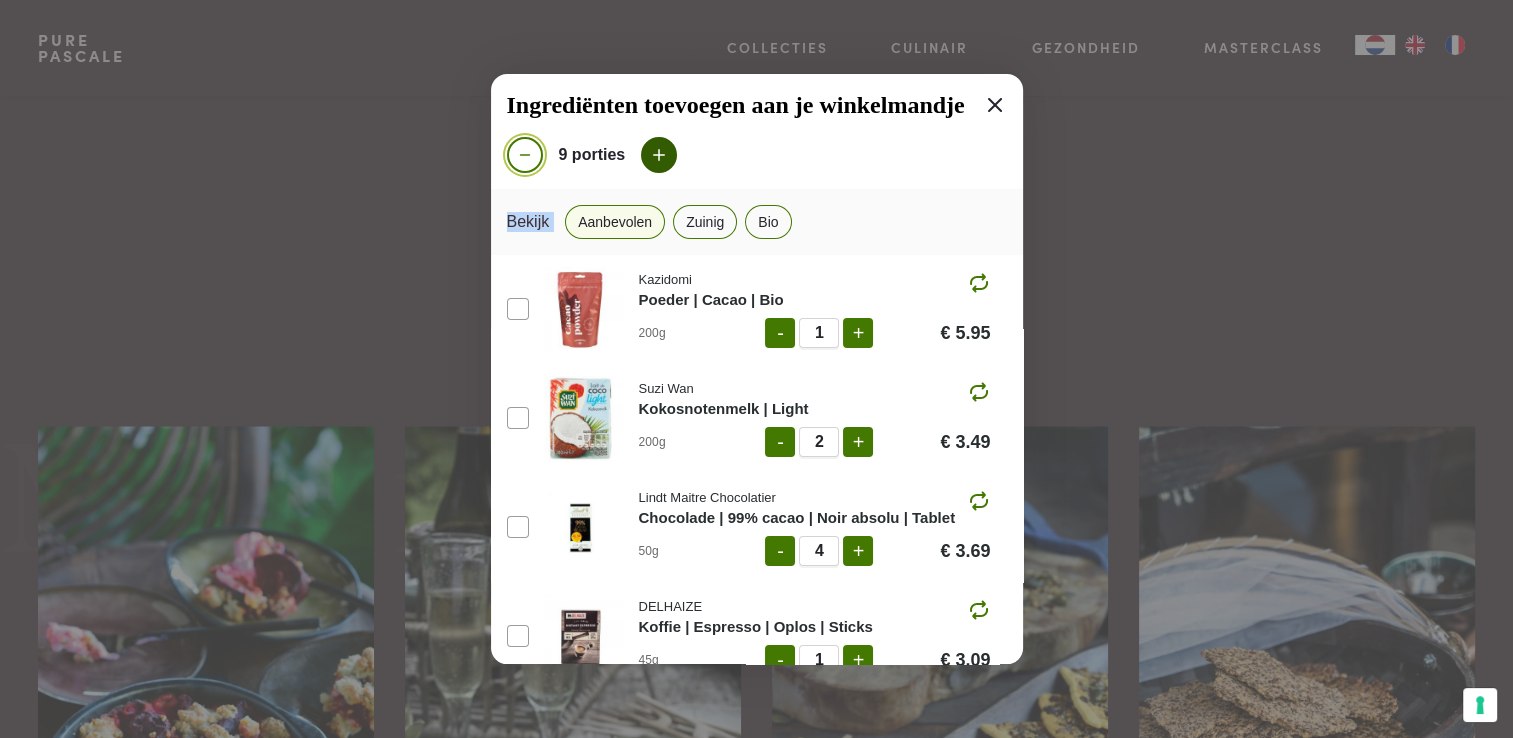 drag, startPoint x: 516, startPoint y: 150, endPoint x: 663, endPoint y: 165, distance: 147.76332 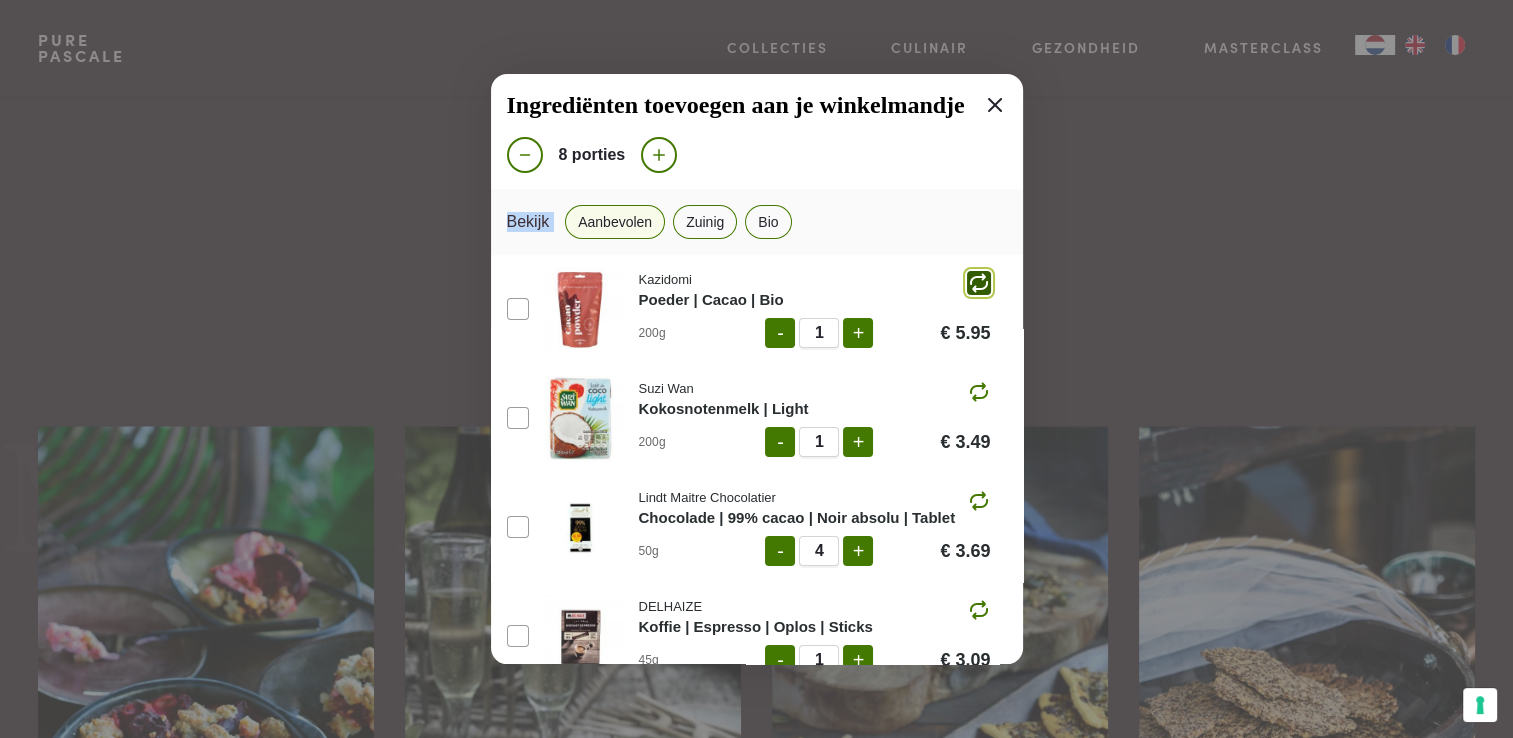 click 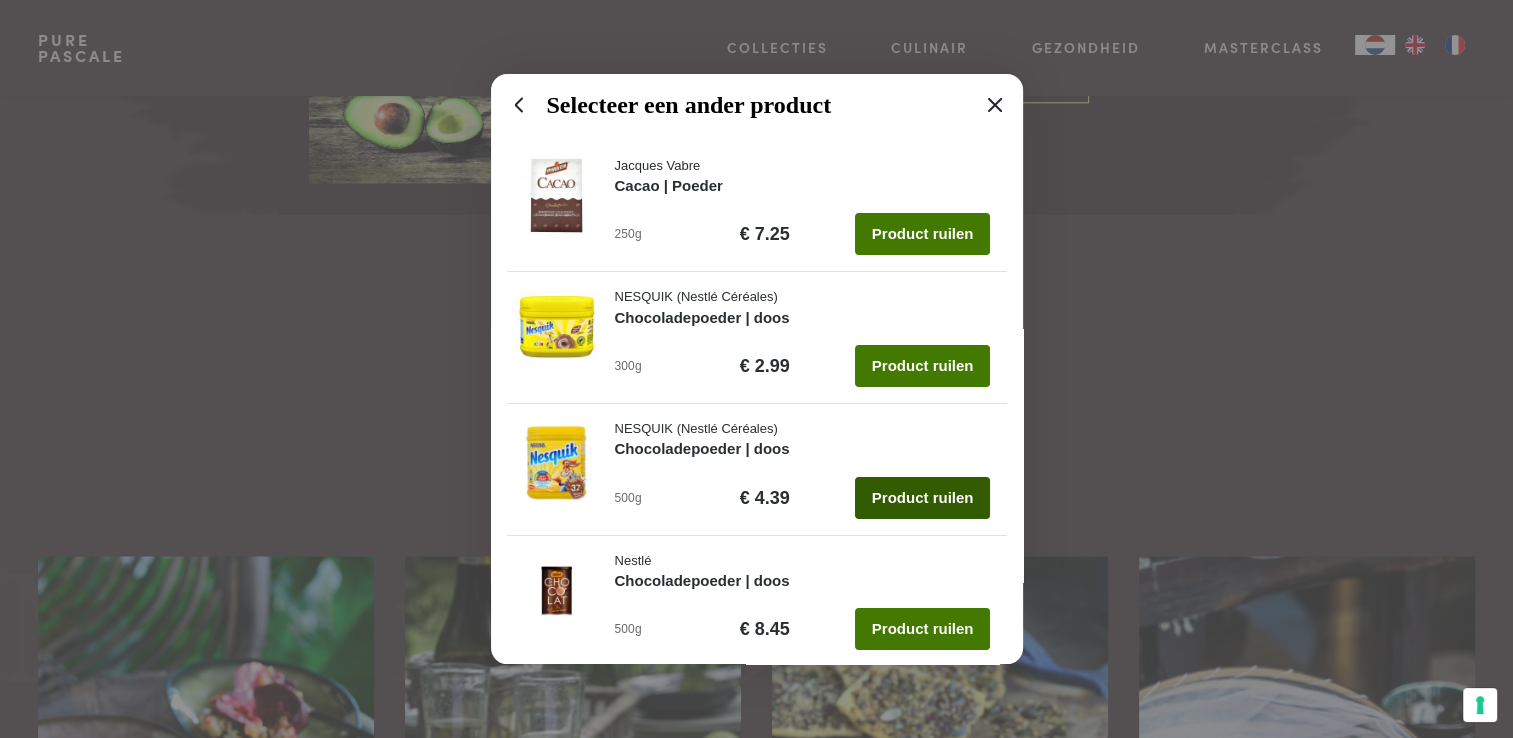 scroll, scrollTop: 1886, scrollLeft: 0, axis: vertical 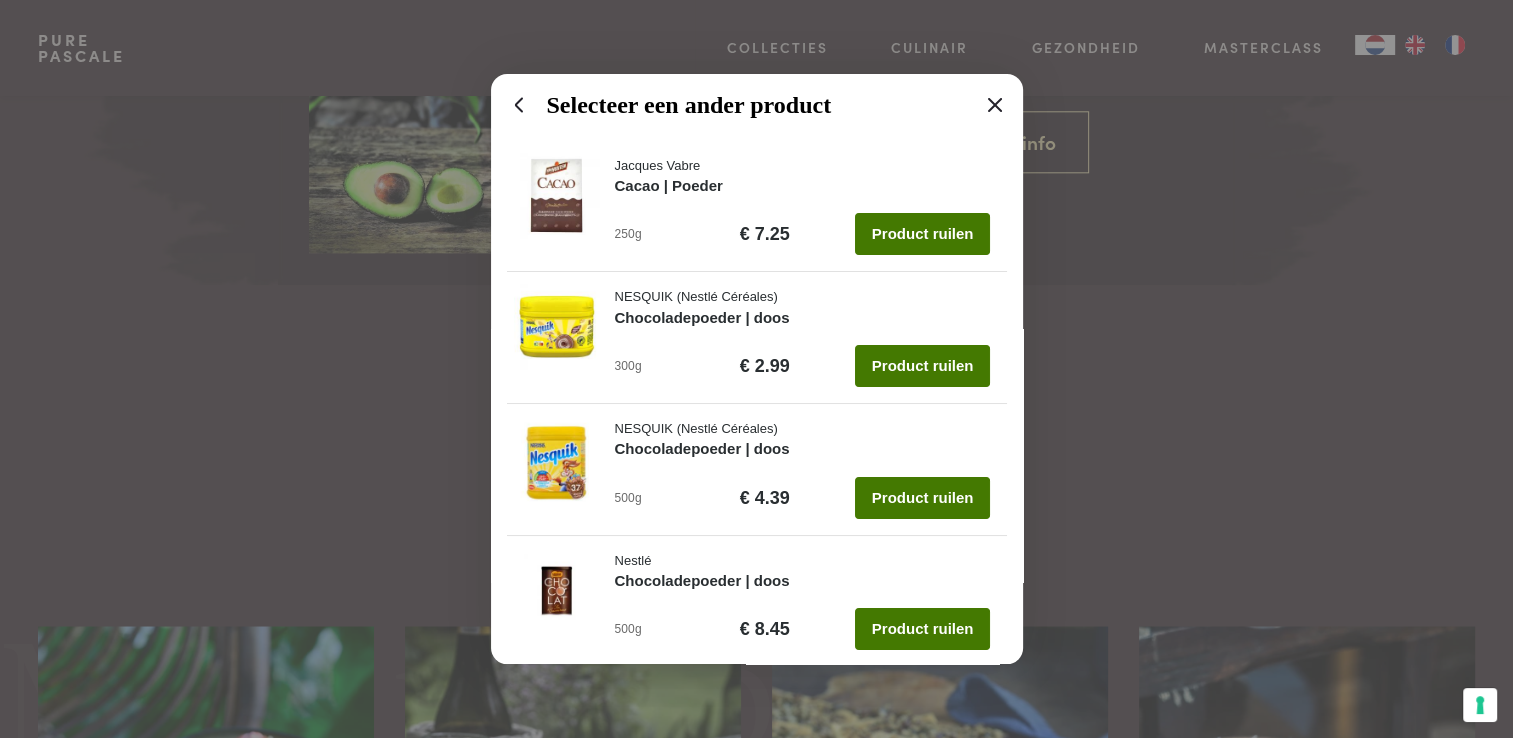 click 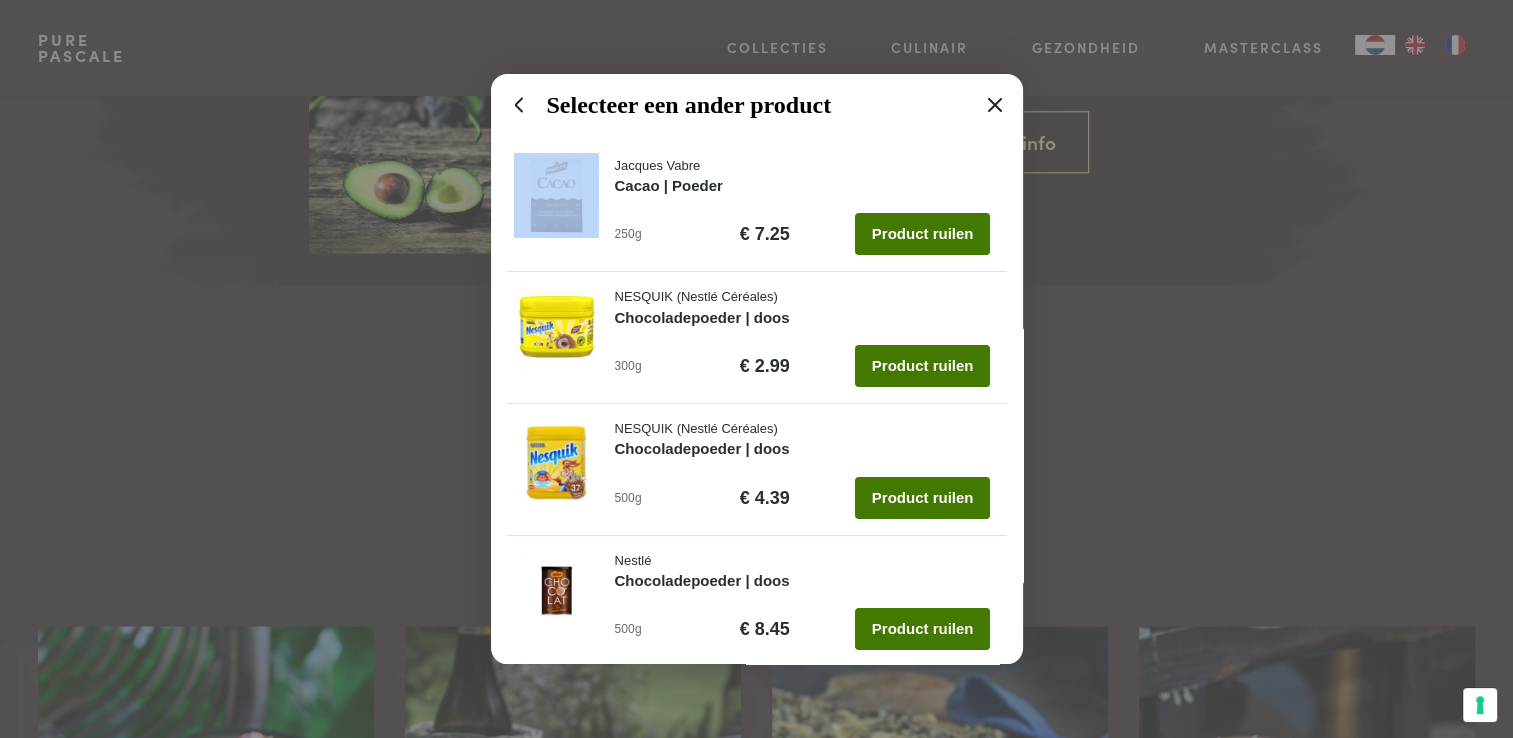 click 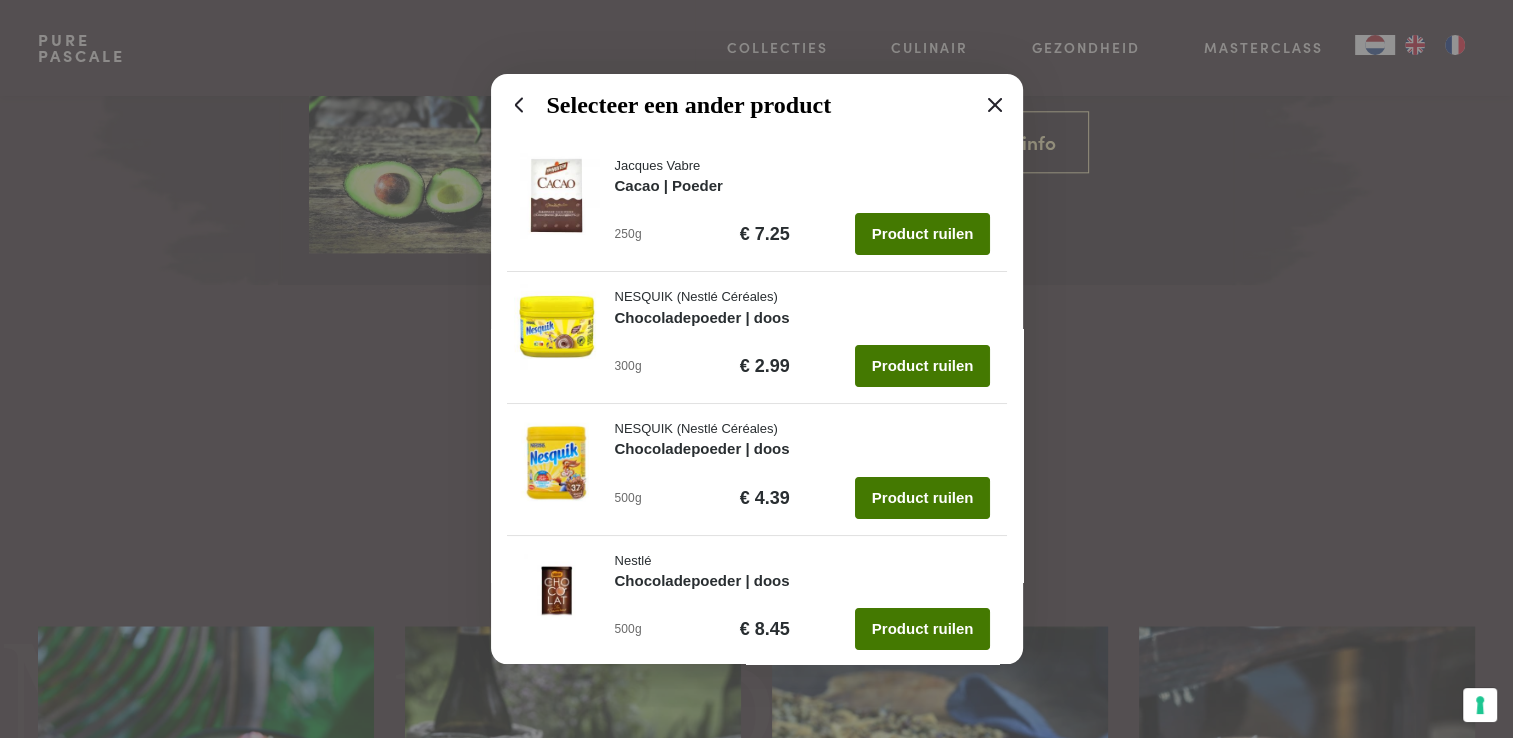 click 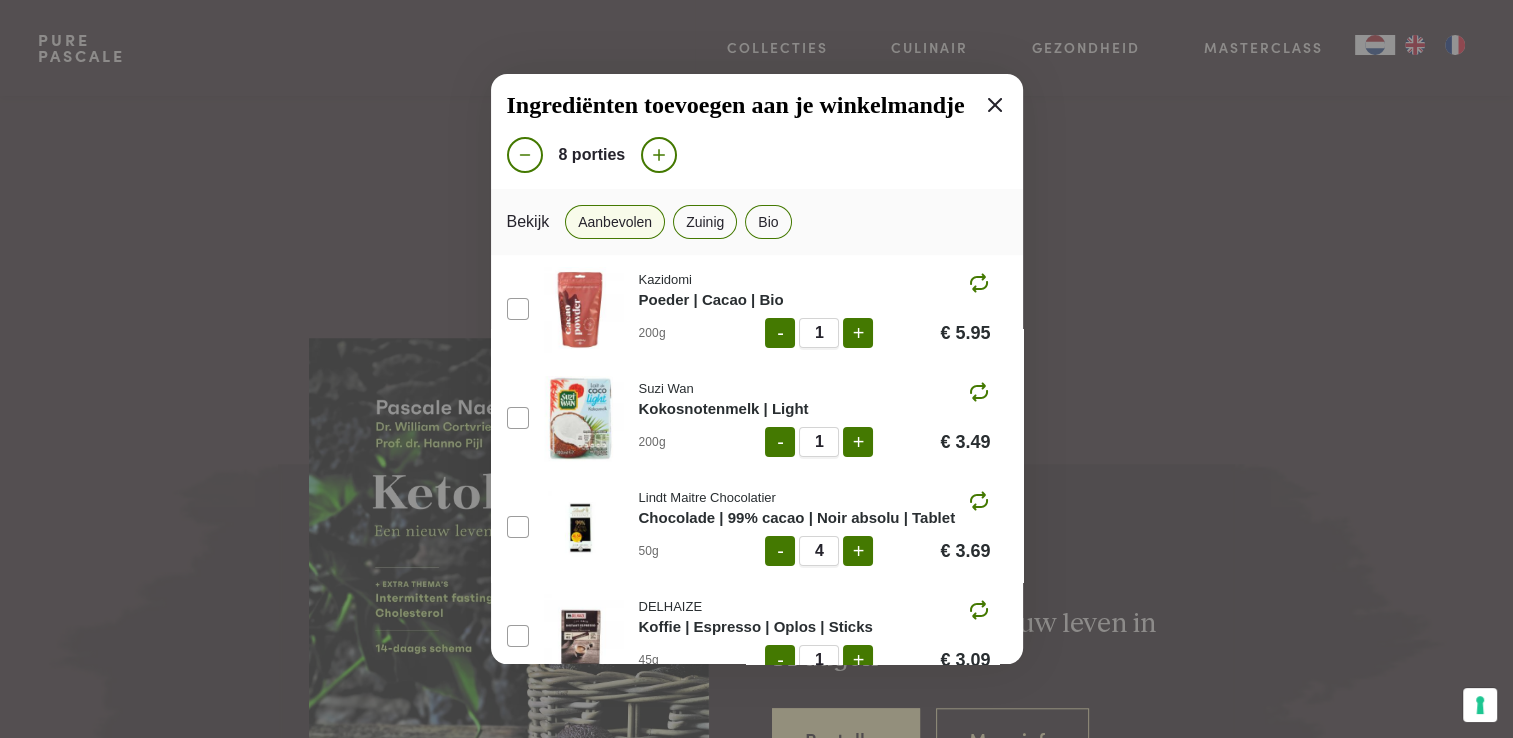 scroll, scrollTop: 1586, scrollLeft: 0, axis: vertical 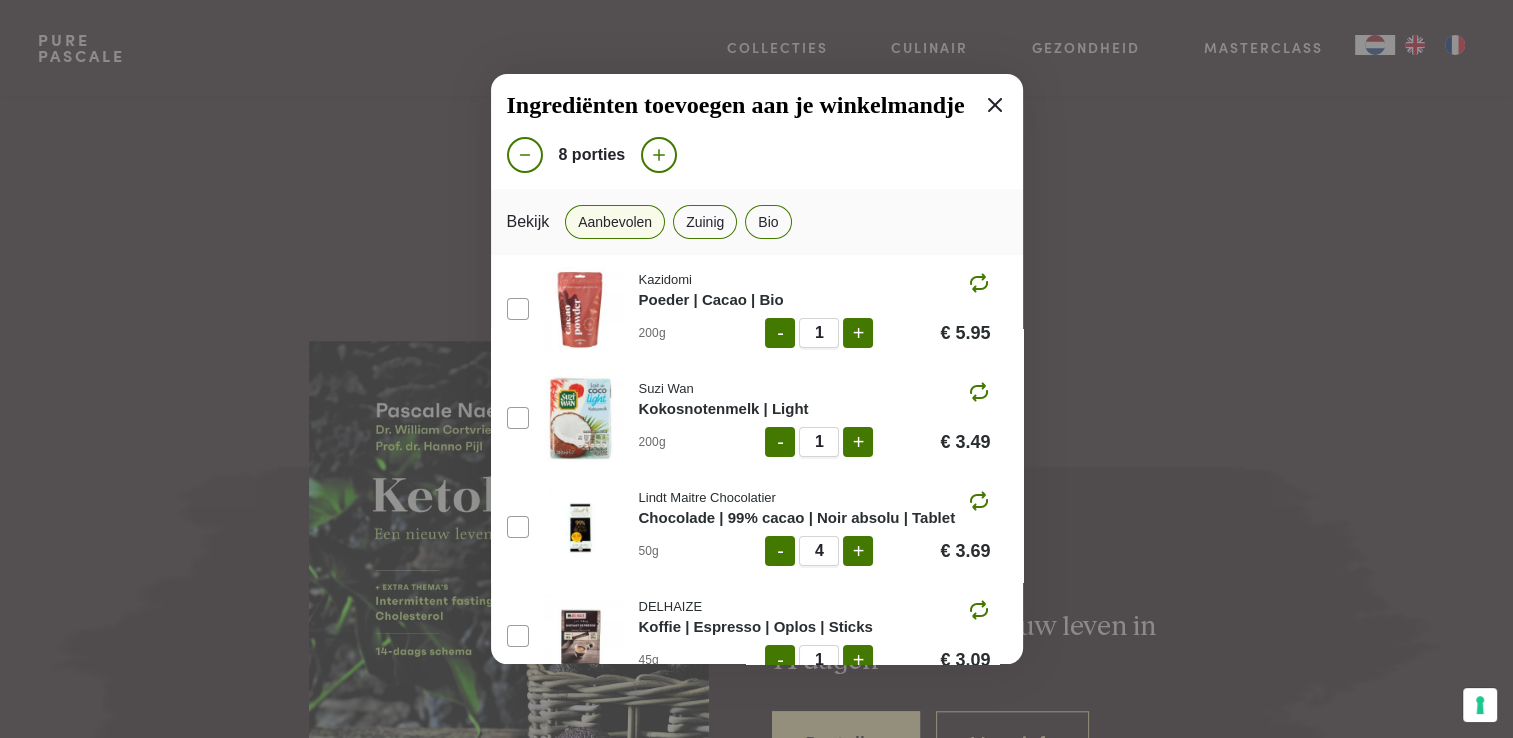 click 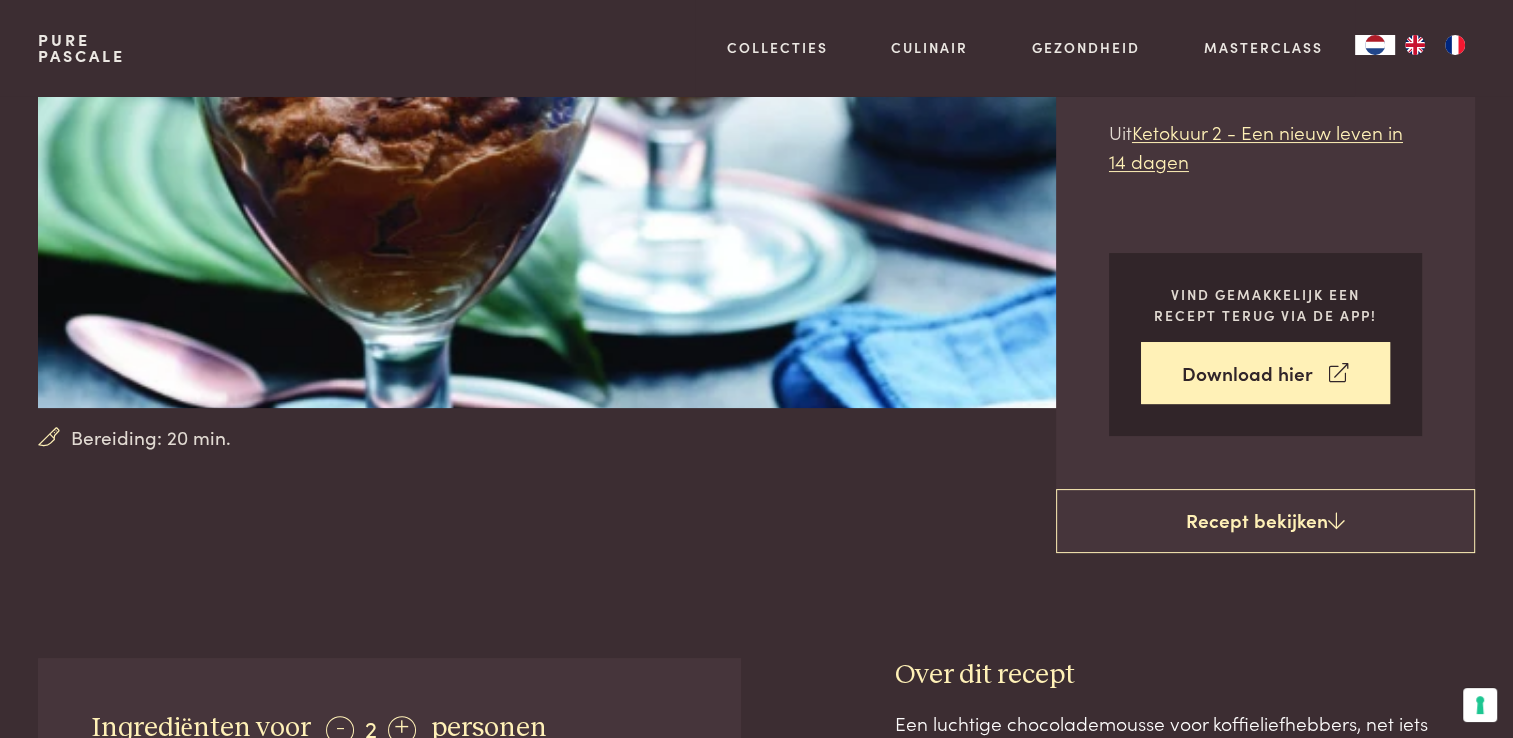 scroll, scrollTop: 800, scrollLeft: 0, axis: vertical 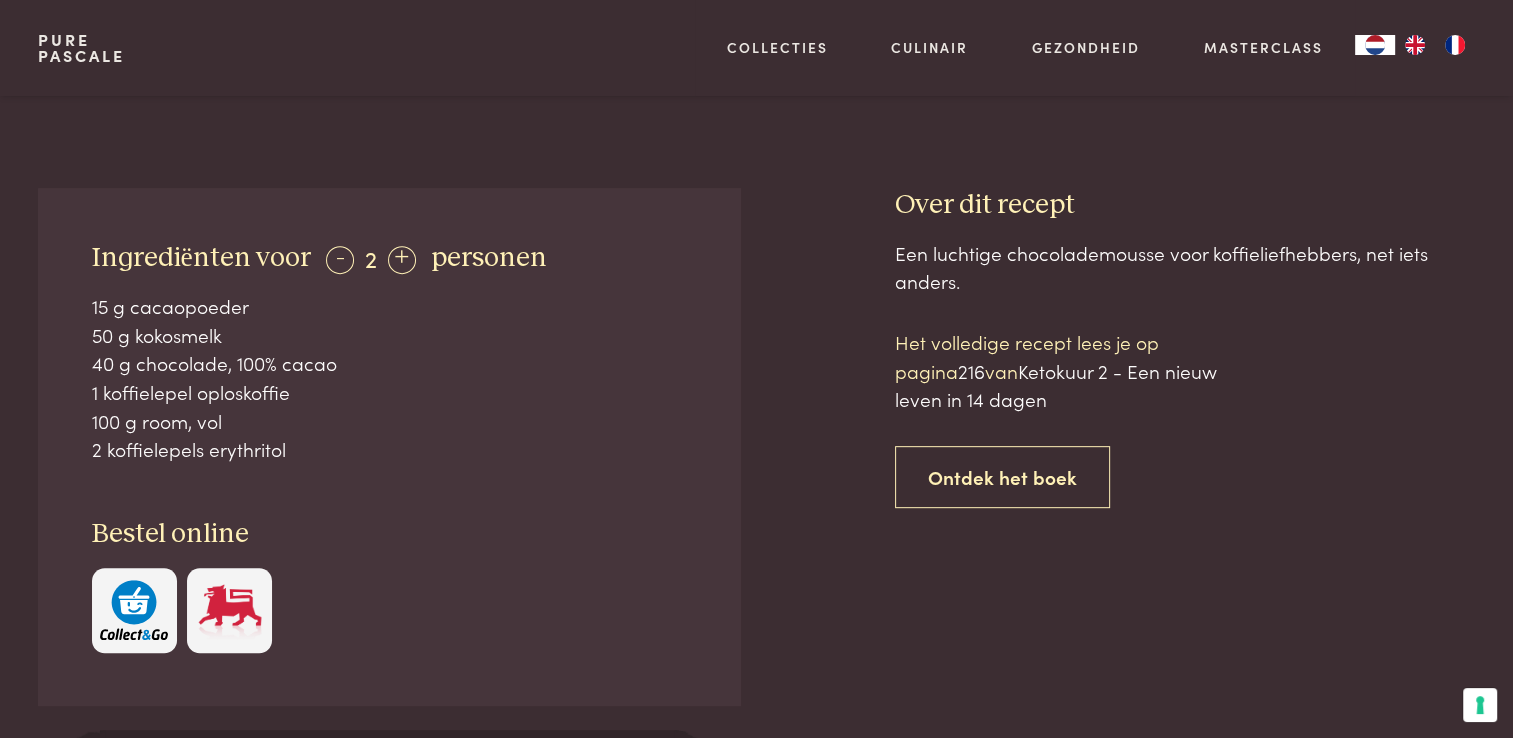 click at bounding box center [134, 610] 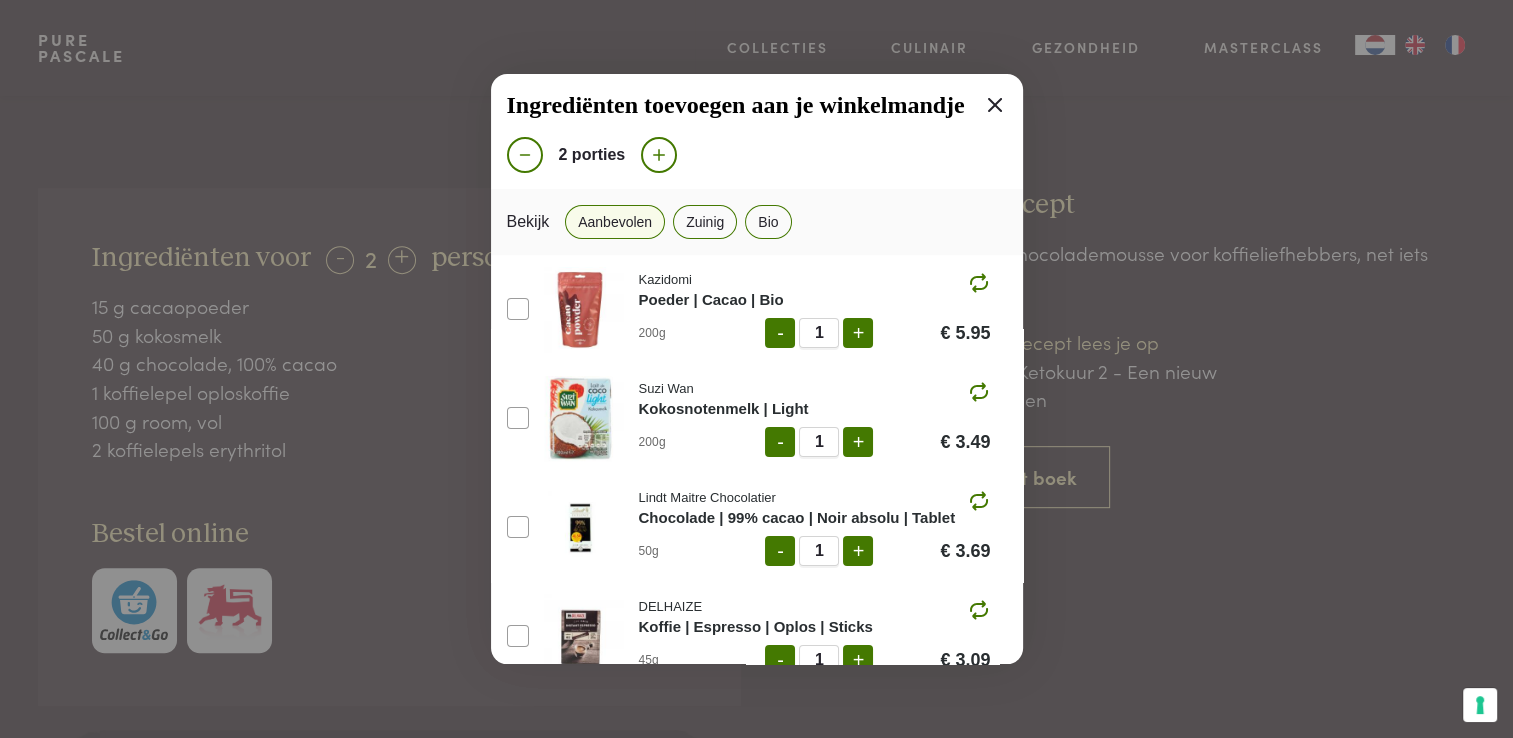 click 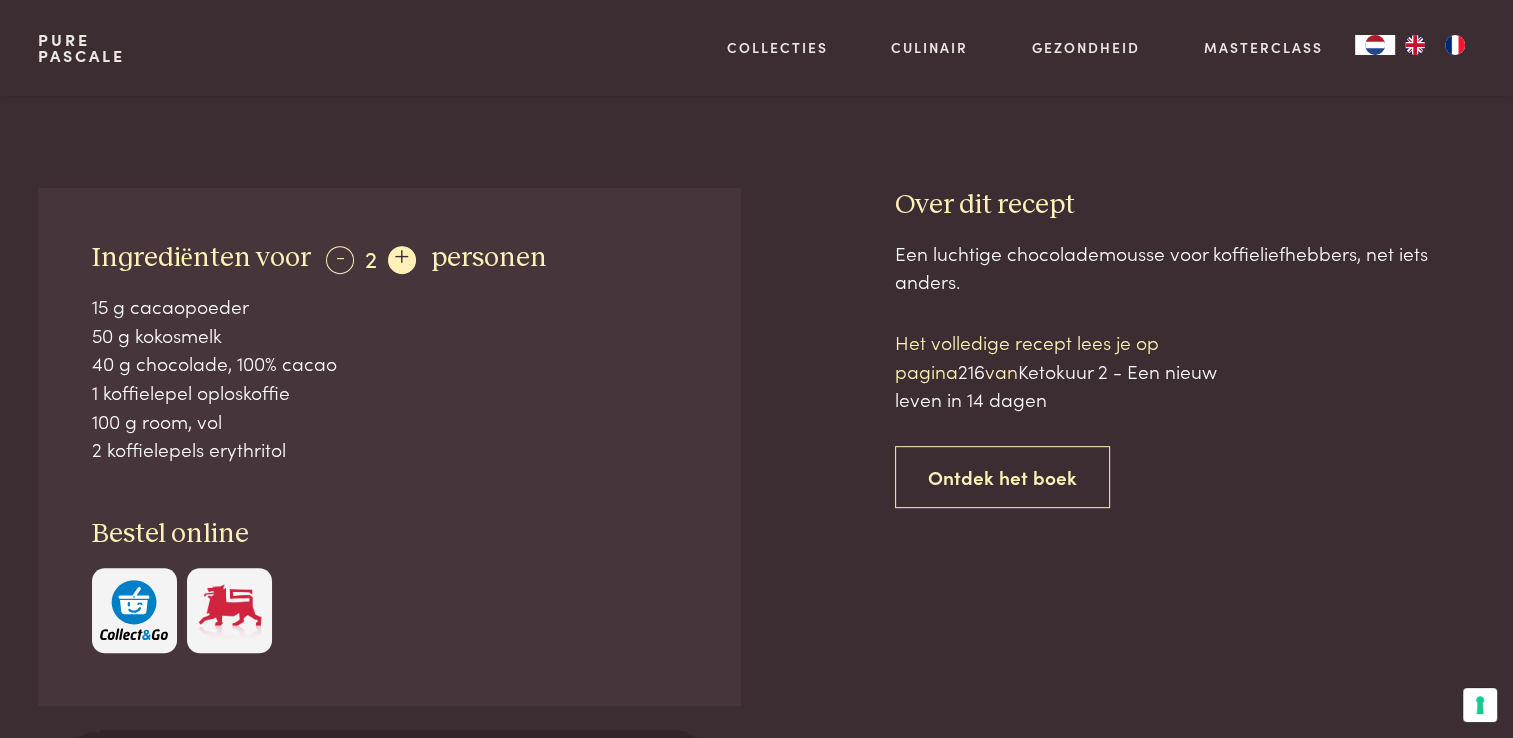 click on "+" at bounding box center (402, 260) 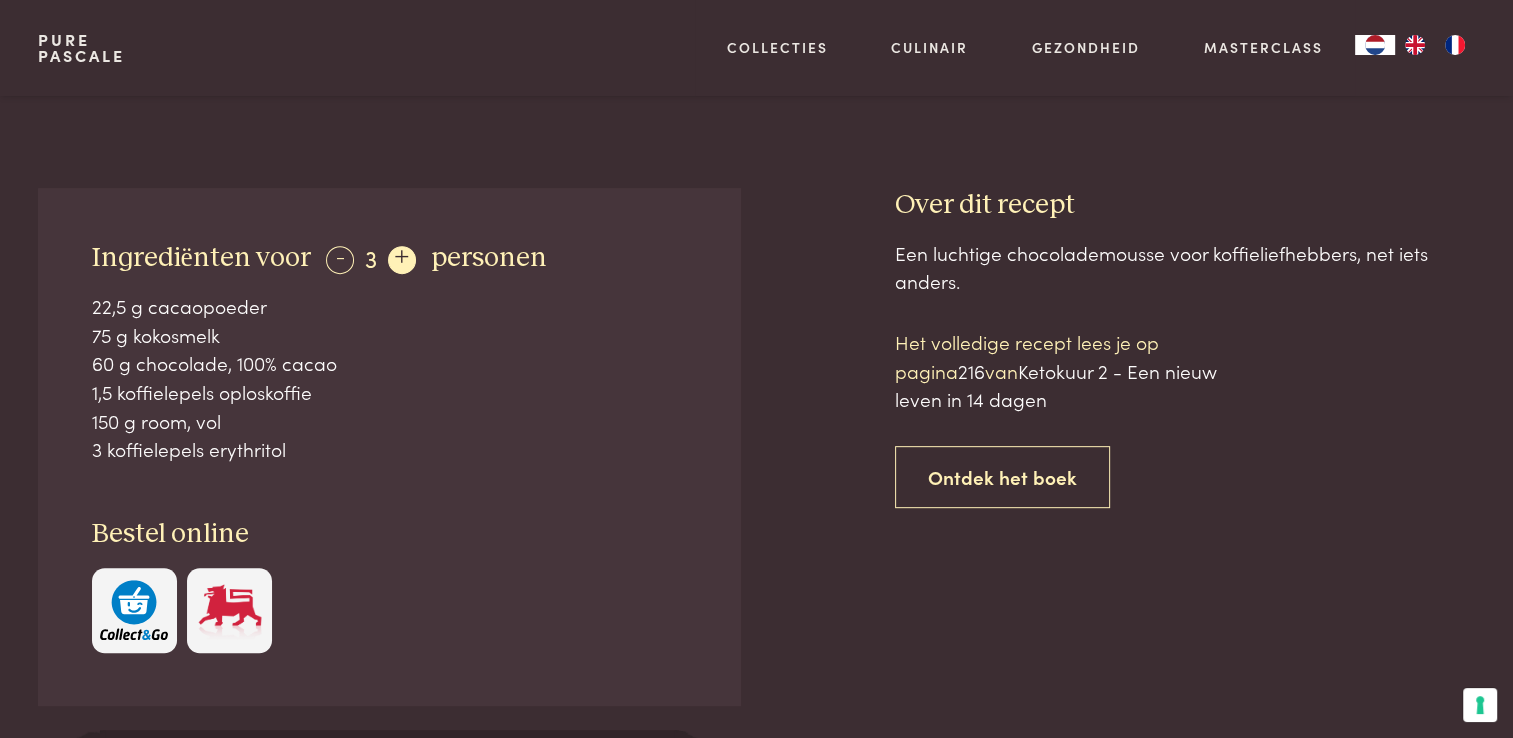 click on "+" at bounding box center (402, 260) 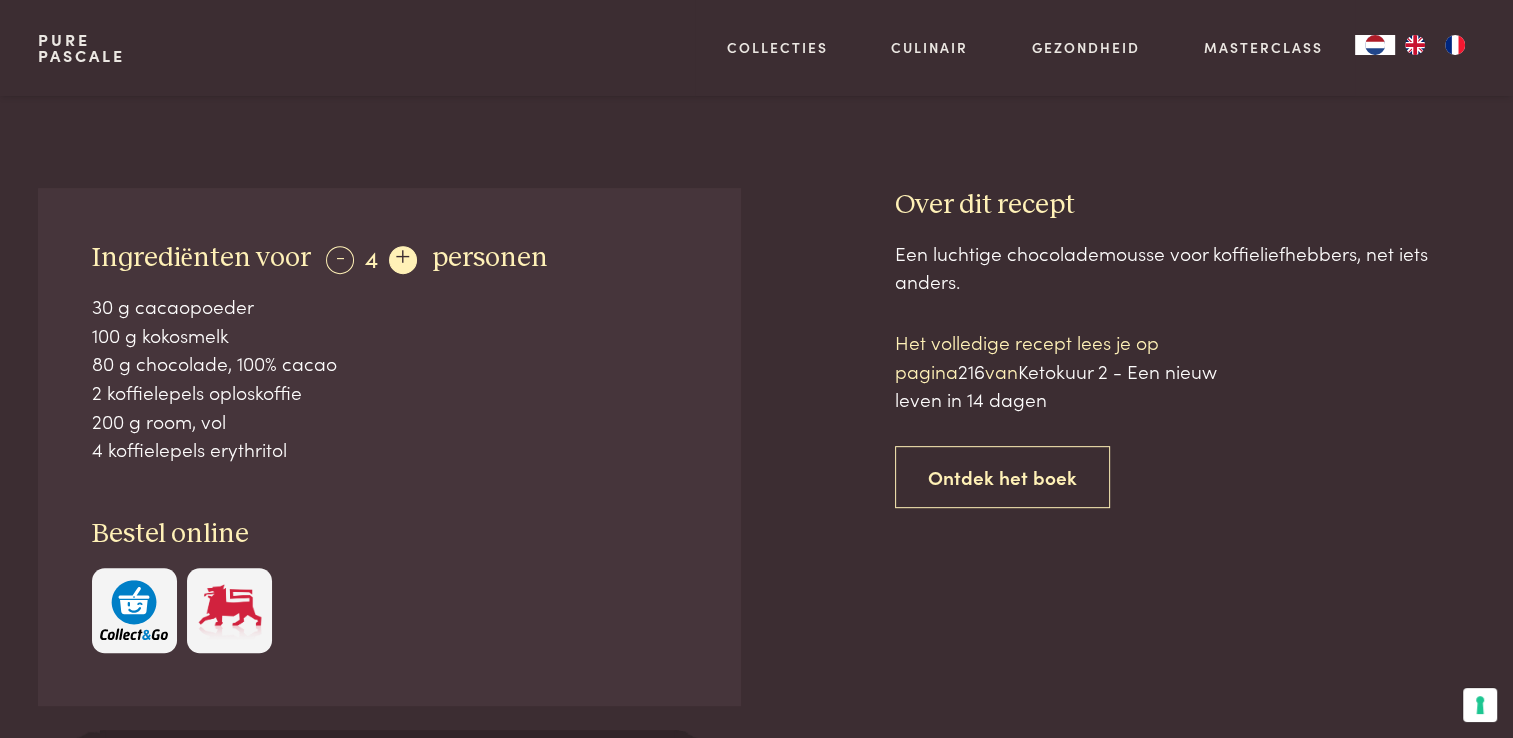 click on "+" at bounding box center [403, 260] 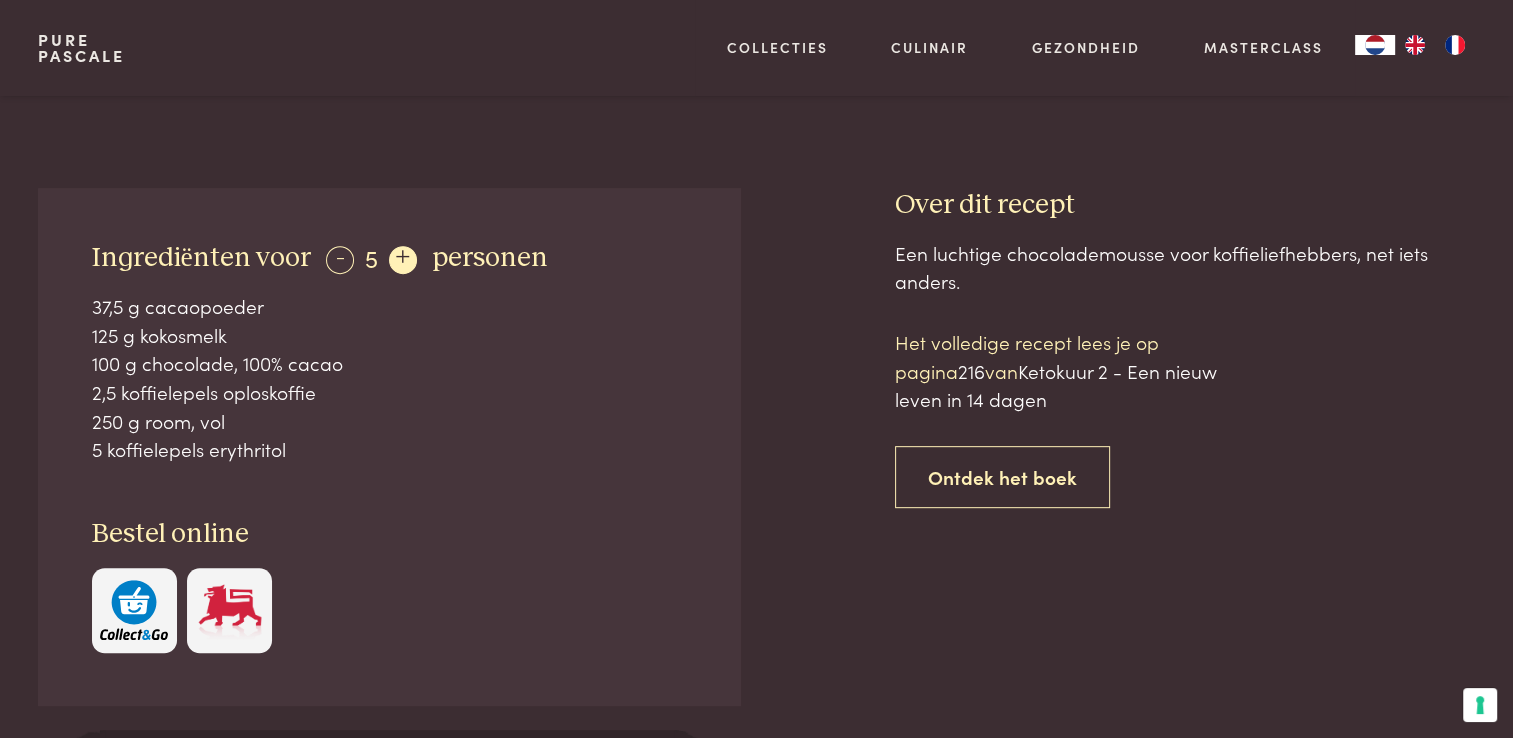 click on "+" at bounding box center [403, 260] 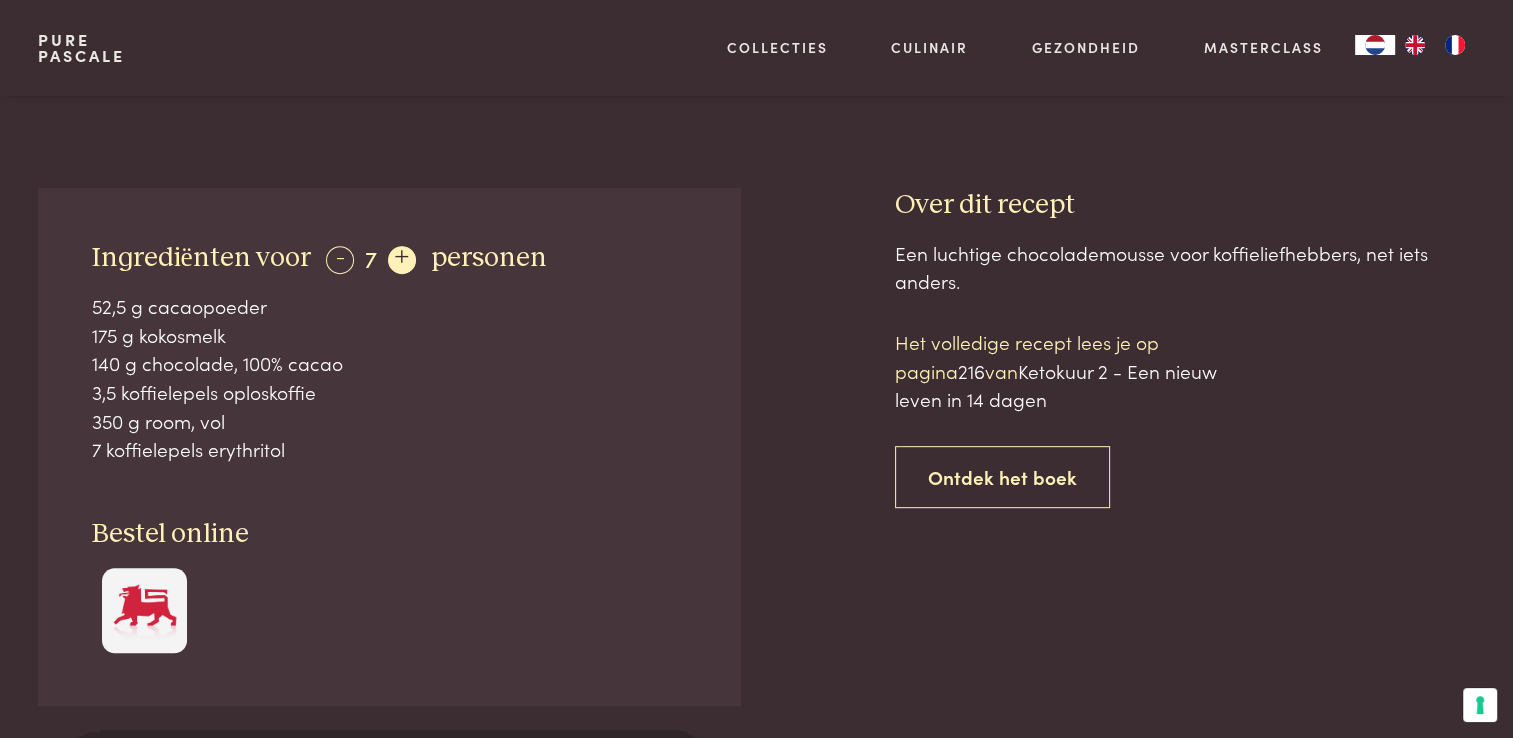 click on "+" at bounding box center (402, 260) 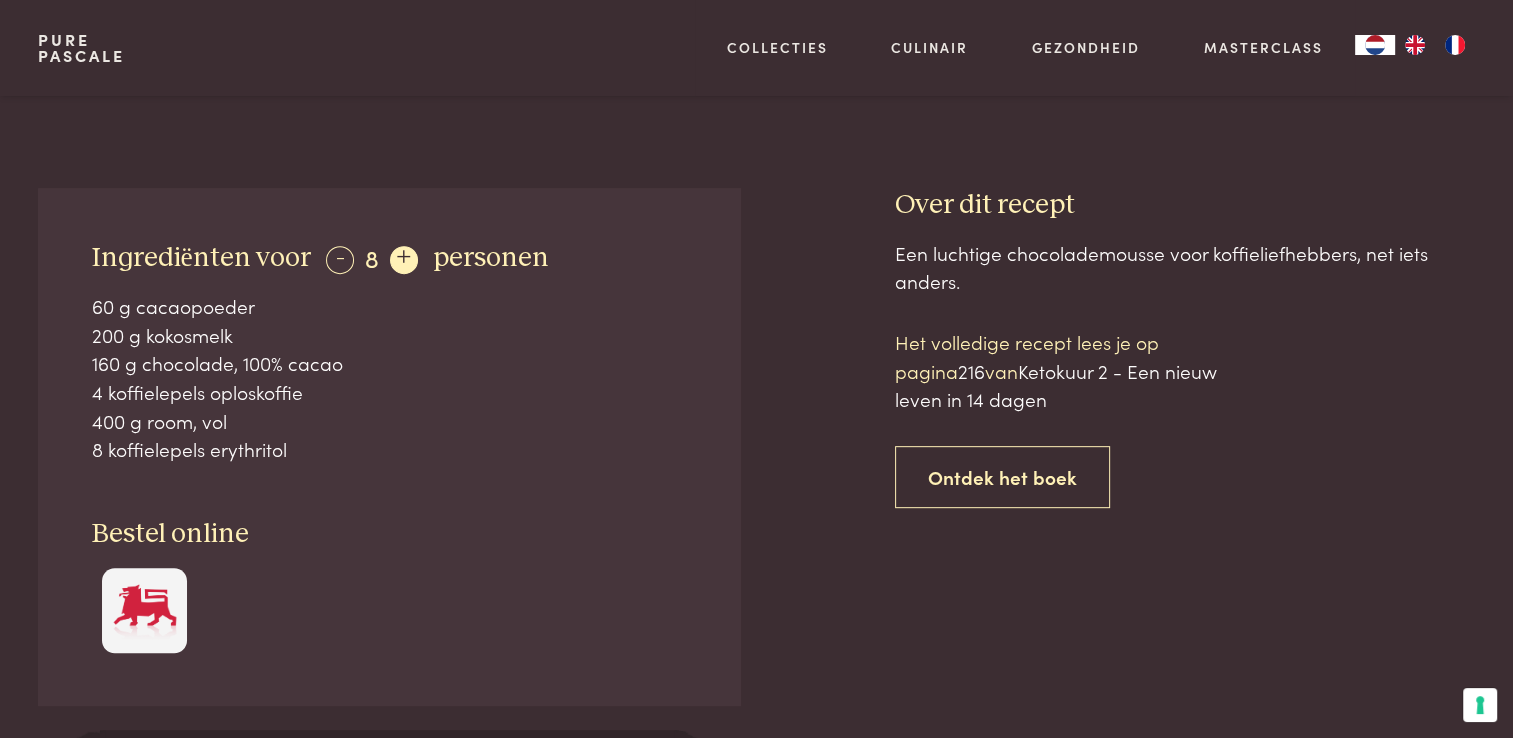 click on "+" at bounding box center [404, 260] 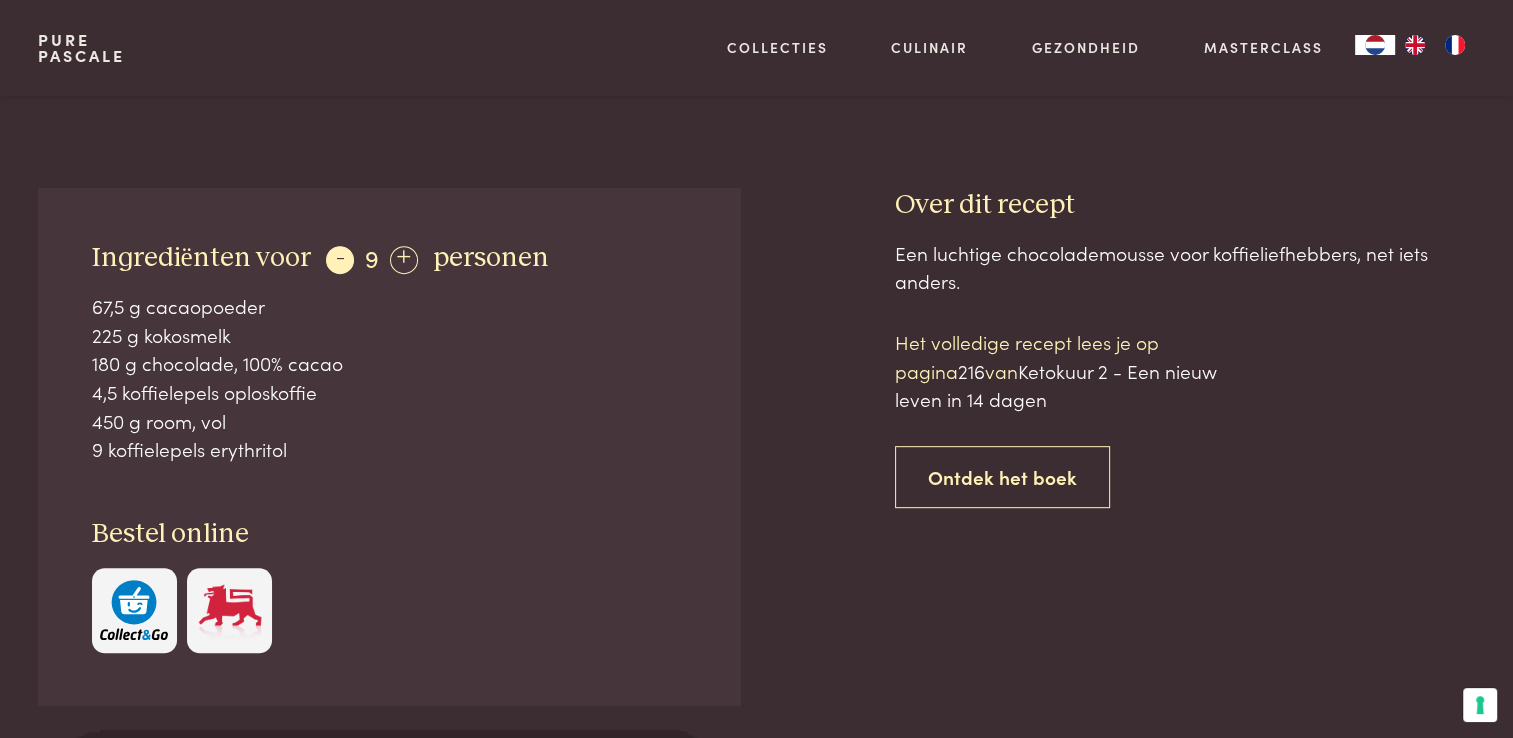 click on "-" at bounding box center [340, 260] 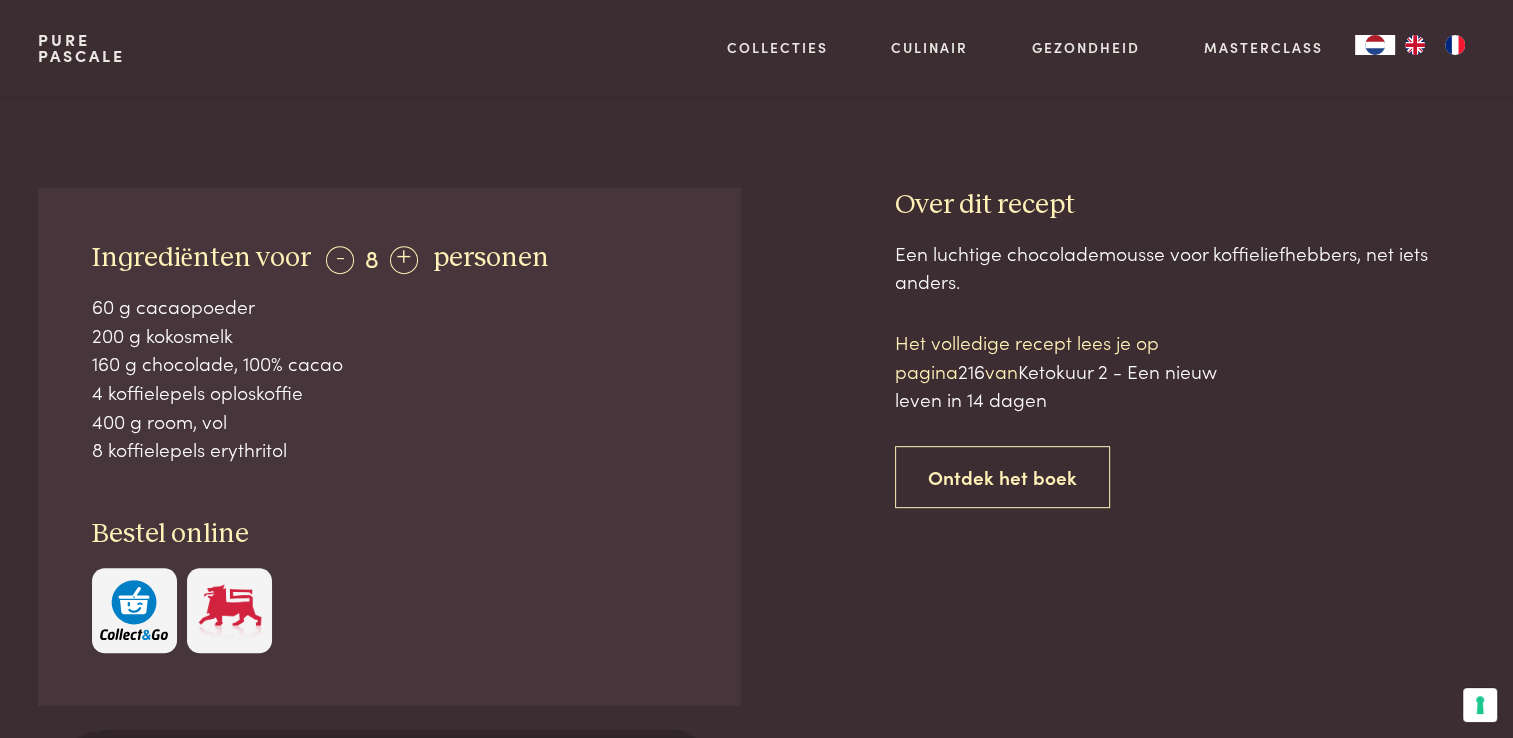 click at bounding box center (134, 610) 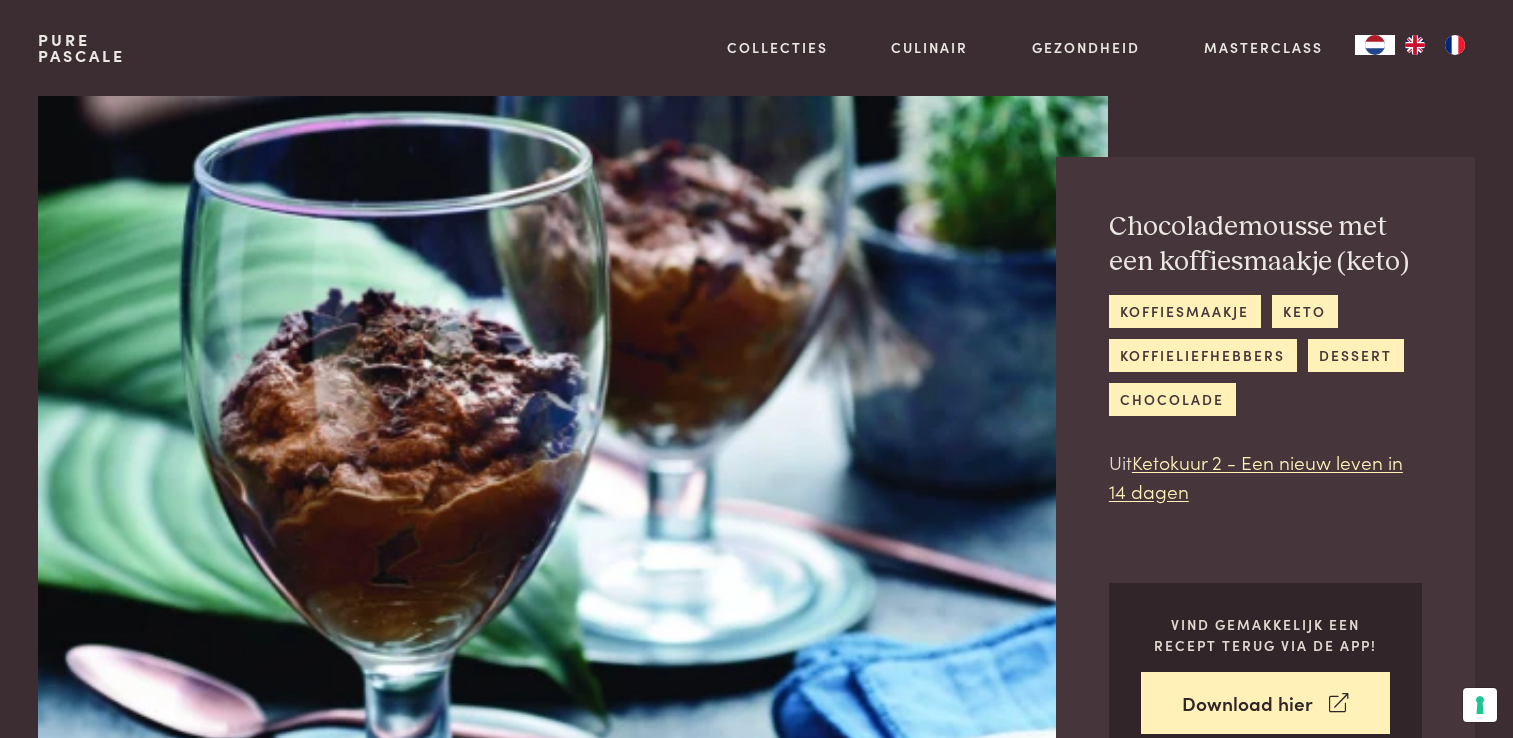 scroll, scrollTop: 0, scrollLeft: 0, axis: both 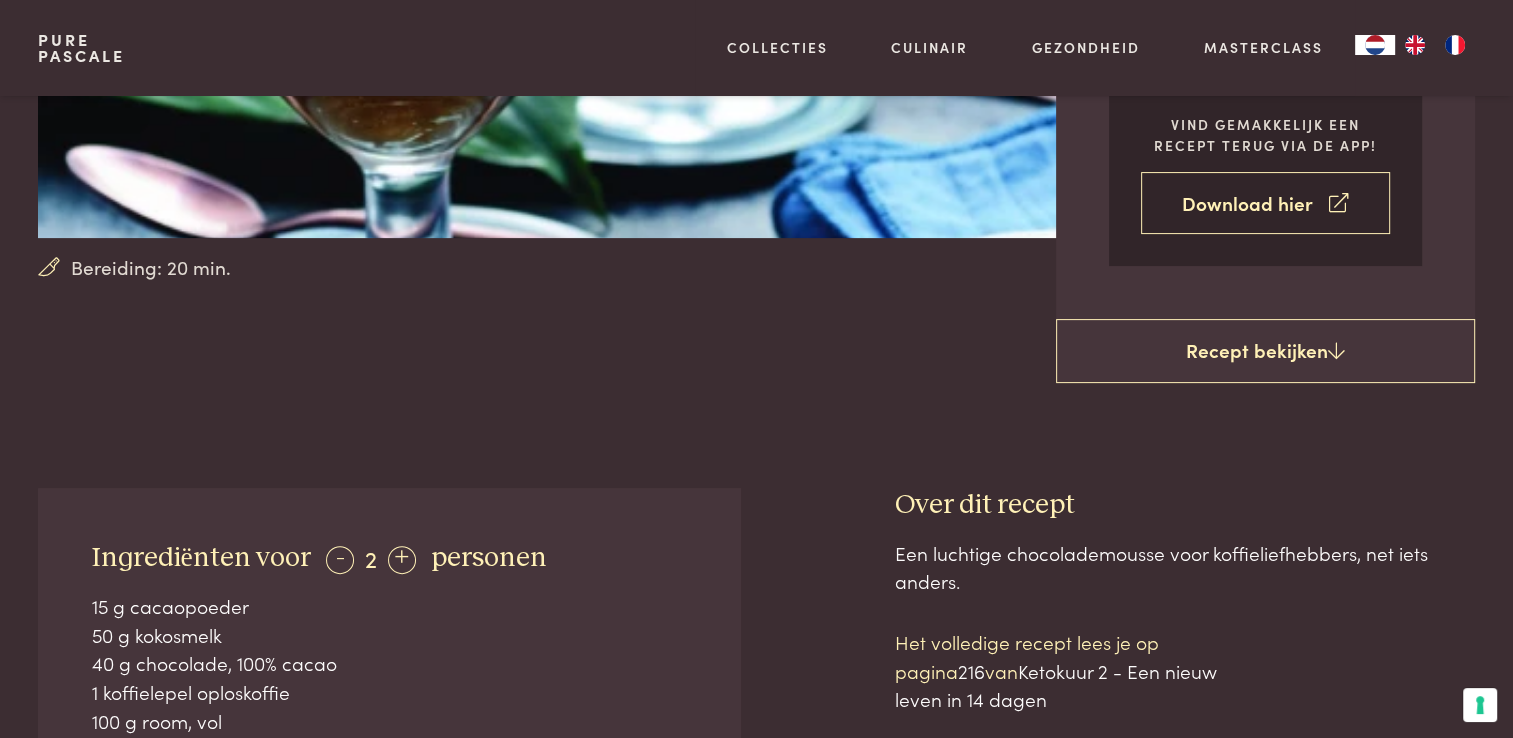 click on "Download hier" at bounding box center (1265, 203) 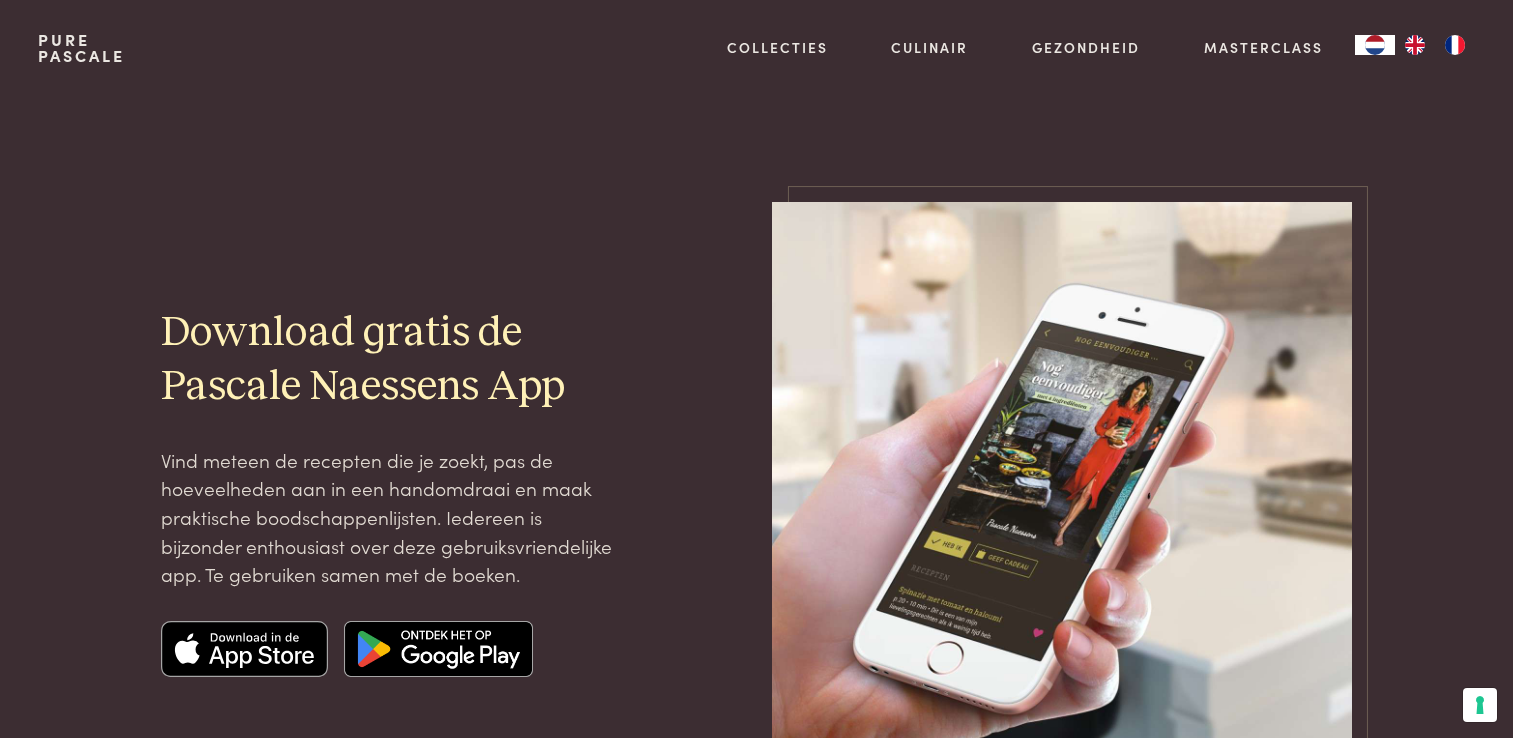 scroll, scrollTop: 0, scrollLeft: 0, axis: both 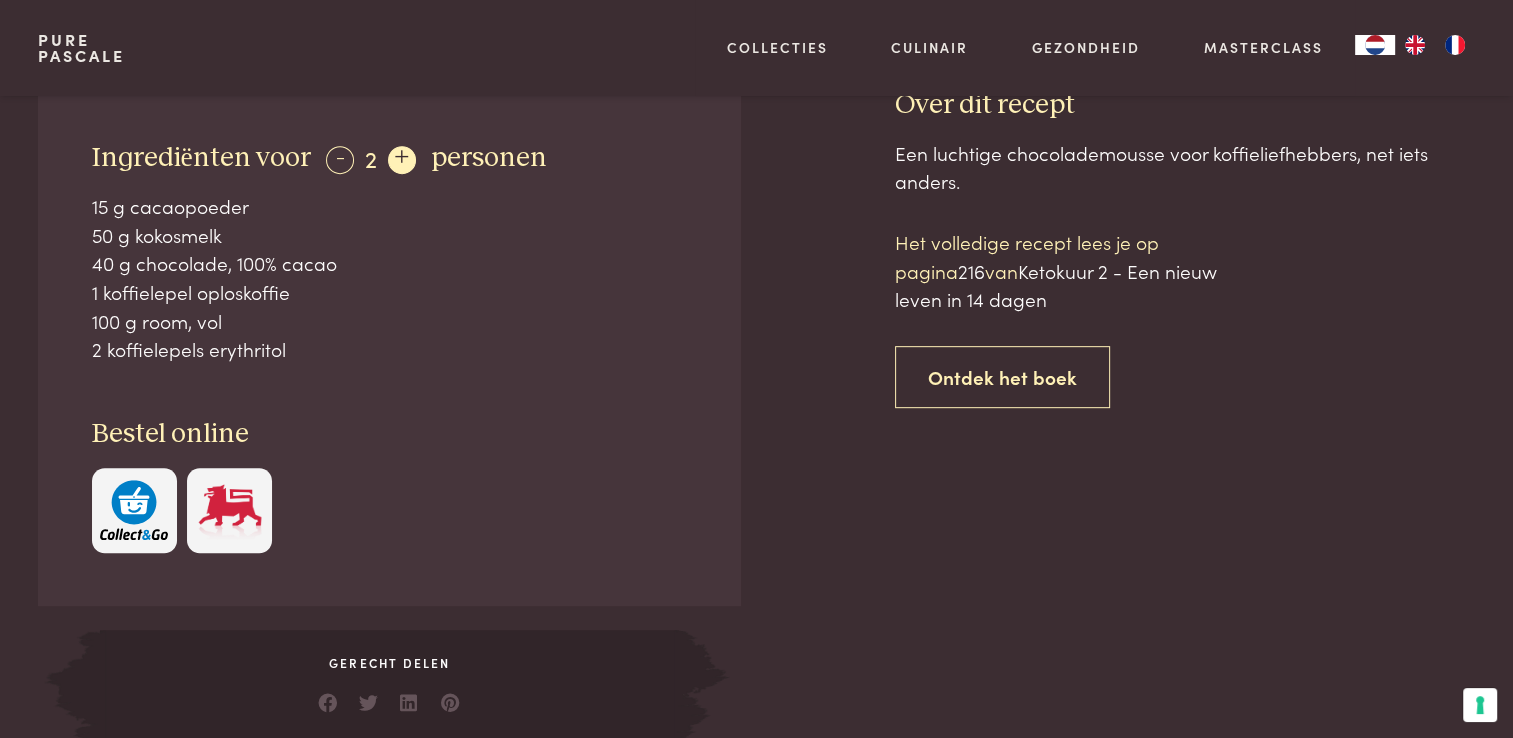 click on "+" at bounding box center [402, 160] 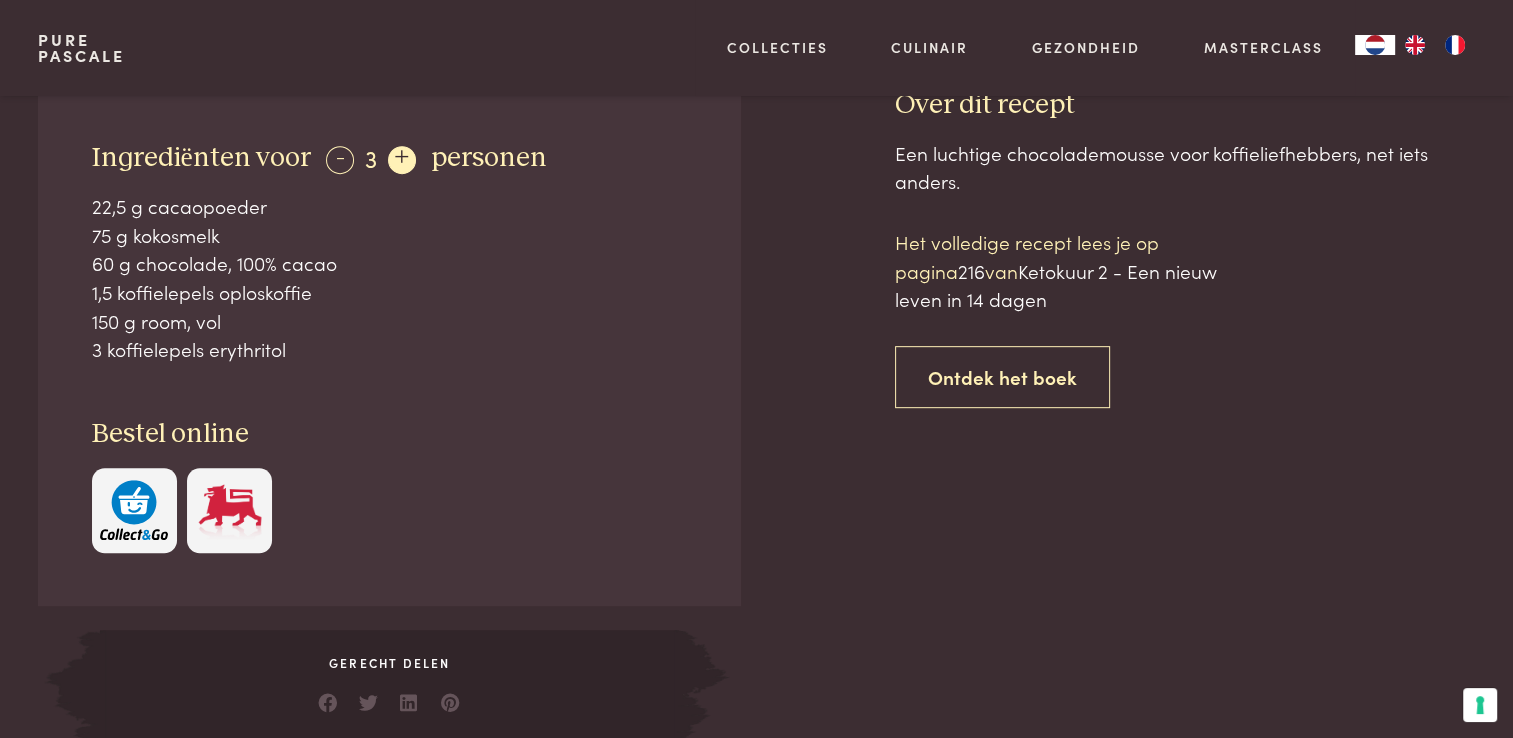 click on "+" at bounding box center [402, 160] 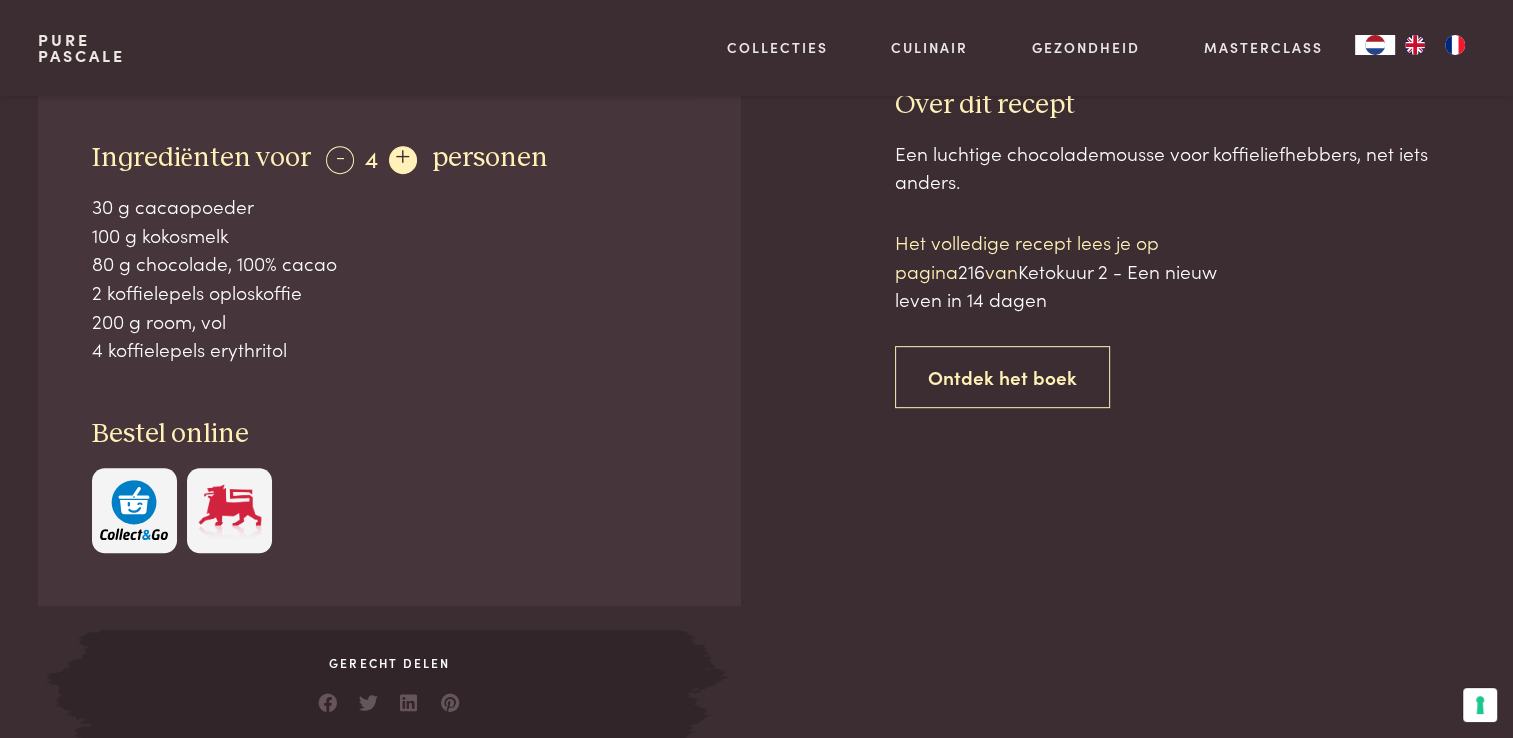click on "+" at bounding box center [403, 160] 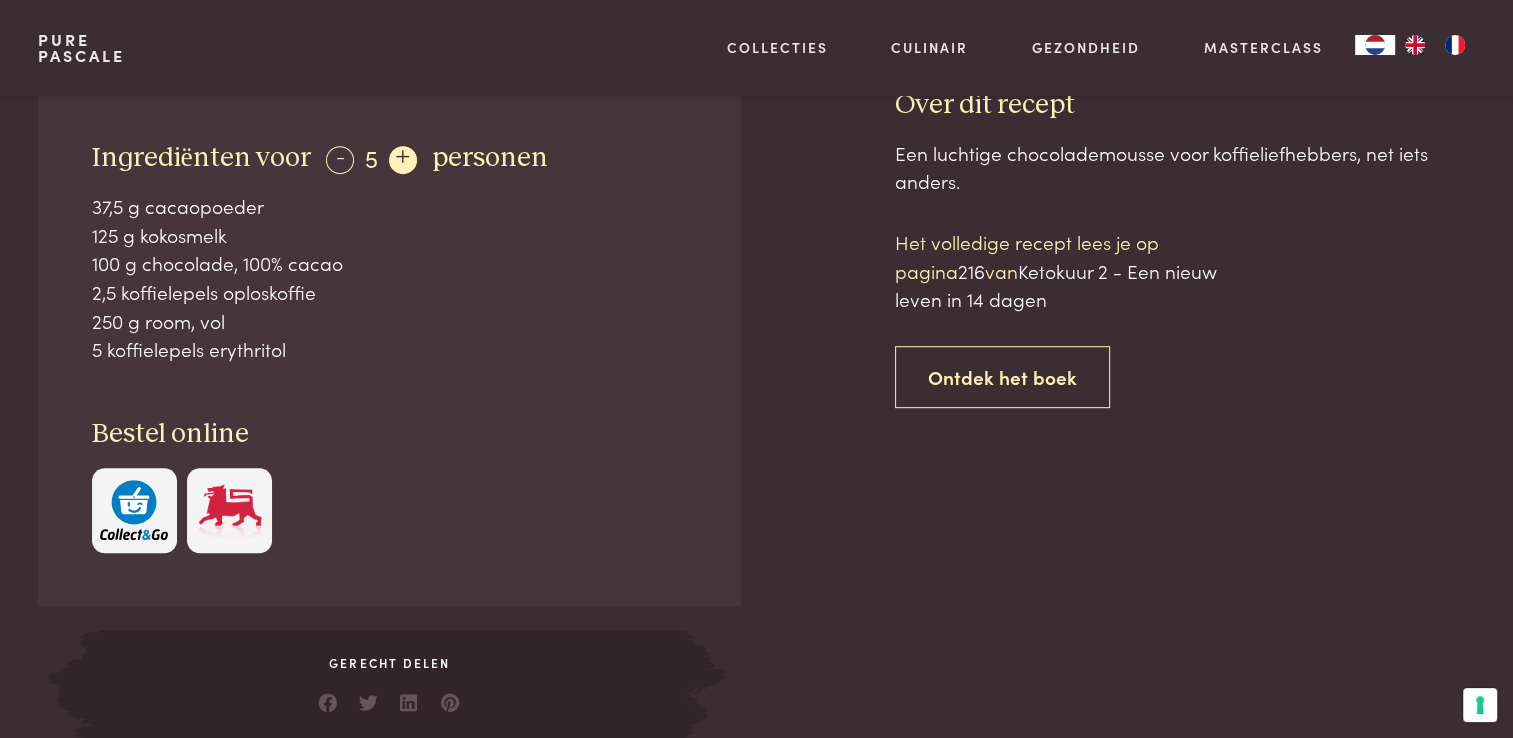 click on "+" at bounding box center [403, 160] 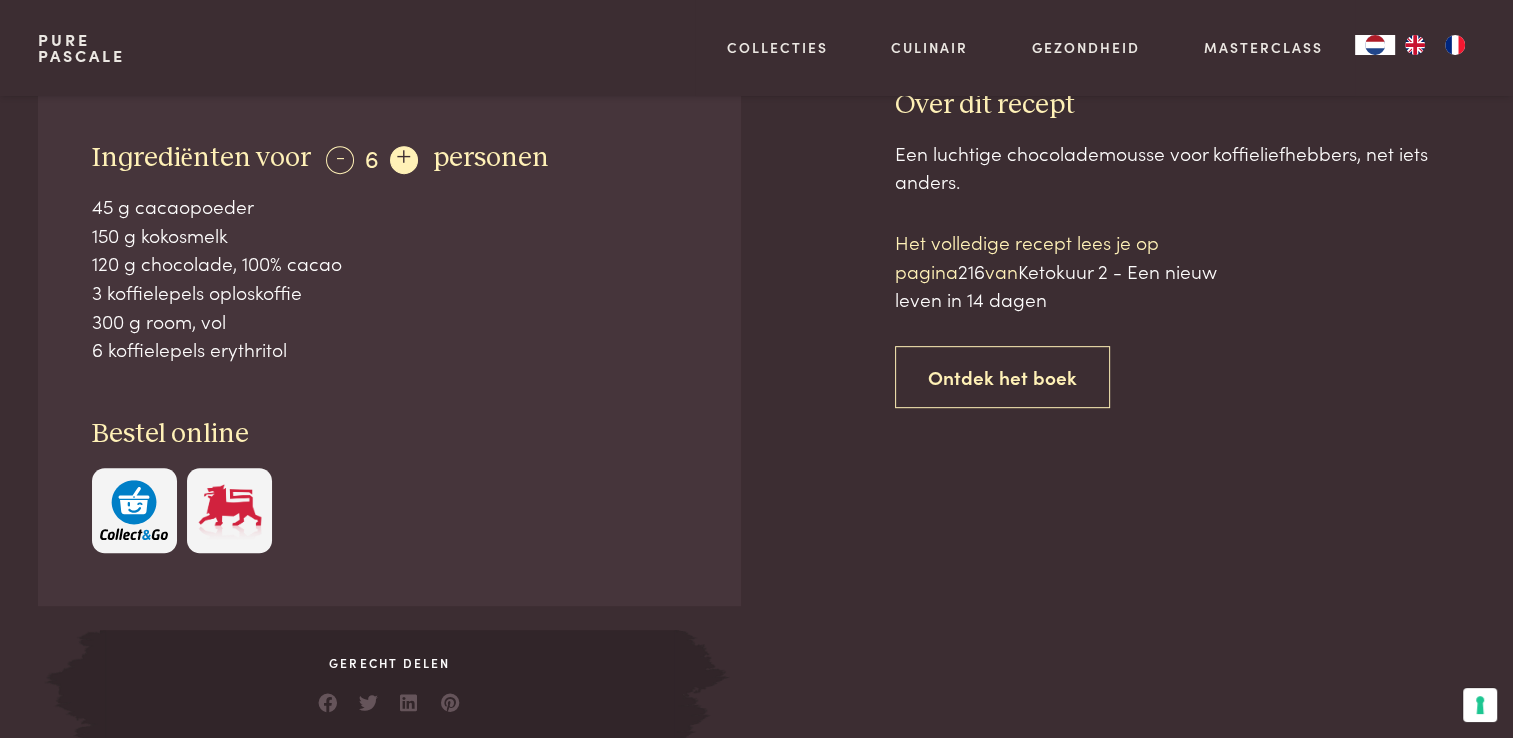 click on "+" at bounding box center [404, 160] 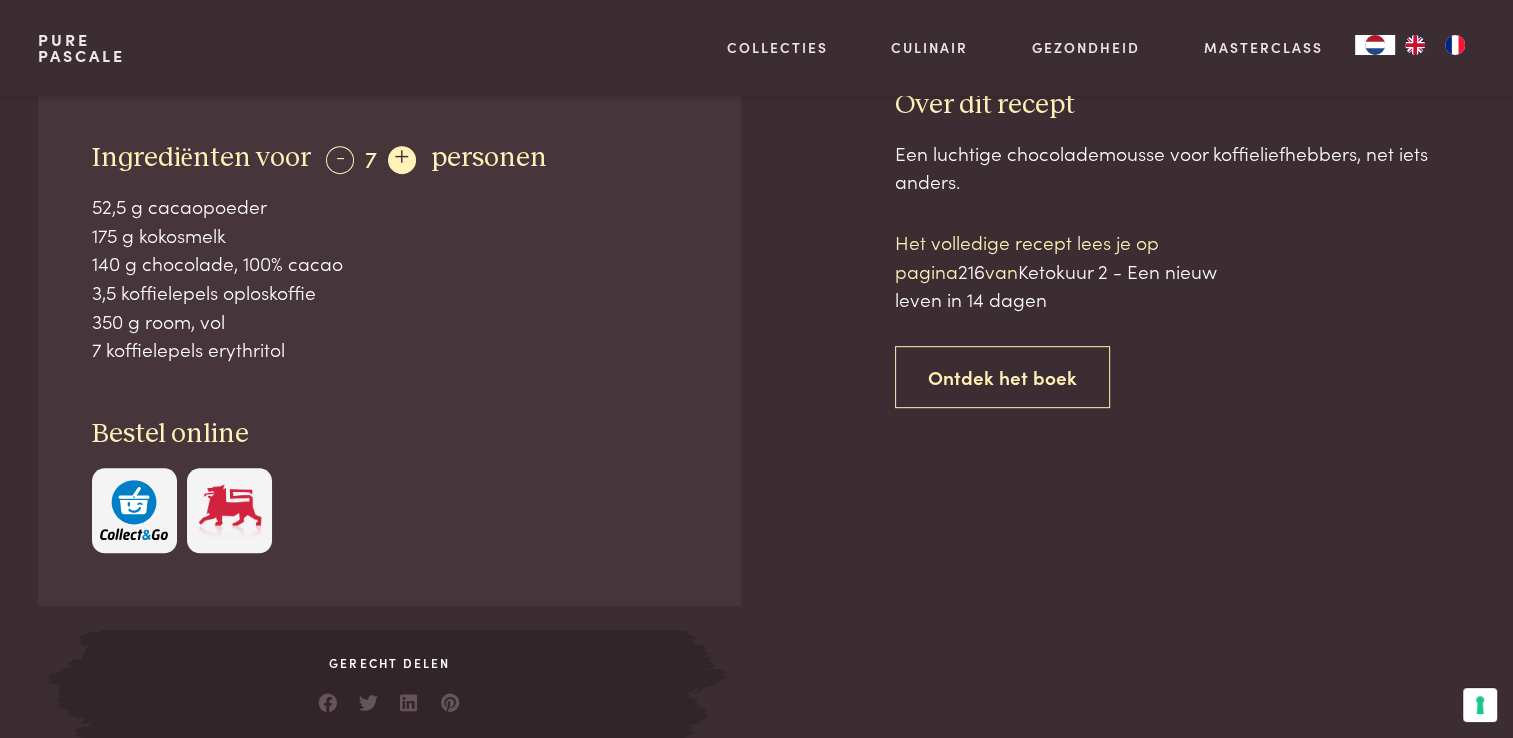 click on "+" at bounding box center [402, 160] 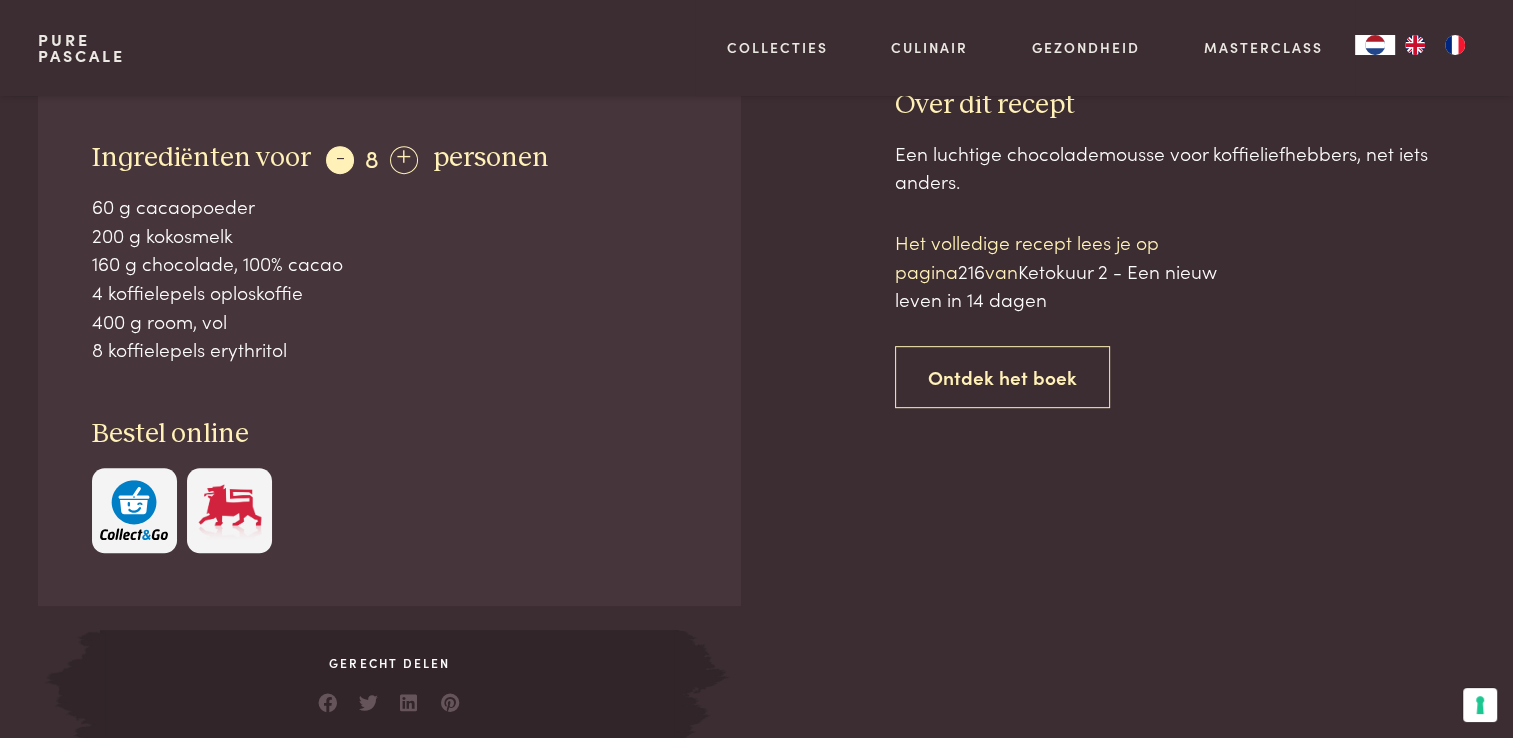 click on "-" at bounding box center [340, 160] 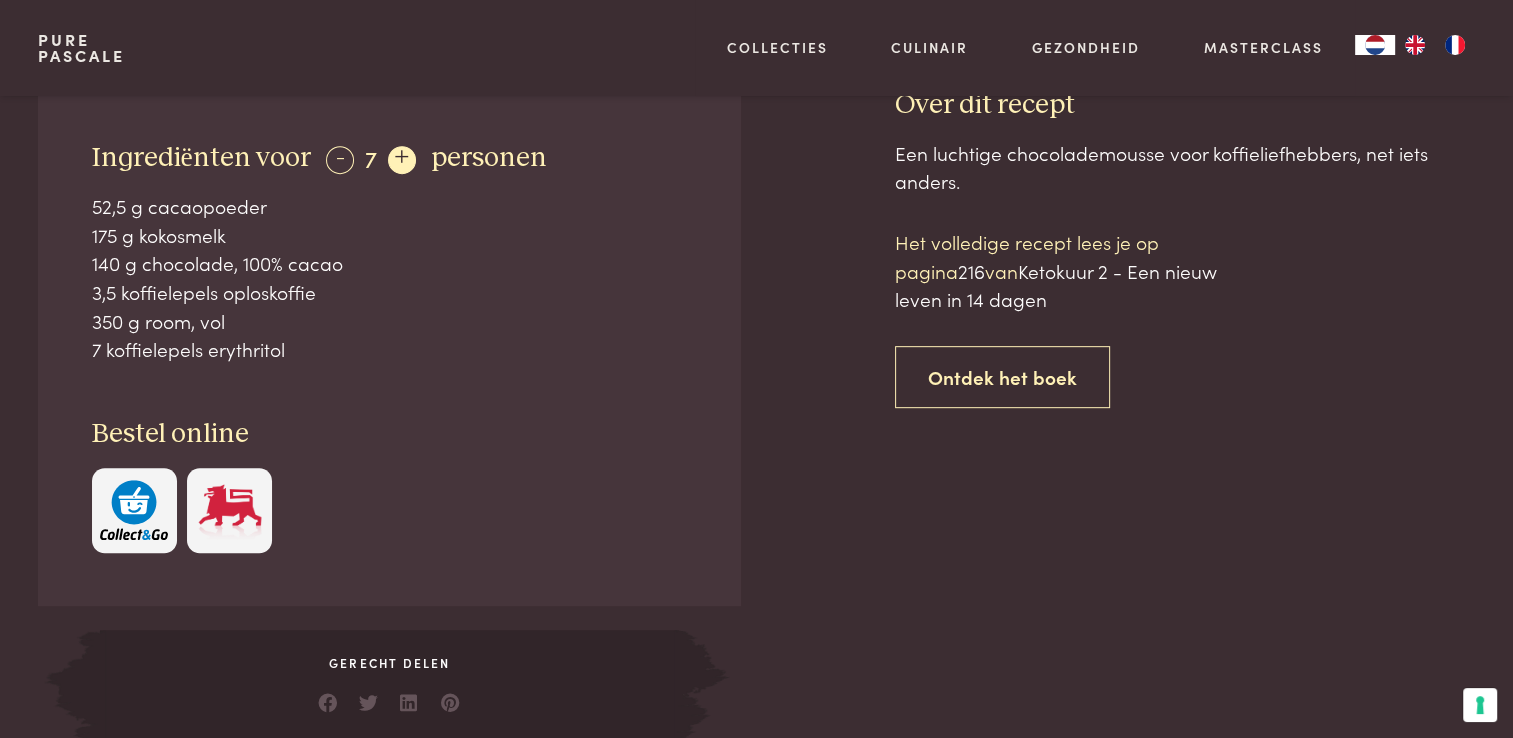 click on "+" at bounding box center [402, 160] 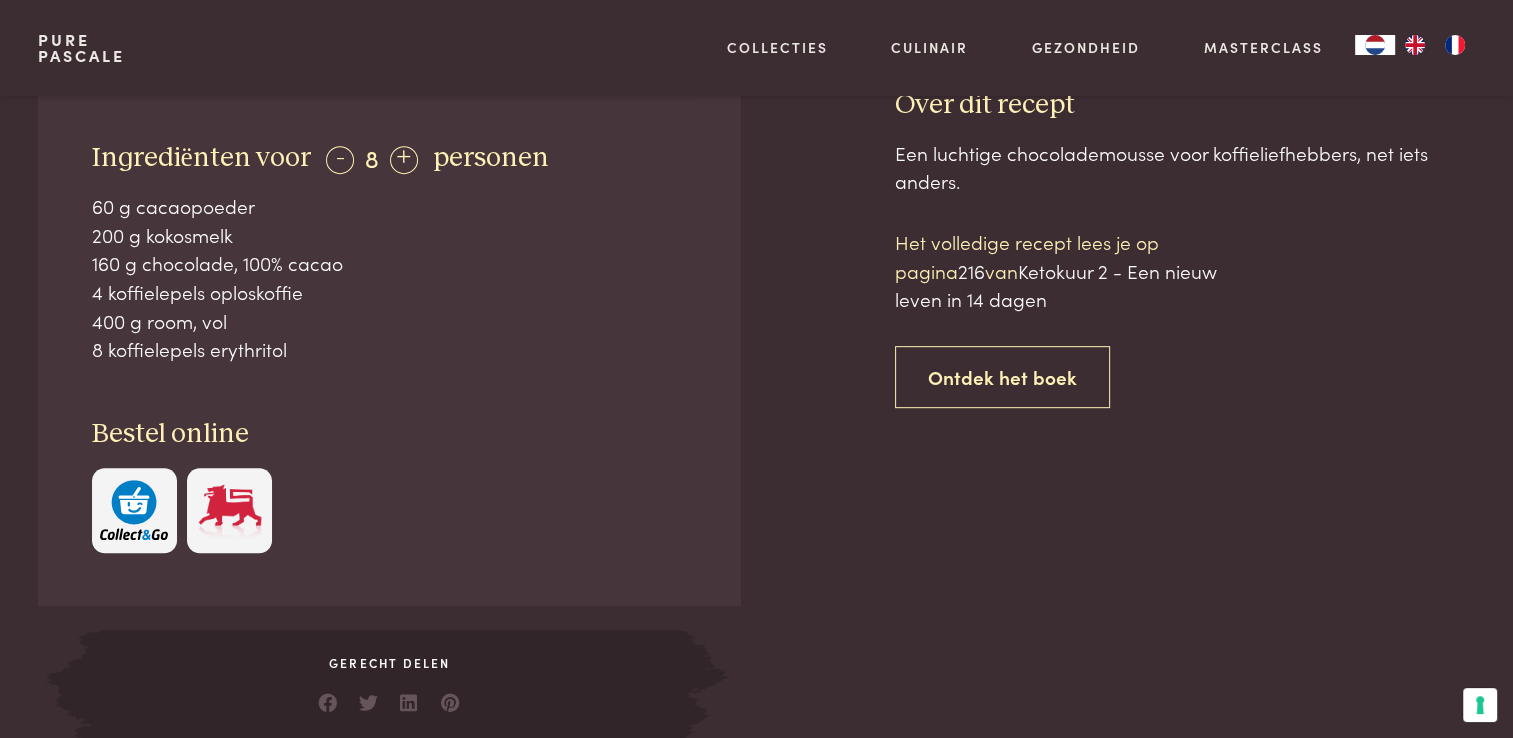 click at bounding box center [230, 510] 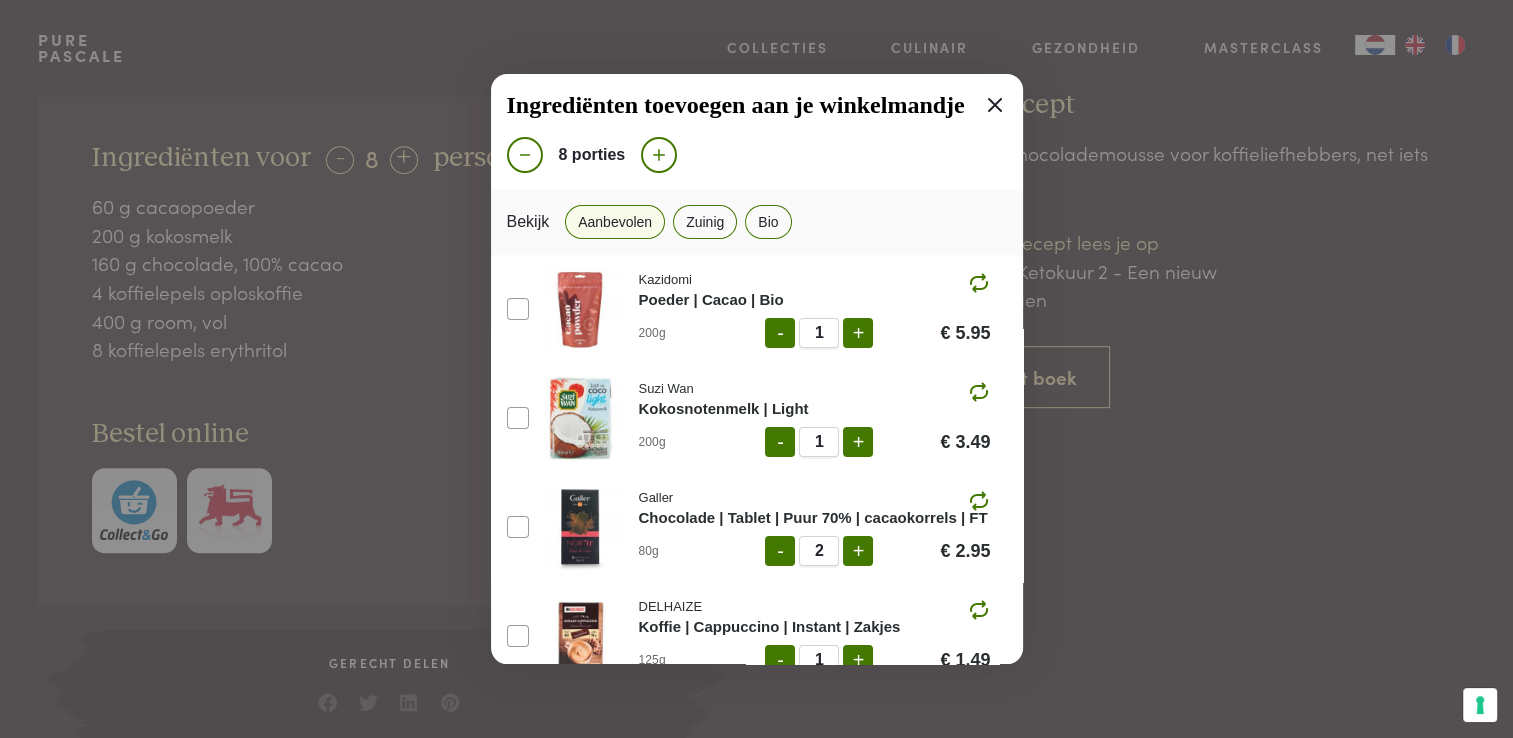 scroll, scrollTop: 121, scrollLeft: 0, axis: vertical 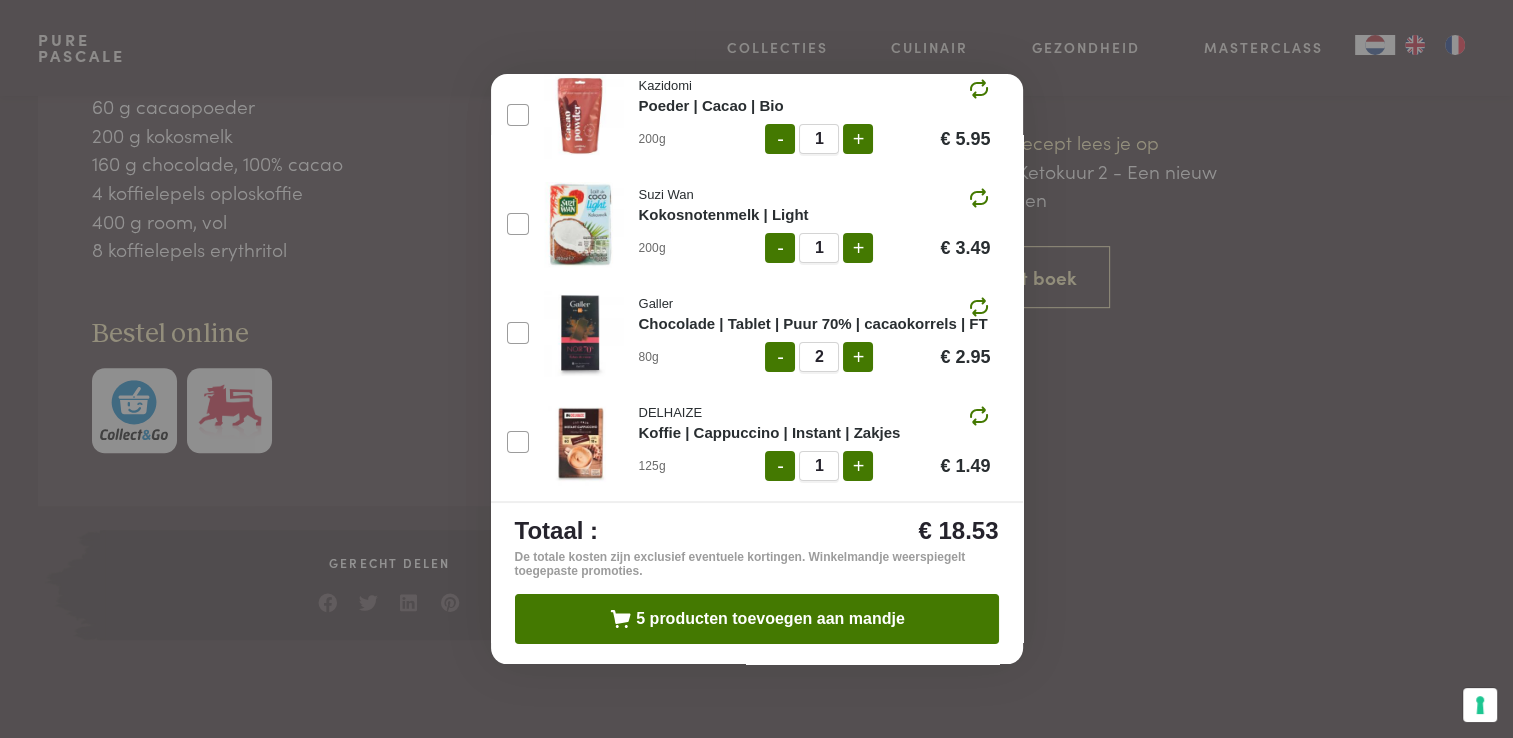 click on "Ingrediënten toevoegen aan je winkelmandje 8 porties Bekijk Aanbevolen Zuinig Bio Kazidomi Poeder | Cacao | Bio 200g - 1 + € 5.95 Suzi Wan Kokosnotenmelk | Light 200g - 1 + € 3.49 Galler Chocolade | Tablet | Puur 70% | cacaokorrels | FT 80g - 2 + € 2.95 DELHAIZE Koffie | Cappuccino | Instant | Zakjes 125g - 1 + € 1.49 Edition 365 UHT room | 30 % V.G. 20cl - 2 + € 0.85 Totaal : € 18.53 De totale kosten zijn exclusief eventuele kortingen. Winkelmandje weerspiegelt toegepaste promoties. 5 producten toevoegen aan mandje" at bounding box center [756, 369] 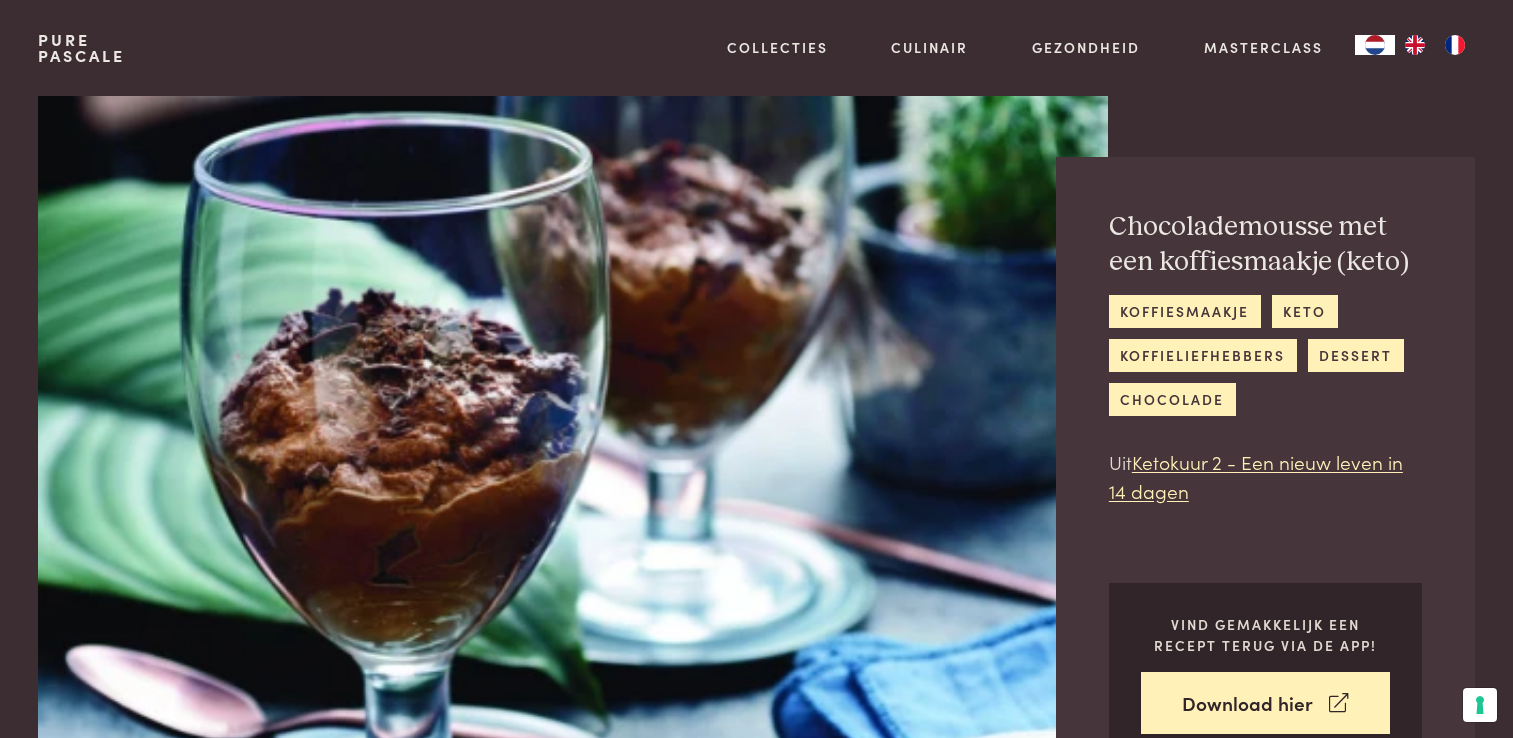 scroll, scrollTop: 594, scrollLeft: 0, axis: vertical 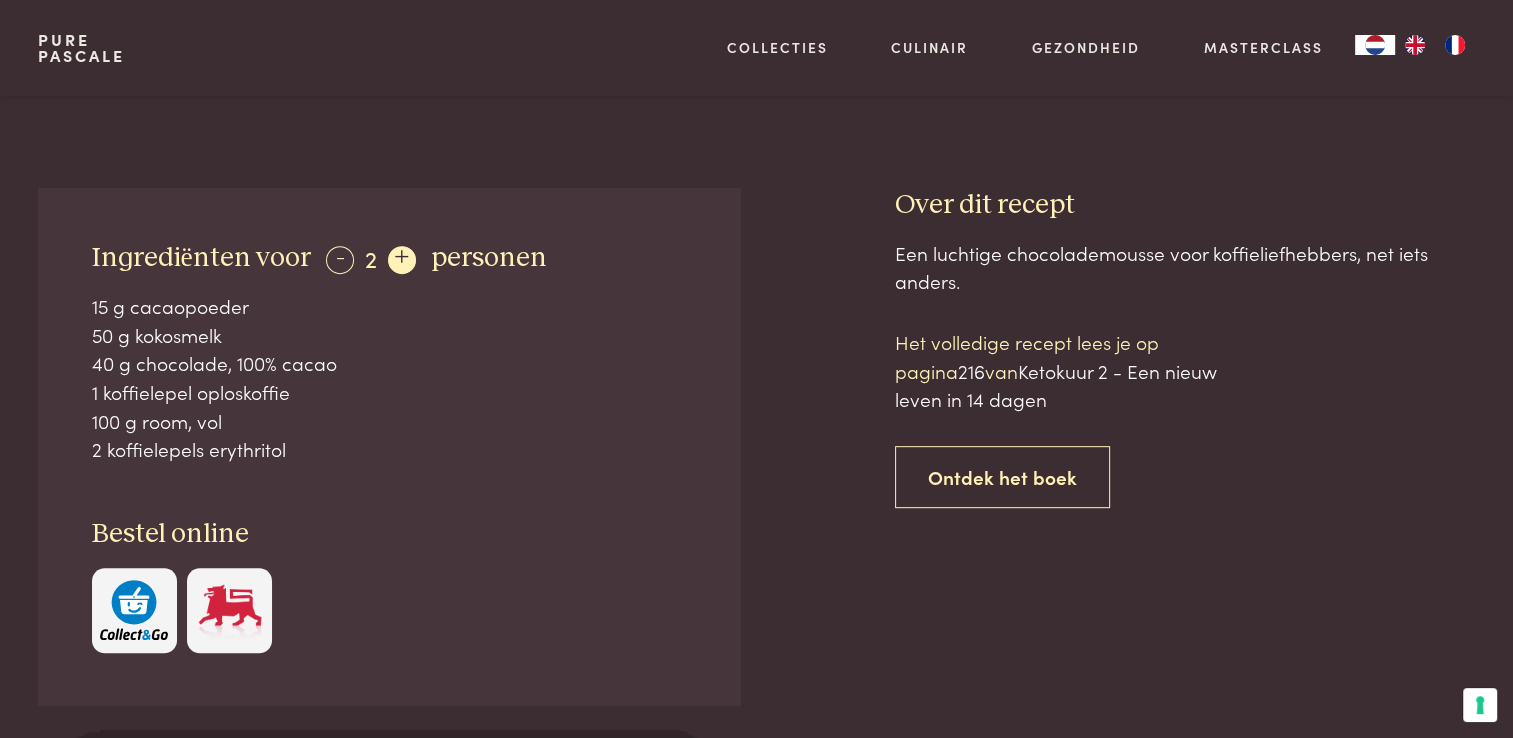 click on "+" at bounding box center (402, 260) 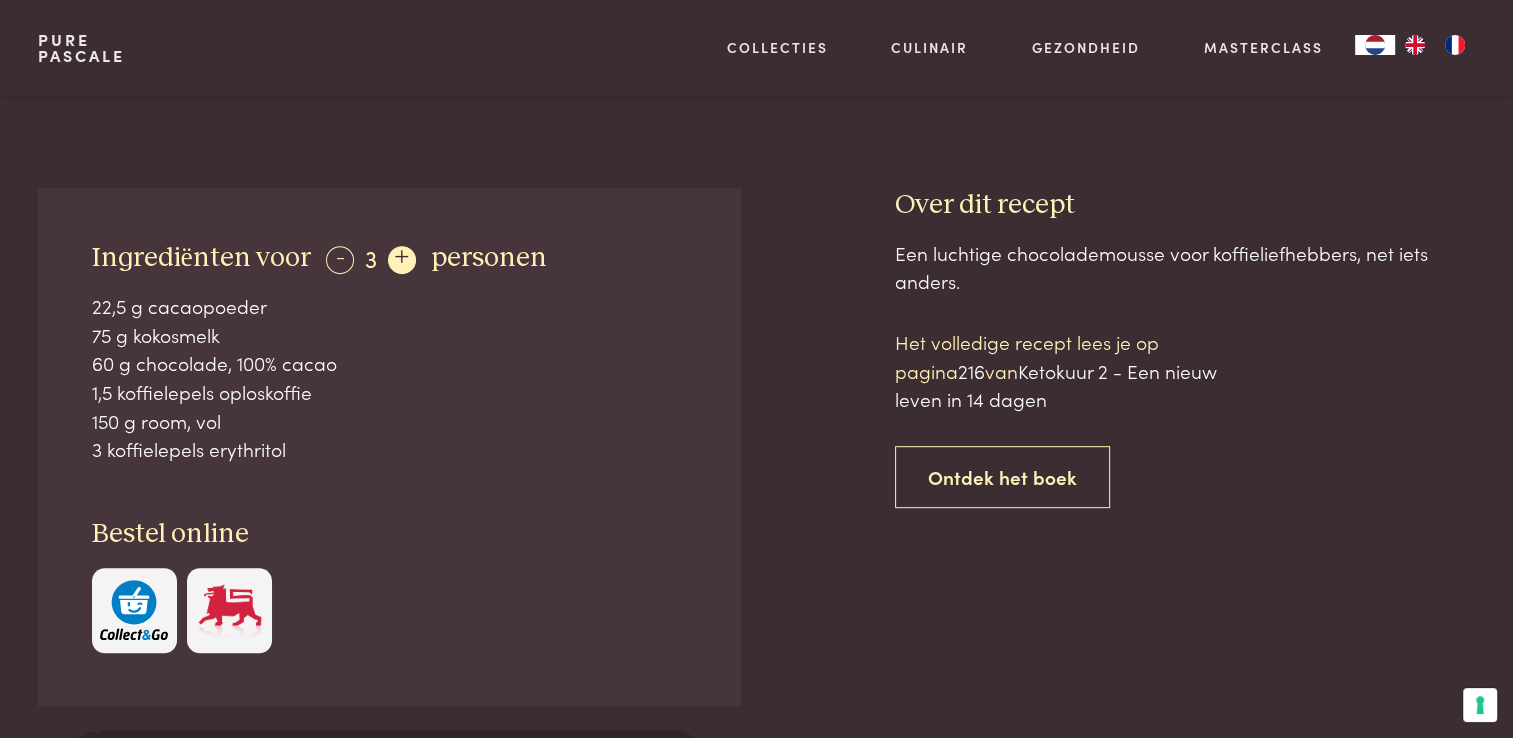 click on "+" at bounding box center [402, 260] 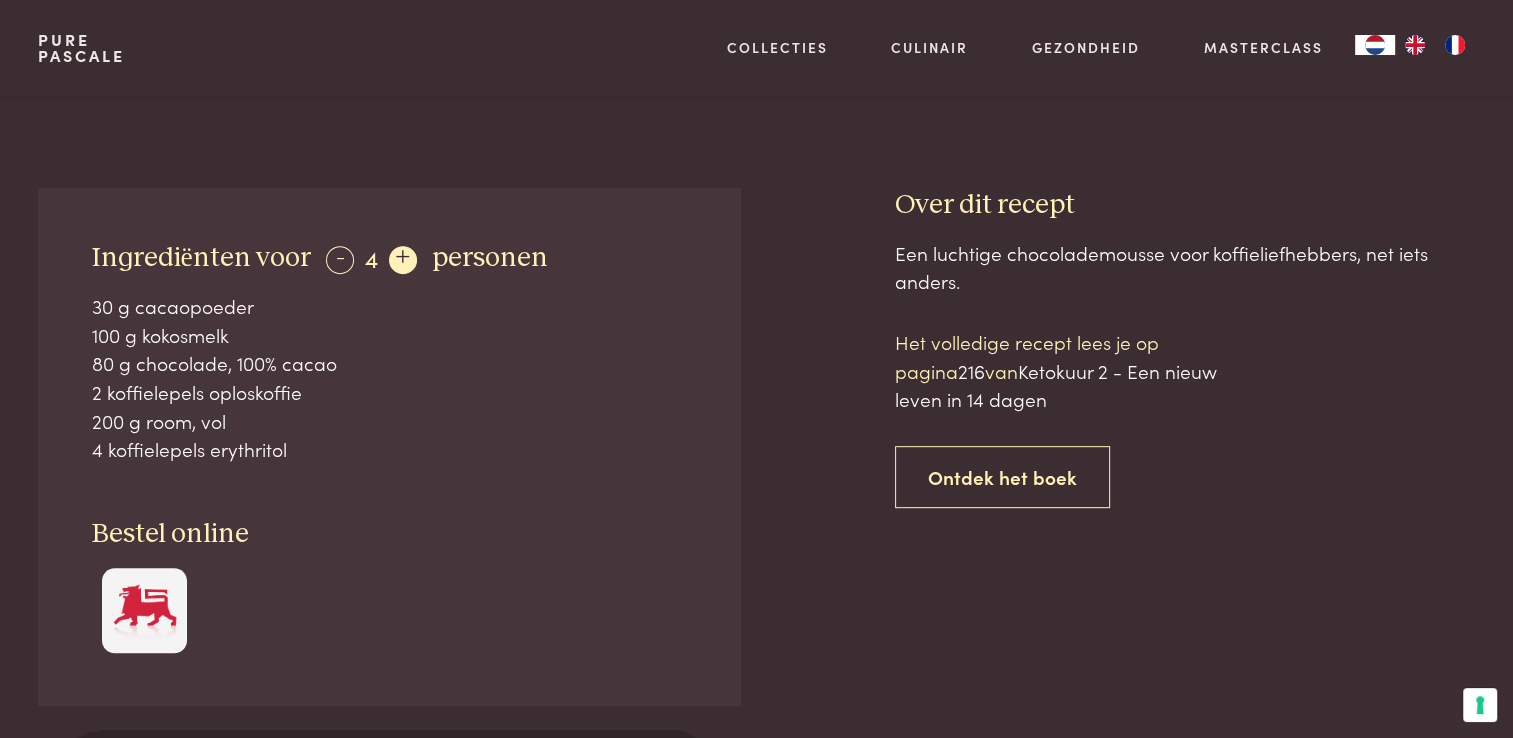 click on "+" at bounding box center (403, 260) 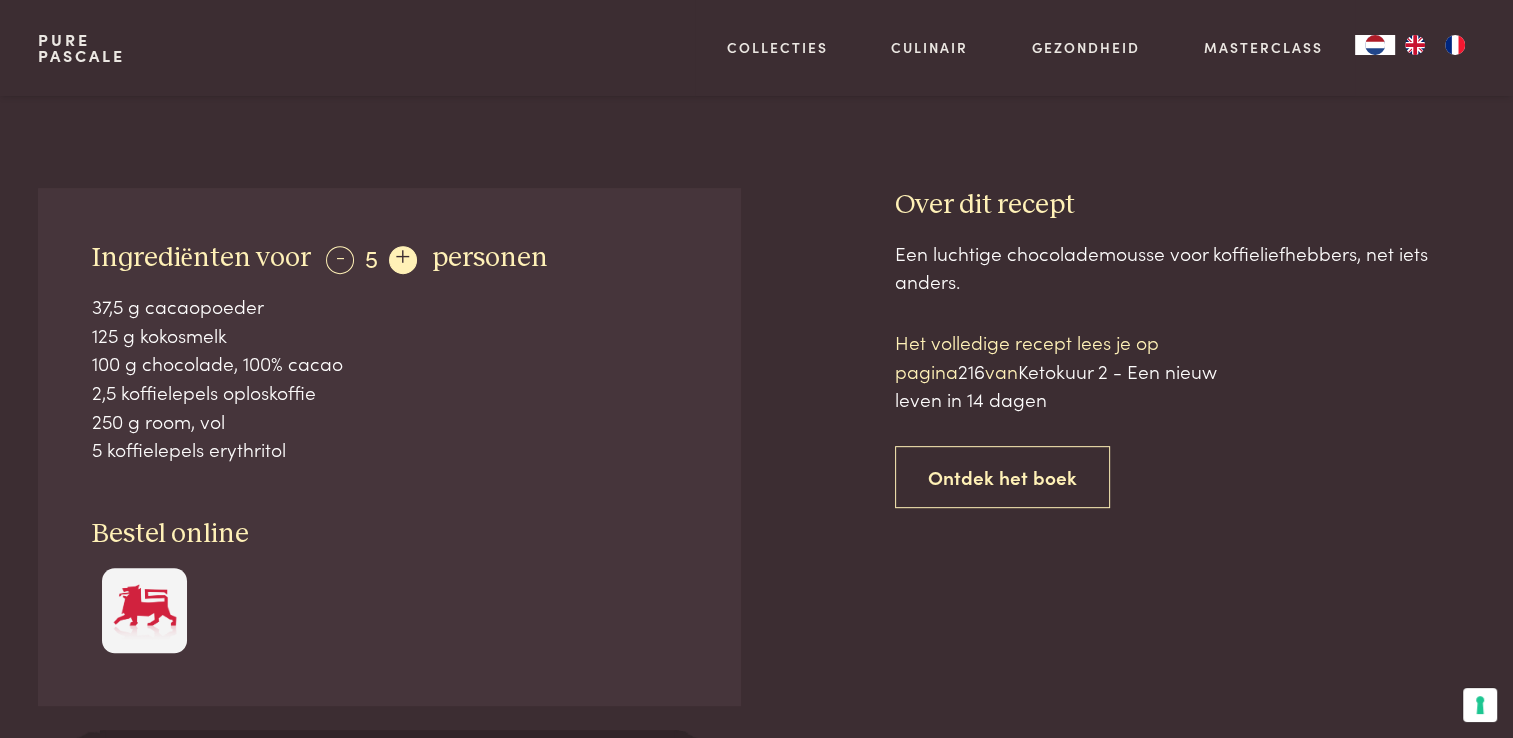 click on "+" at bounding box center (403, 260) 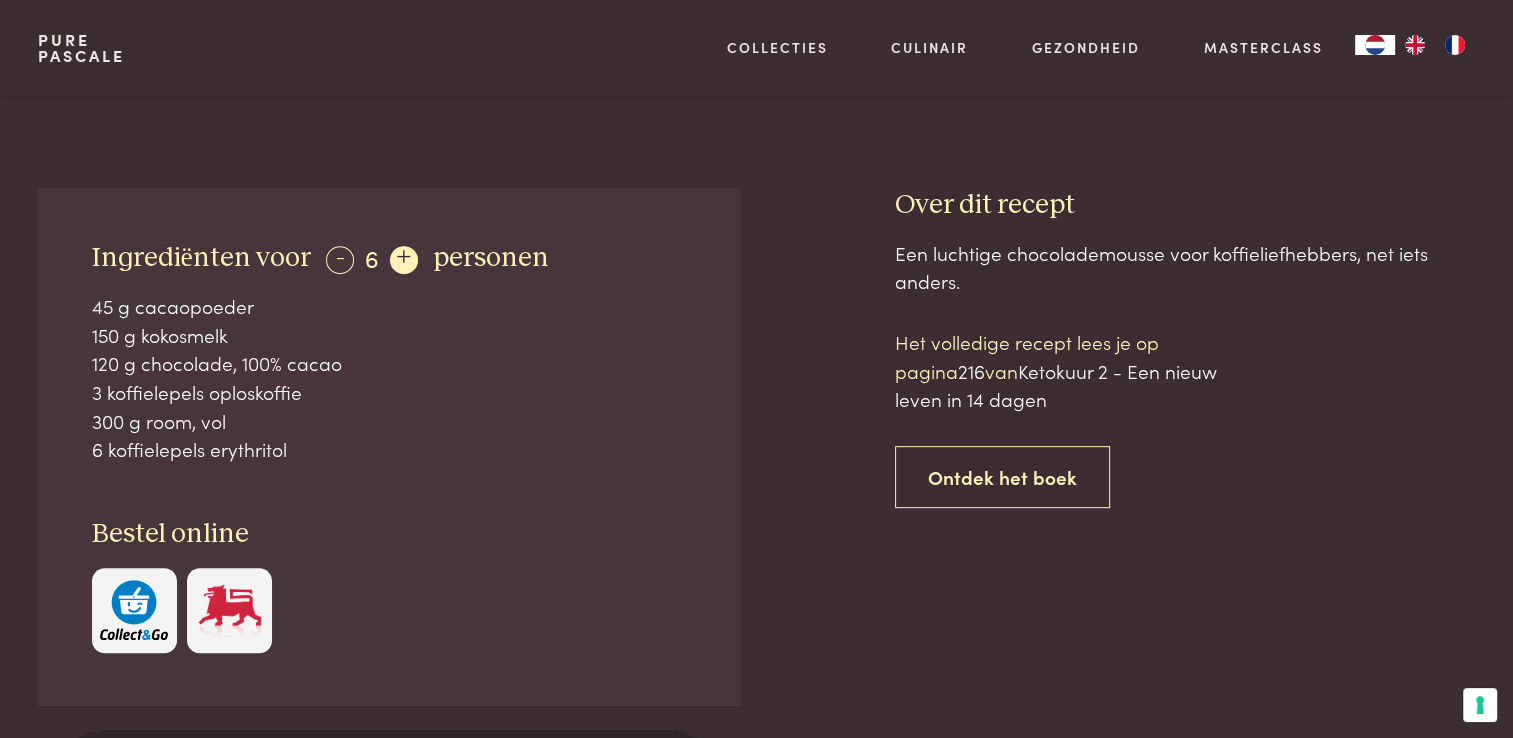 click on "+" at bounding box center (404, 260) 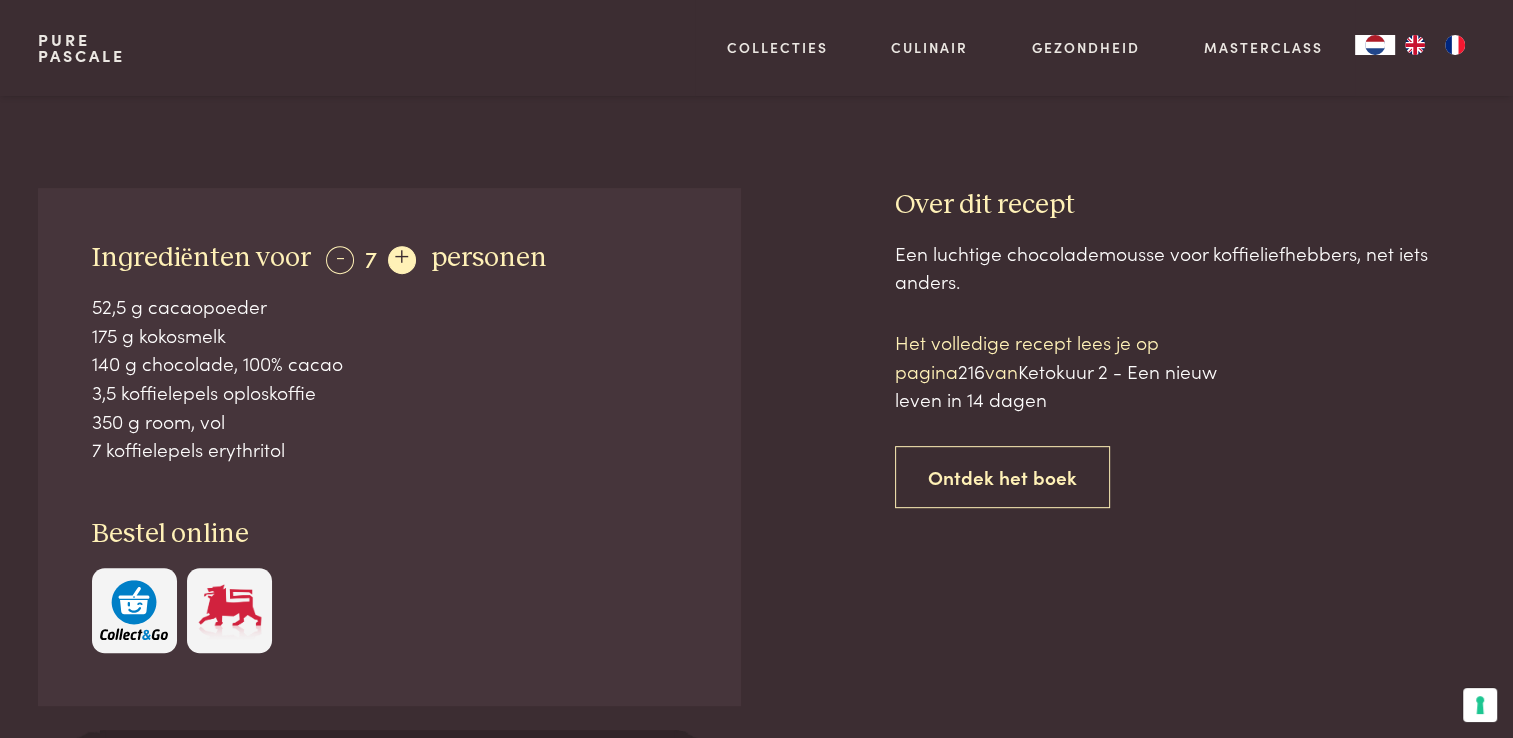 click on "+" at bounding box center (402, 260) 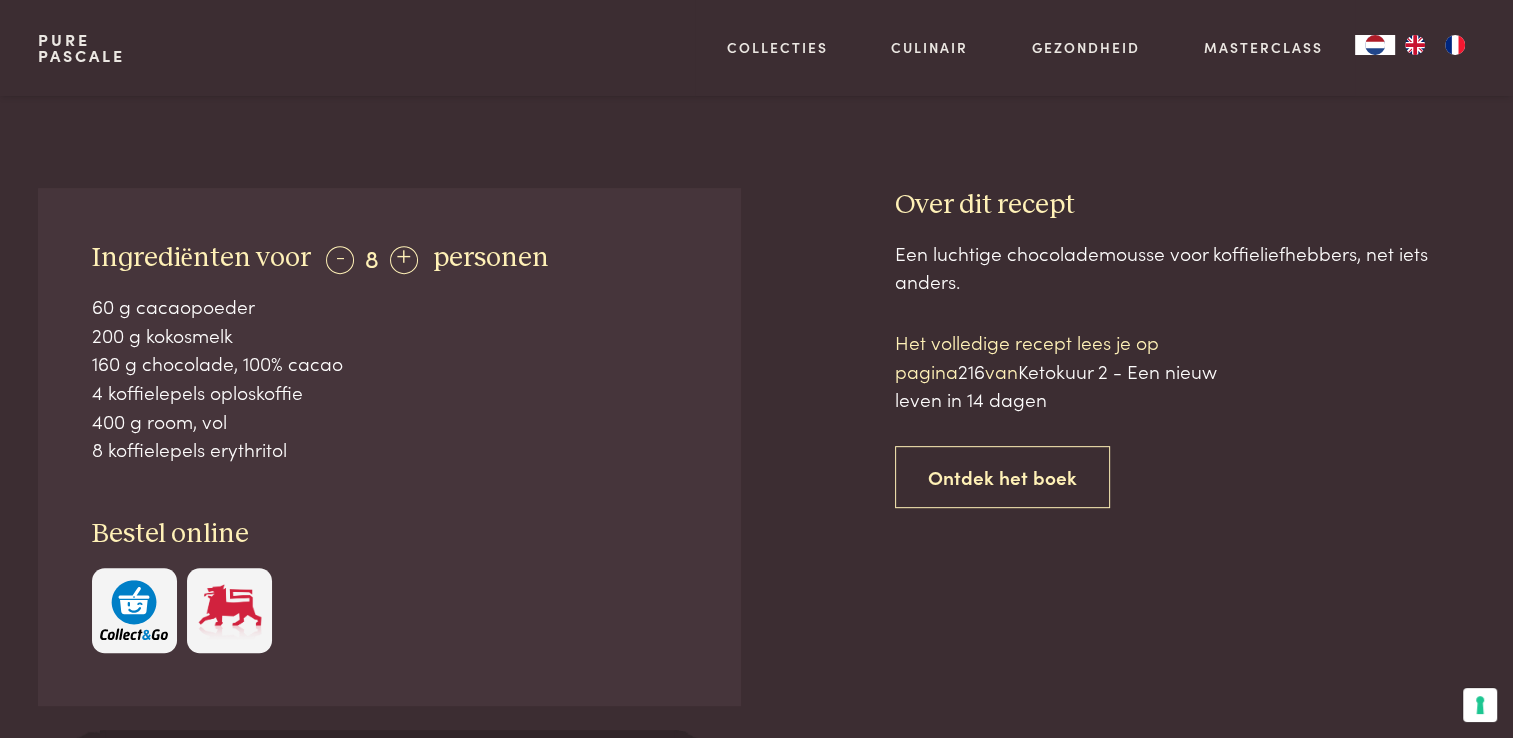 click at bounding box center (134, 610) 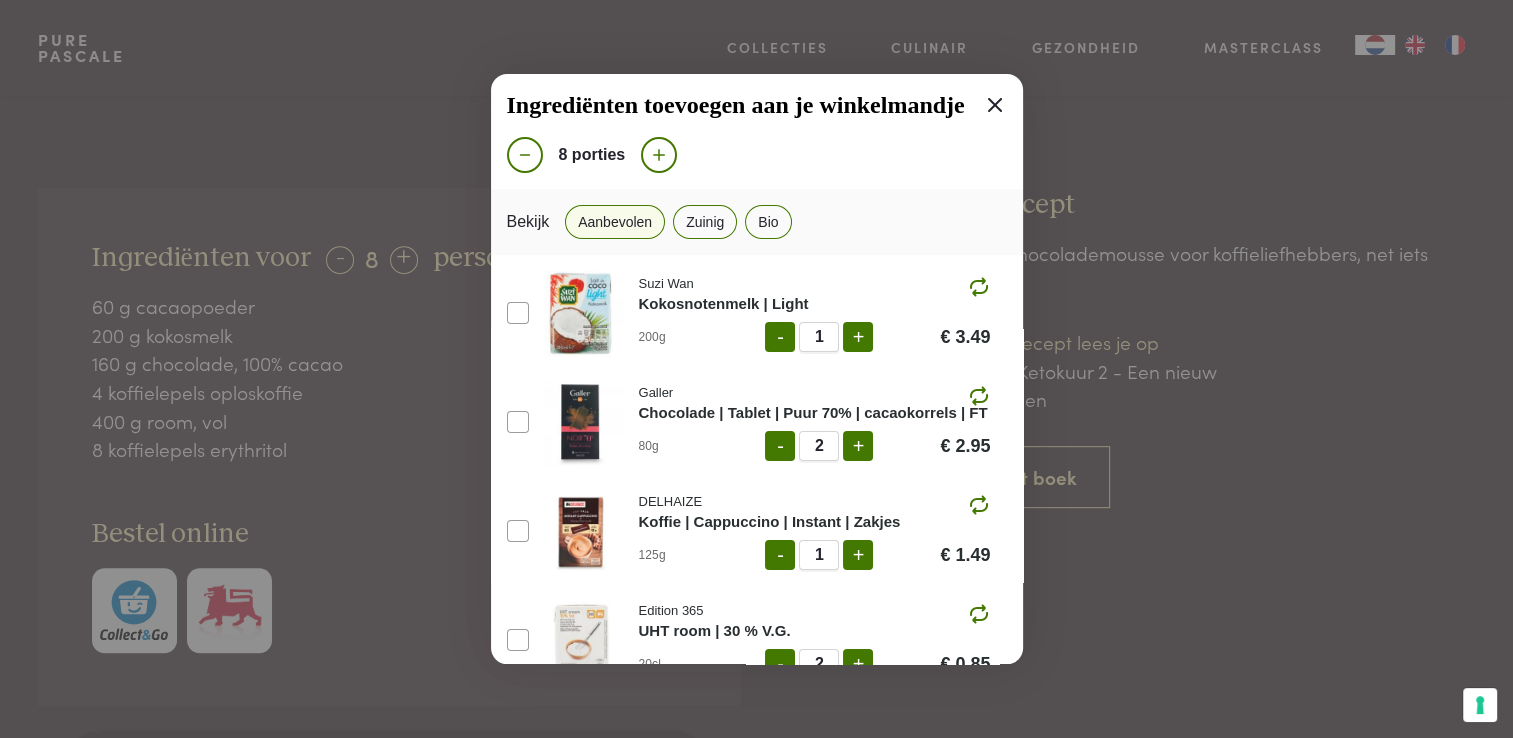scroll, scrollTop: 121, scrollLeft: 0, axis: vertical 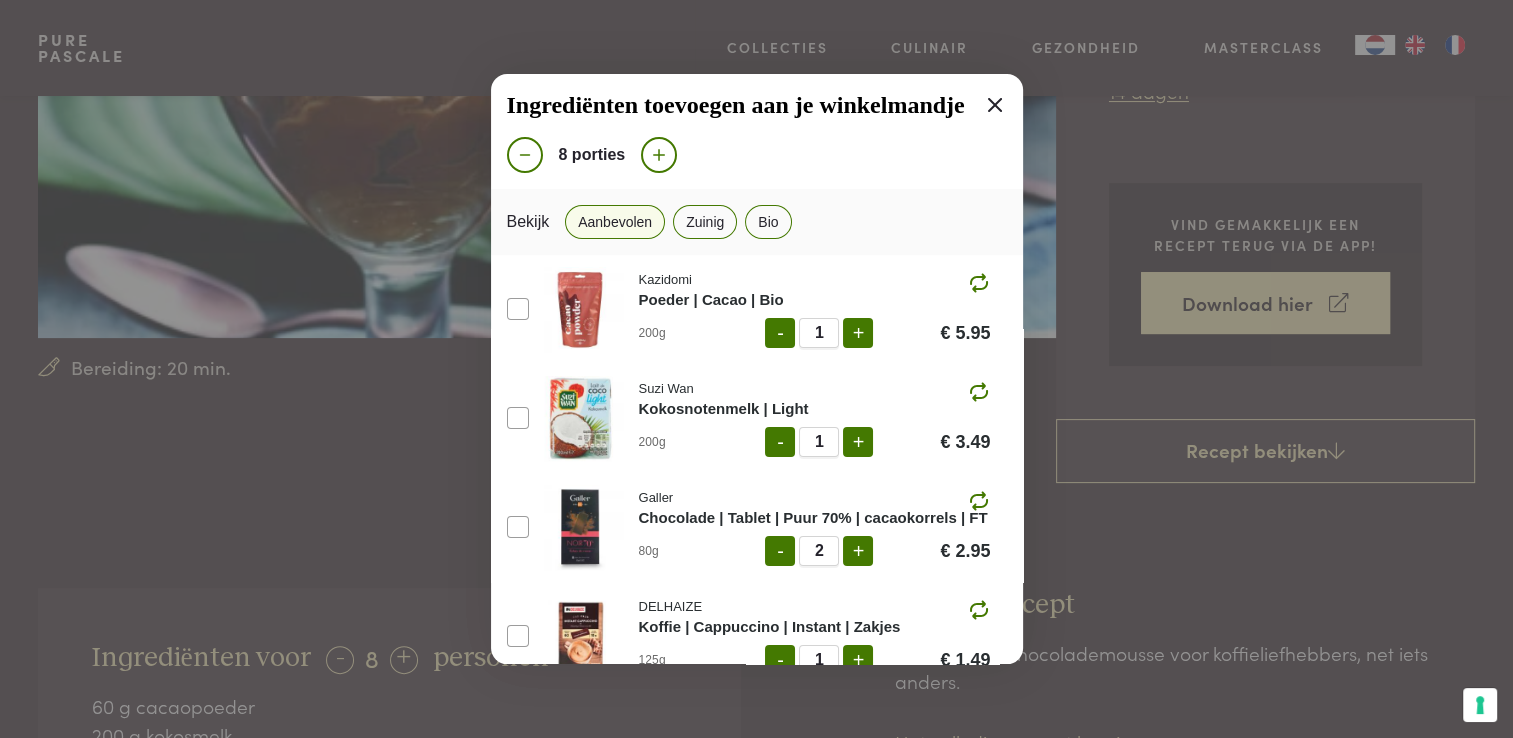 click 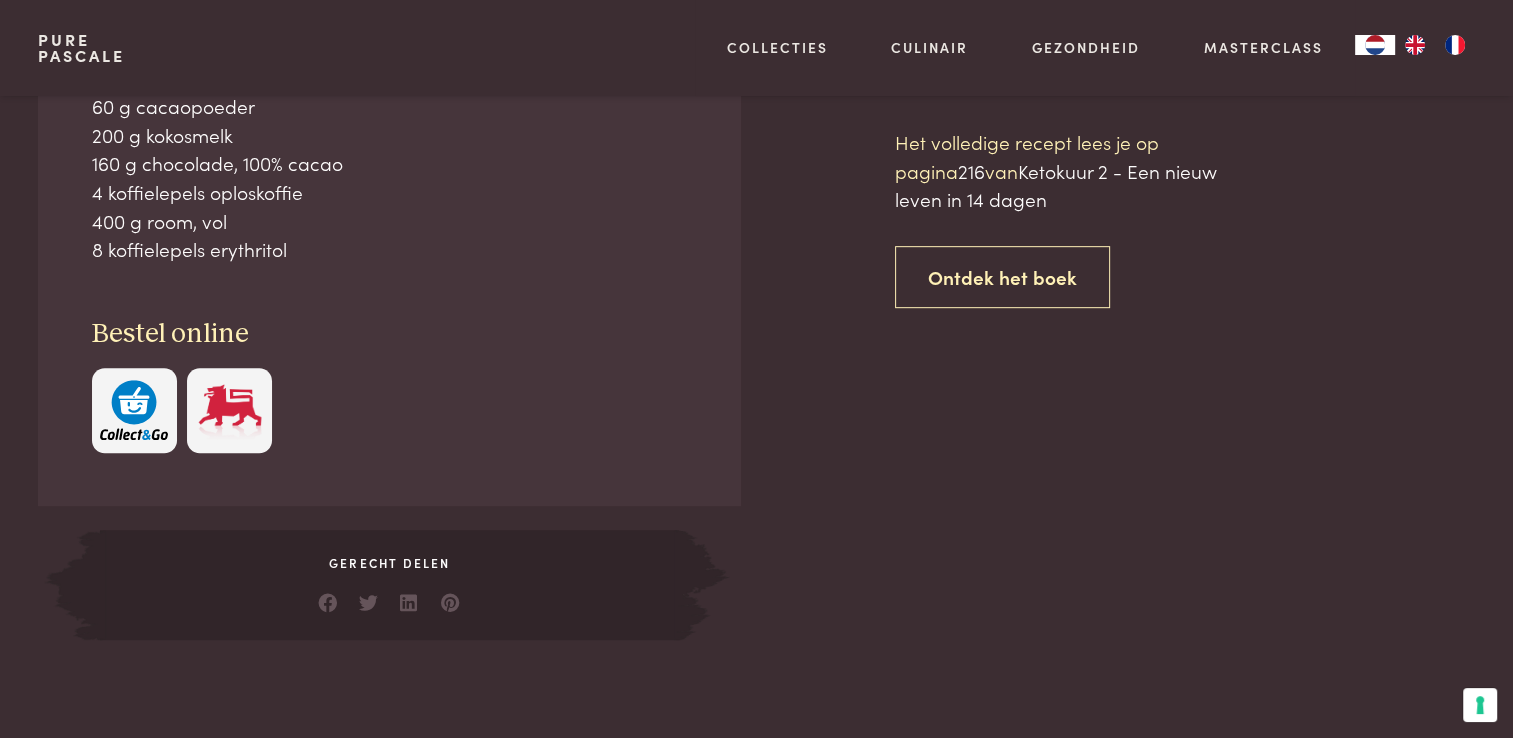 scroll, scrollTop: 900, scrollLeft: 0, axis: vertical 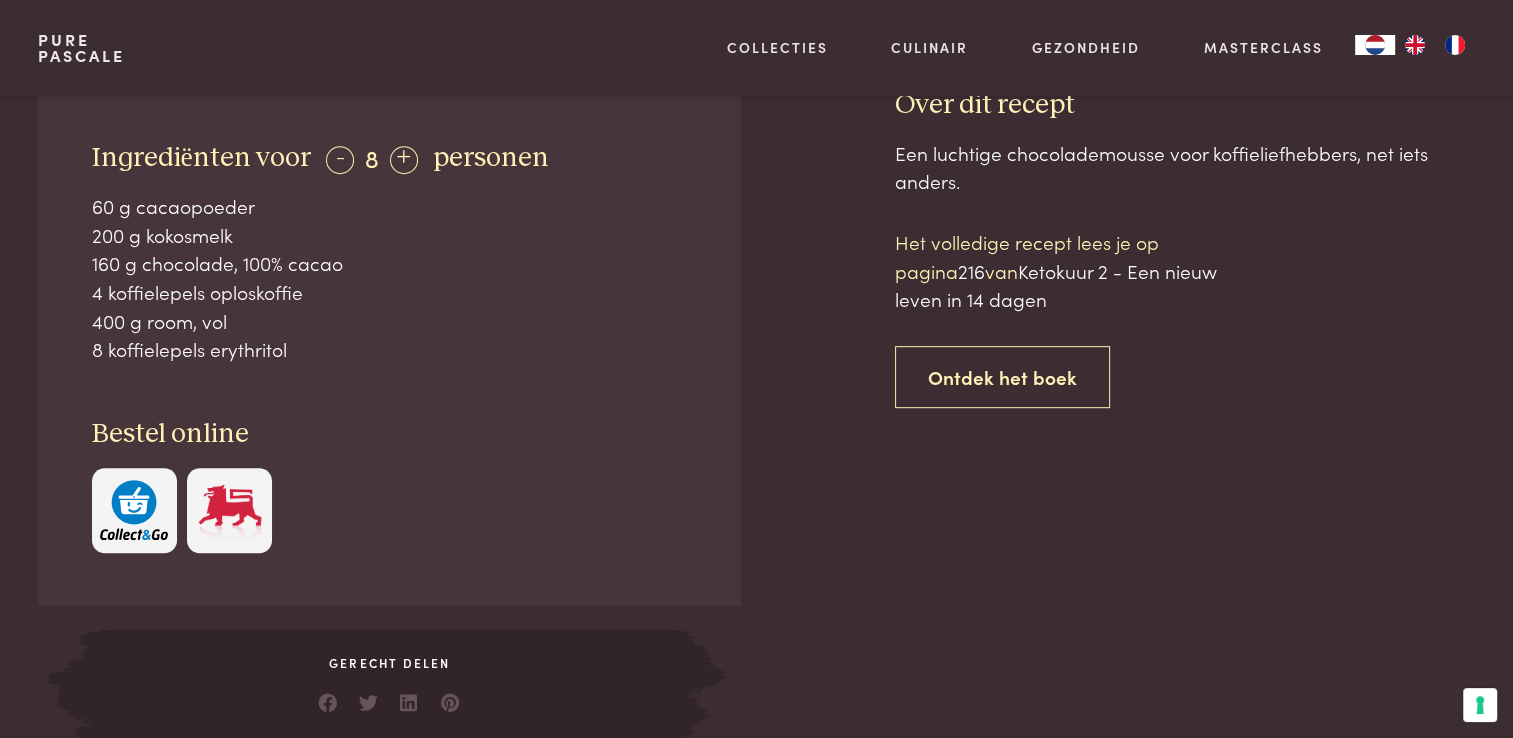drag, startPoint x: 212, startPoint y: 348, endPoint x: 307, endPoint y: 348, distance: 95 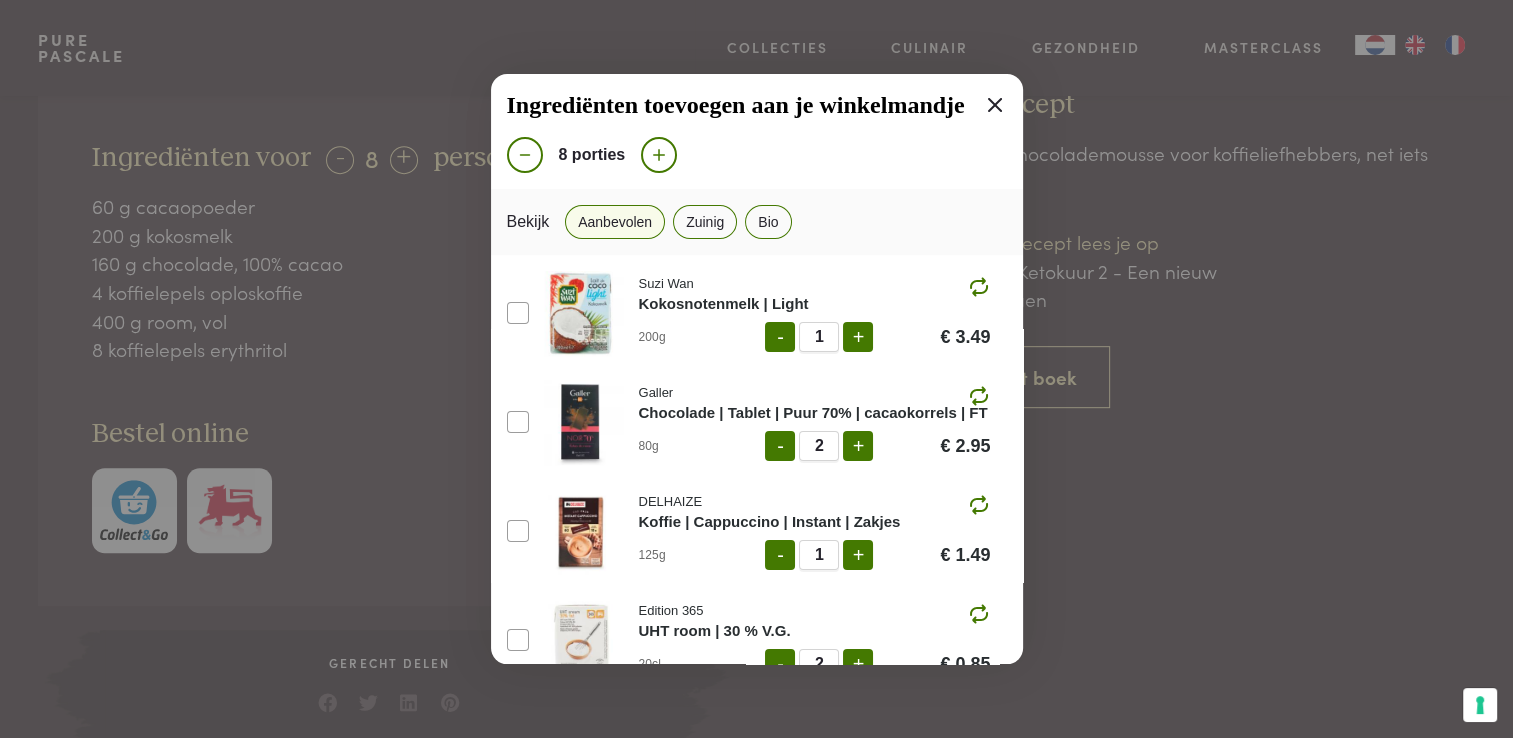 scroll, scrollTop: 121, scrollLeft: 0, axis: vertical 